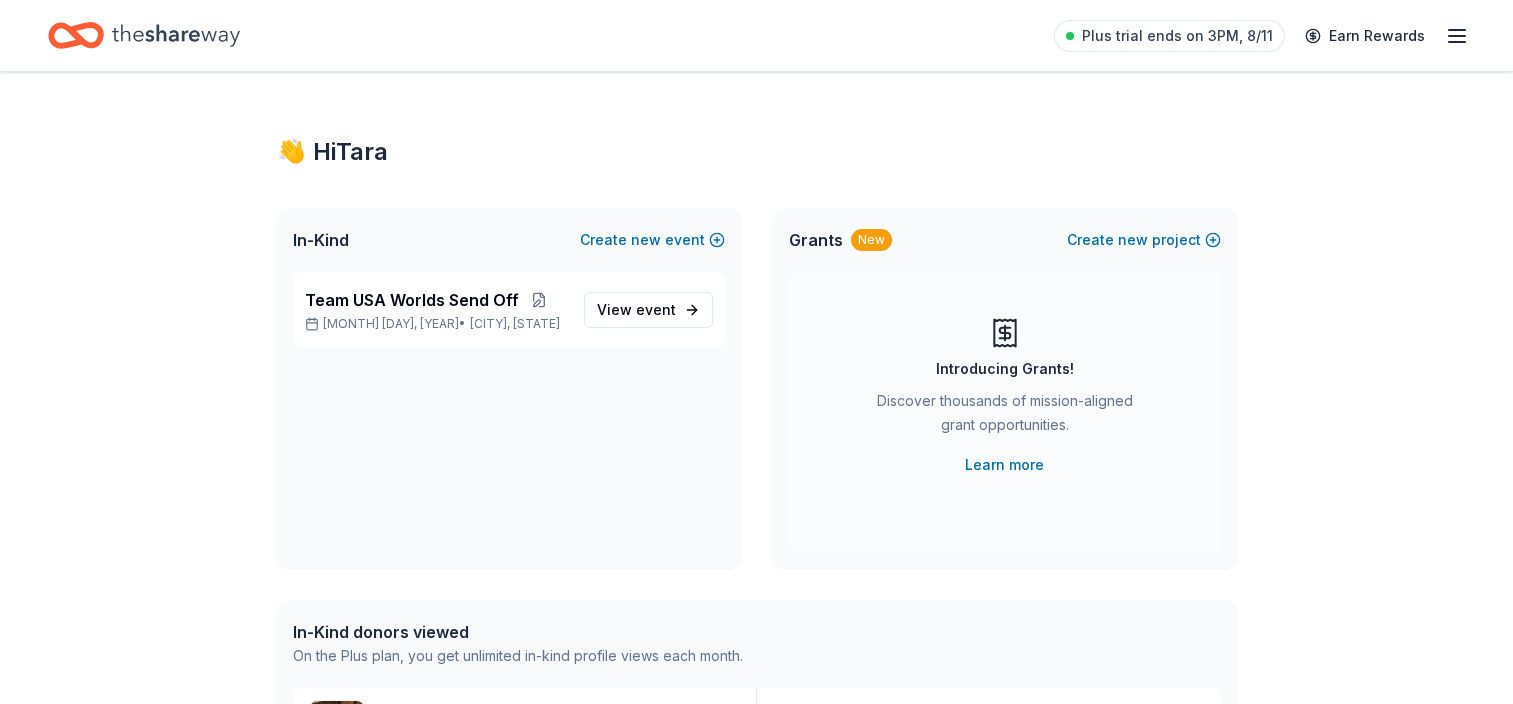 scroll, scrollTop: 0, scrollLeft: 0, axis: both 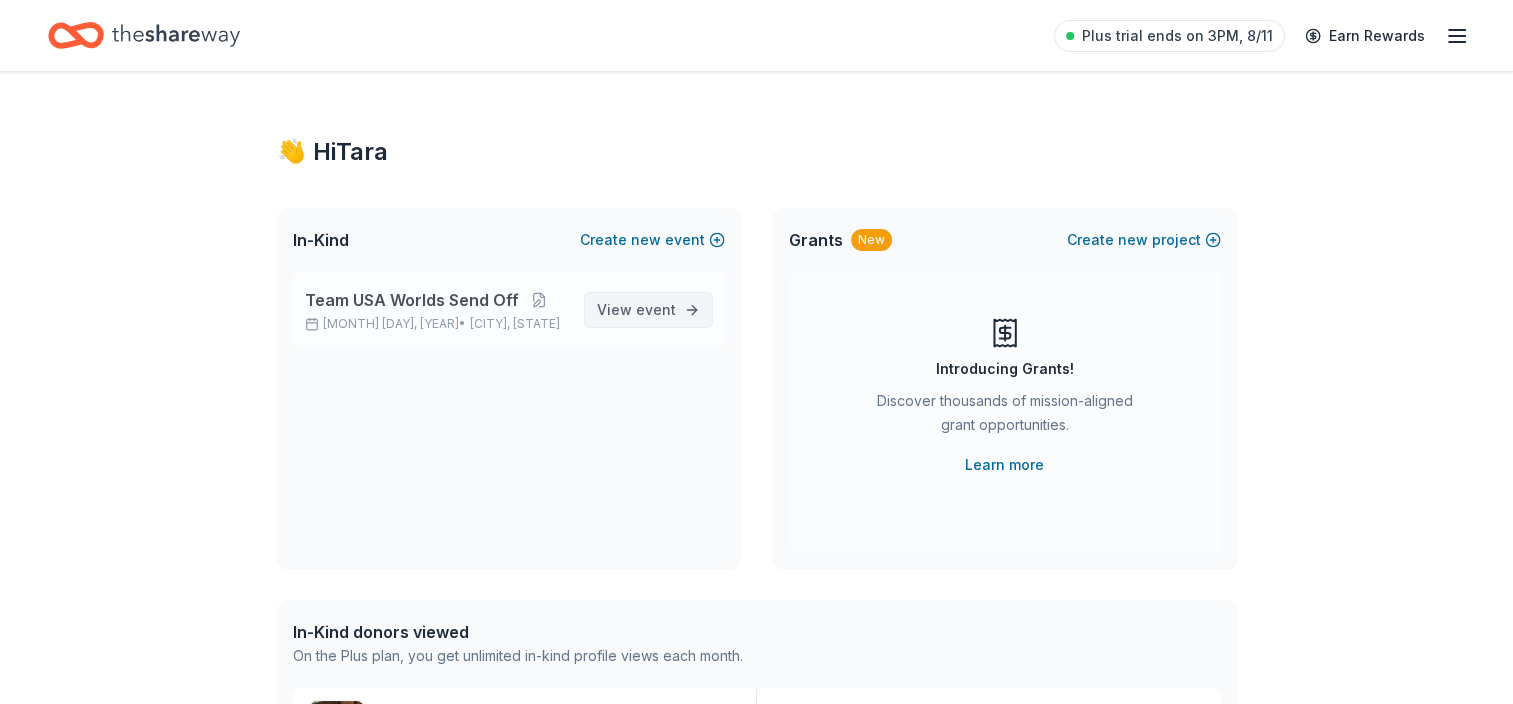 click on "event" at bounding box center (656, 309) 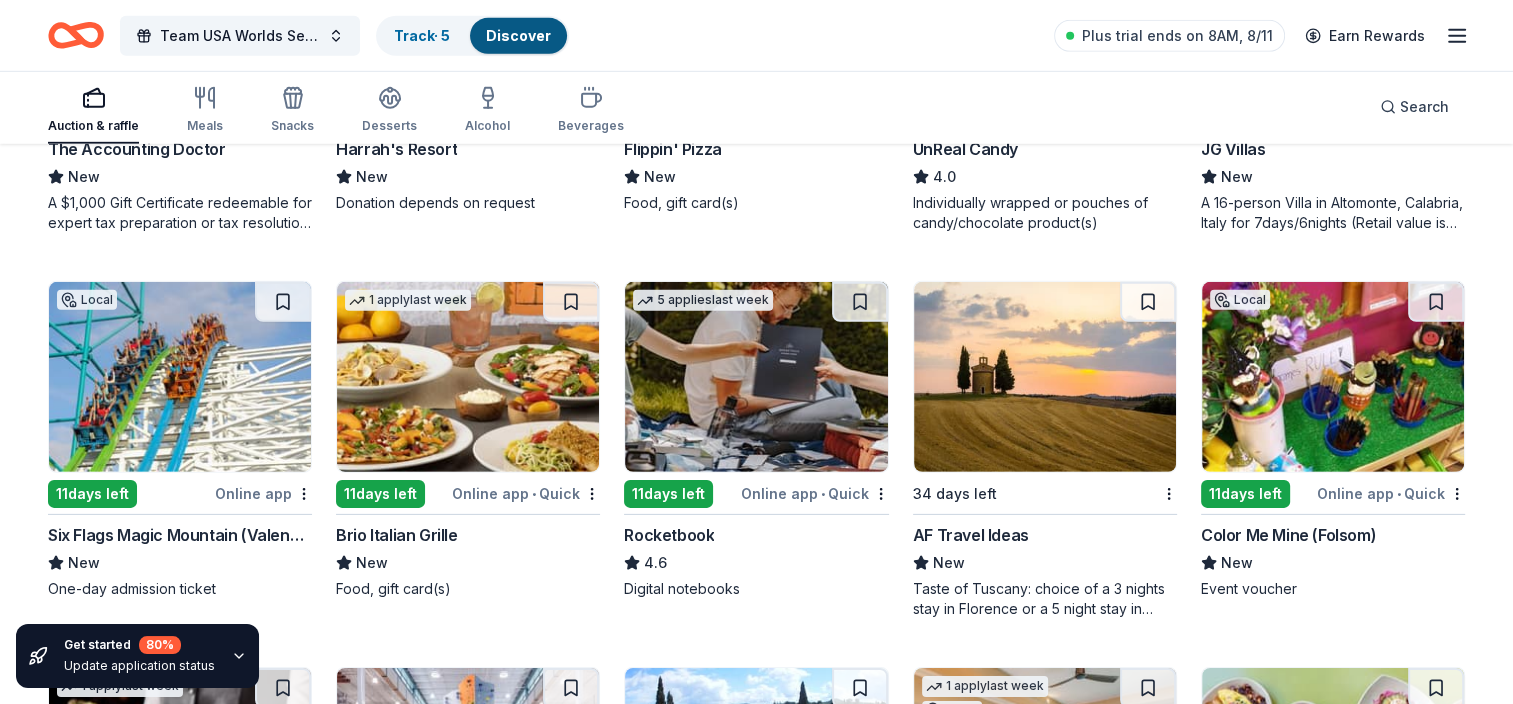 scroll, scrollTop: 6150, scrollLeft: 0, axis: vertical 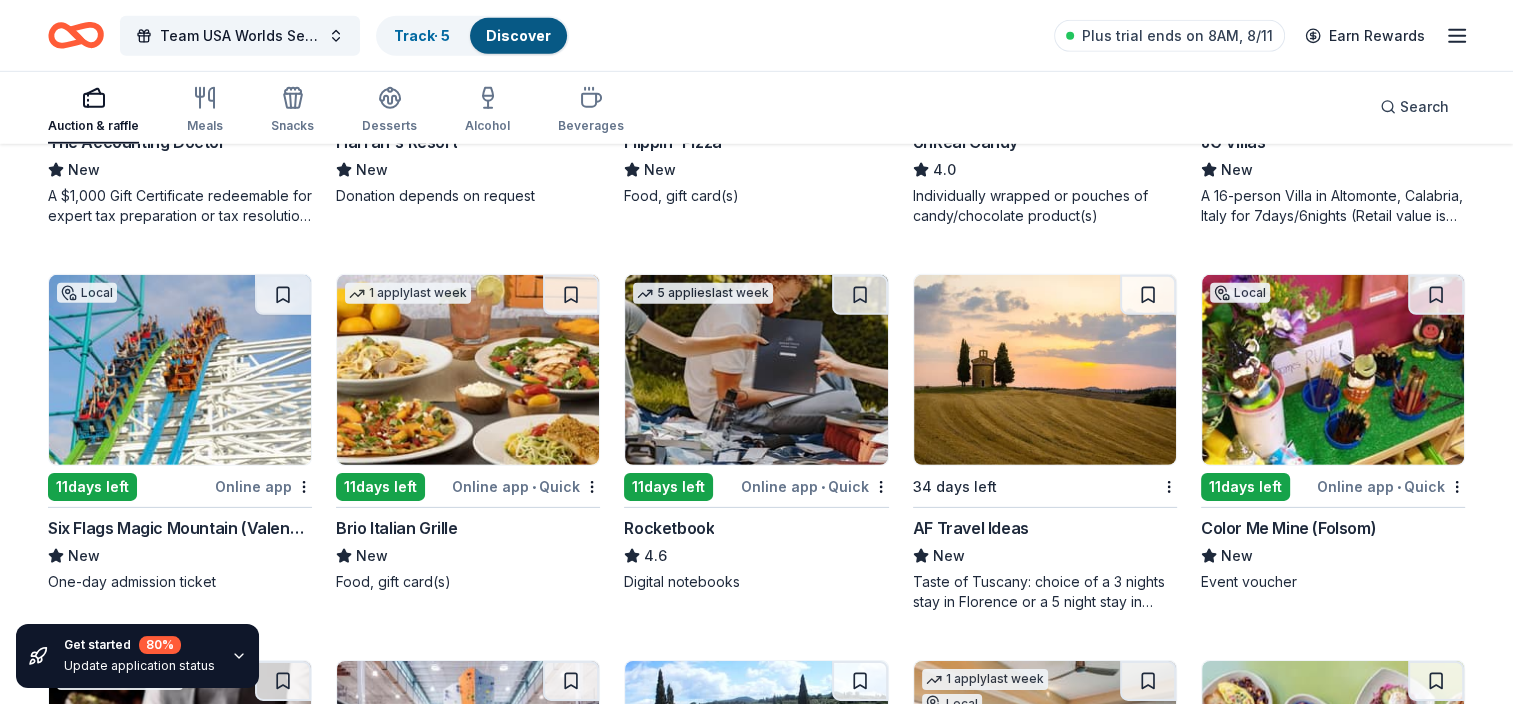 click at bounding box center (756, 370) 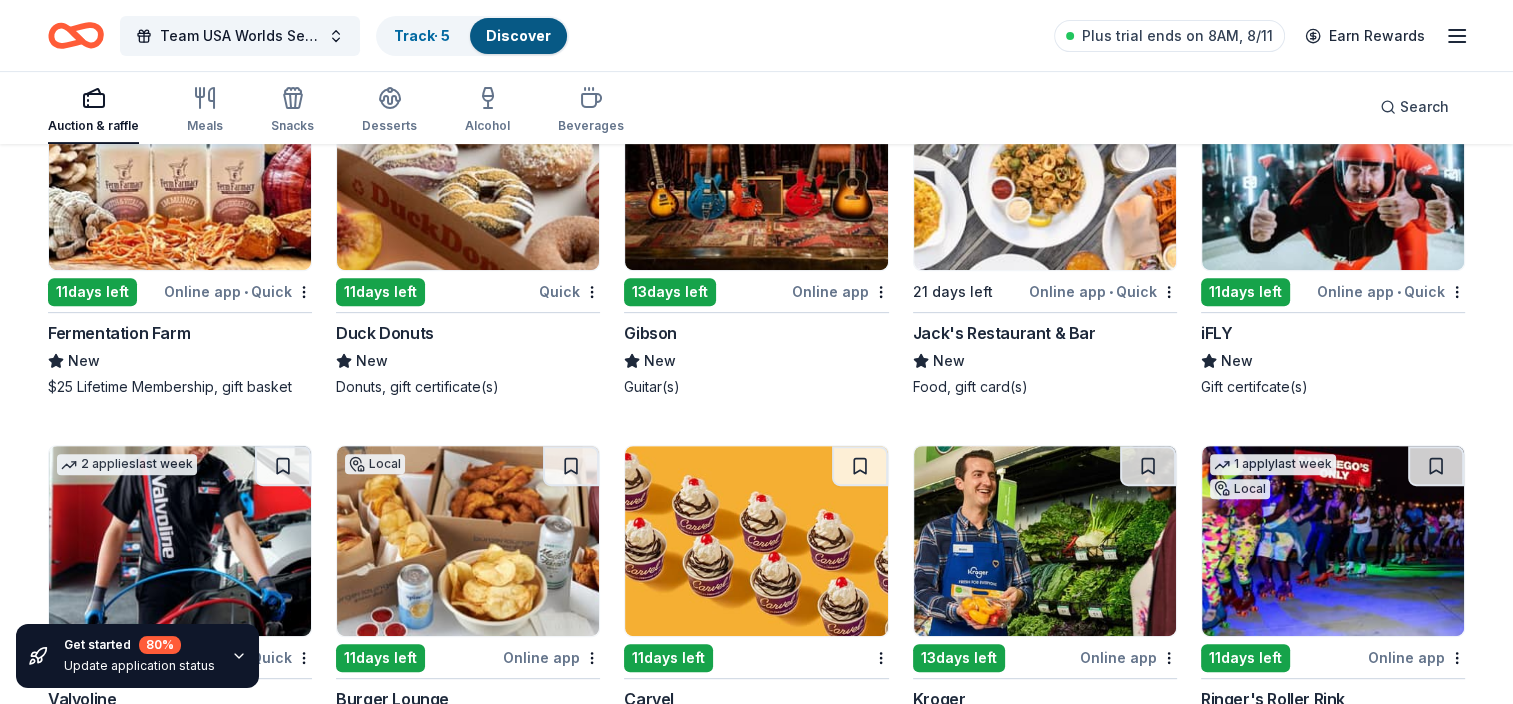 scroll, scrollTop: 8271, scrollLeft: 0, axis: vertical 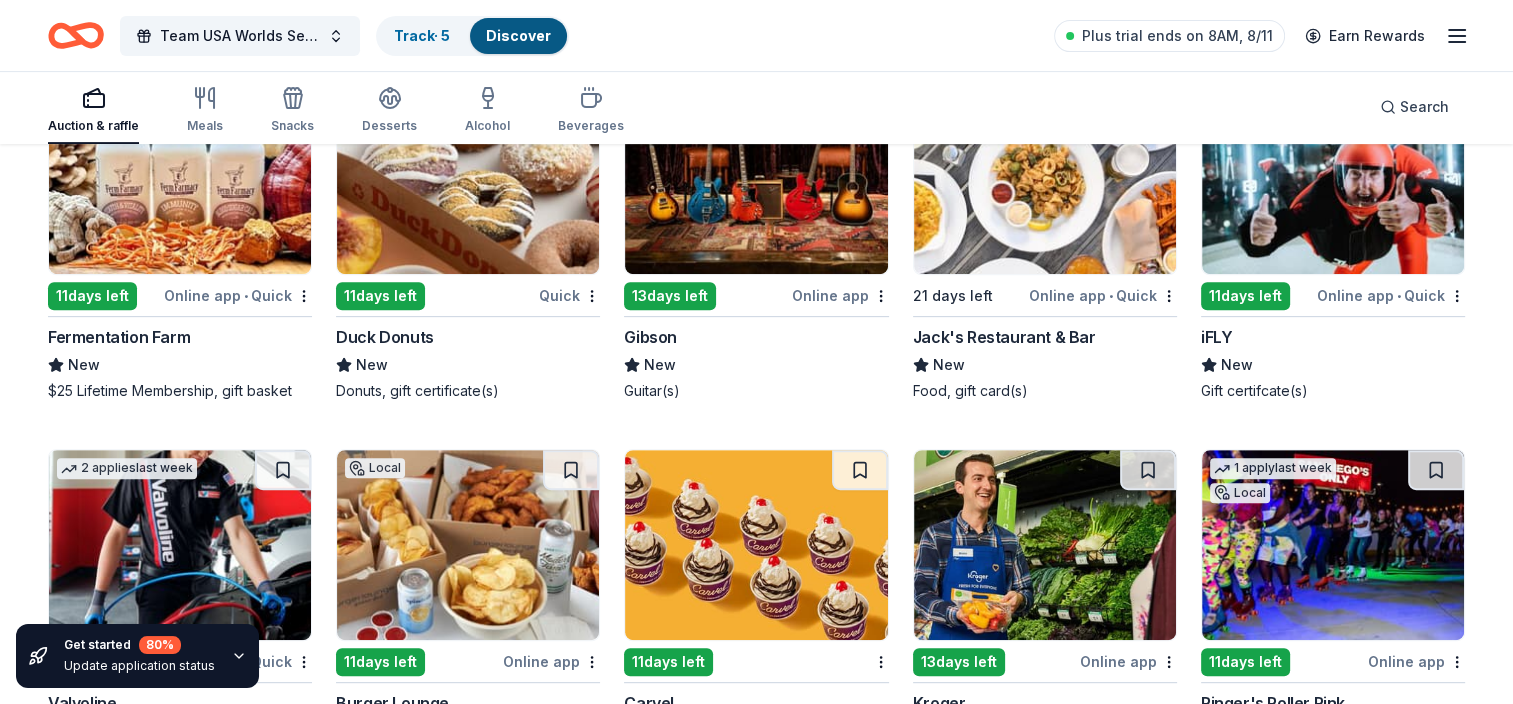 click at bounding box center (1333, 179) 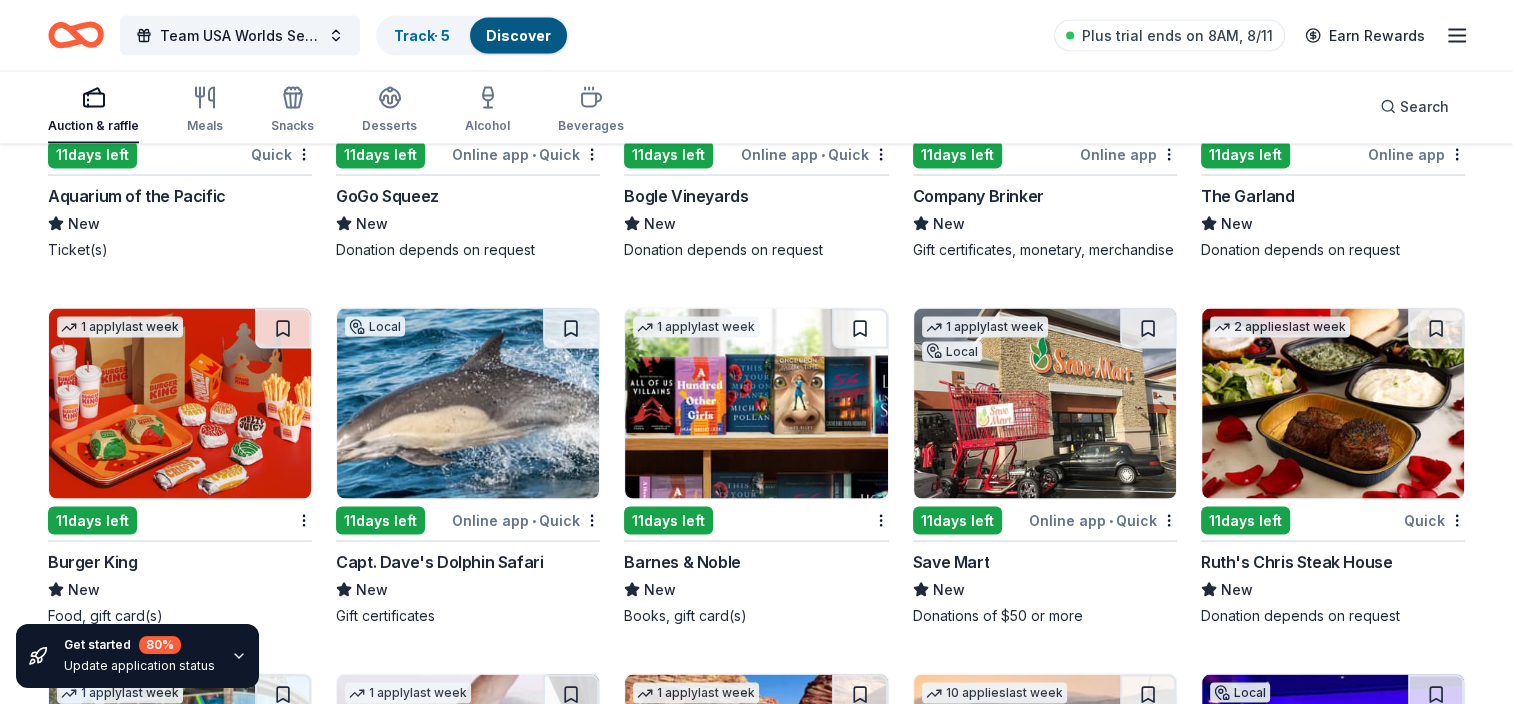 scroll, scrollTop: 11400, scrollLeft: 0, axis: vertical 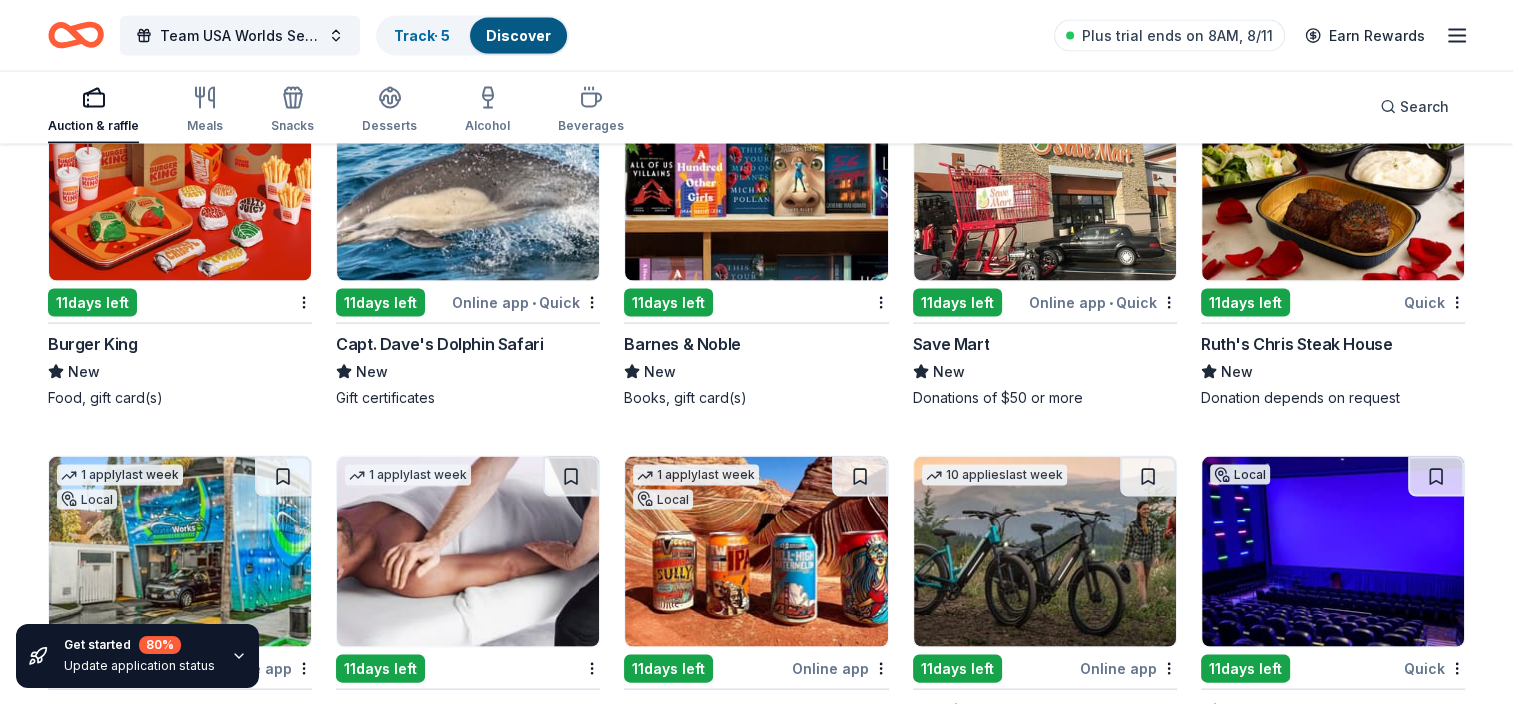 click at bounding box center (468, 186) 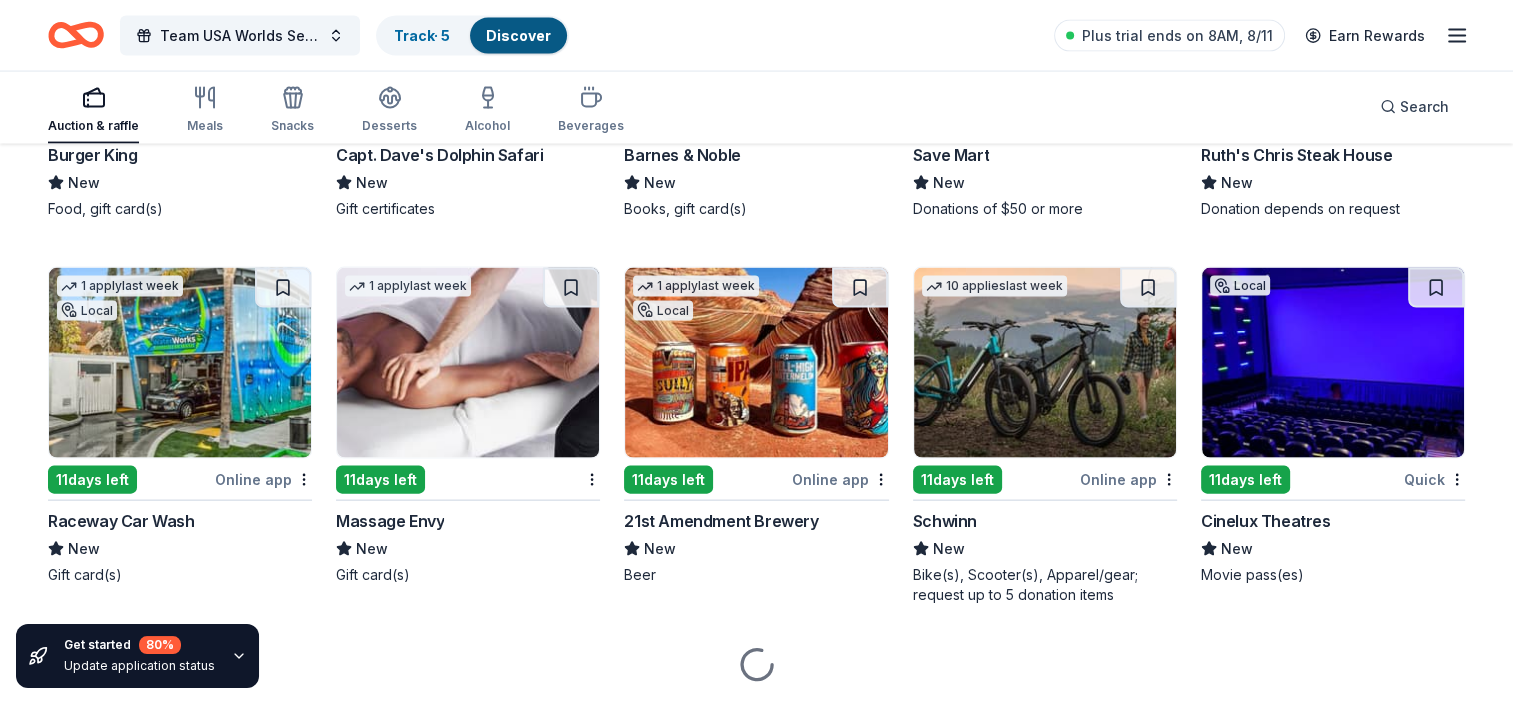 scroll, scrollTop: 11858, scrollLeft: 0, axis: vertical 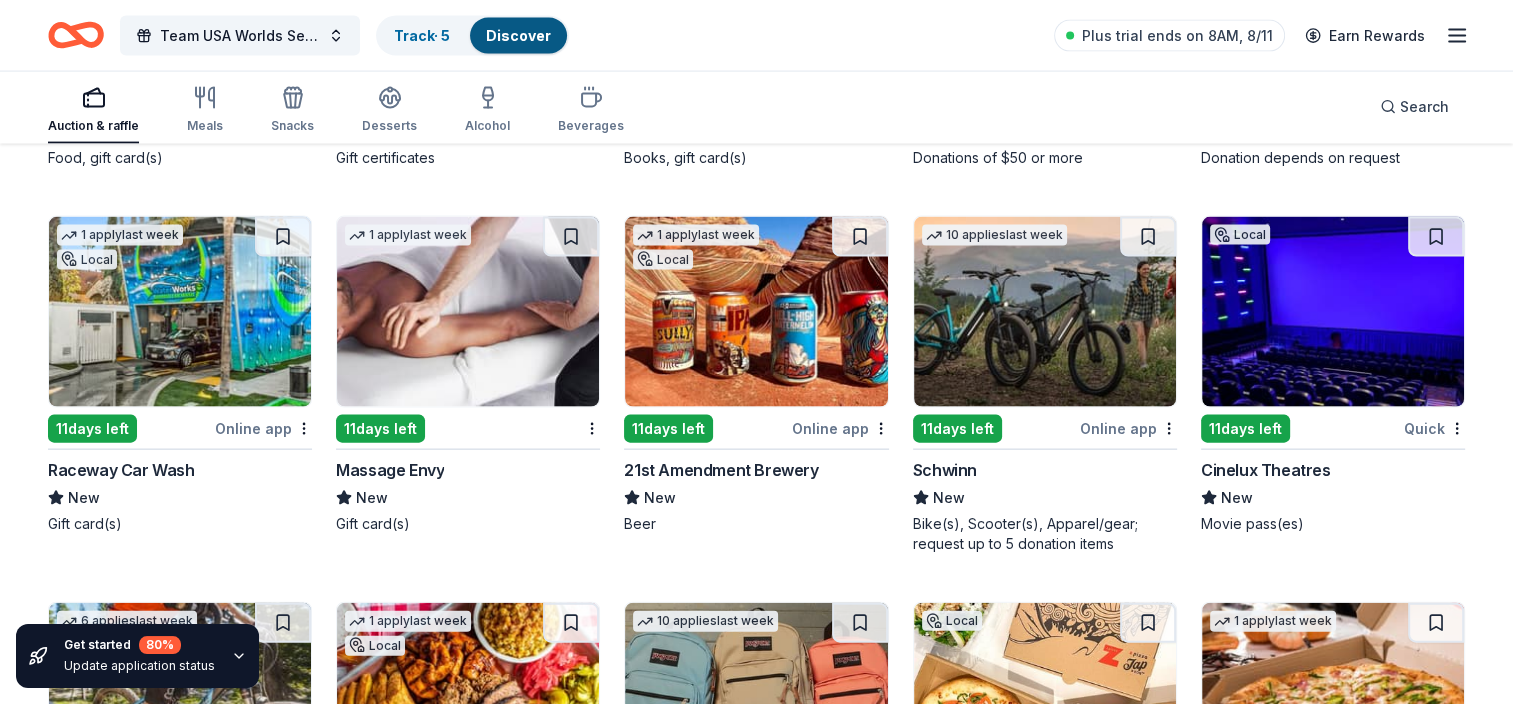 click at bounding box center [1045, 312] 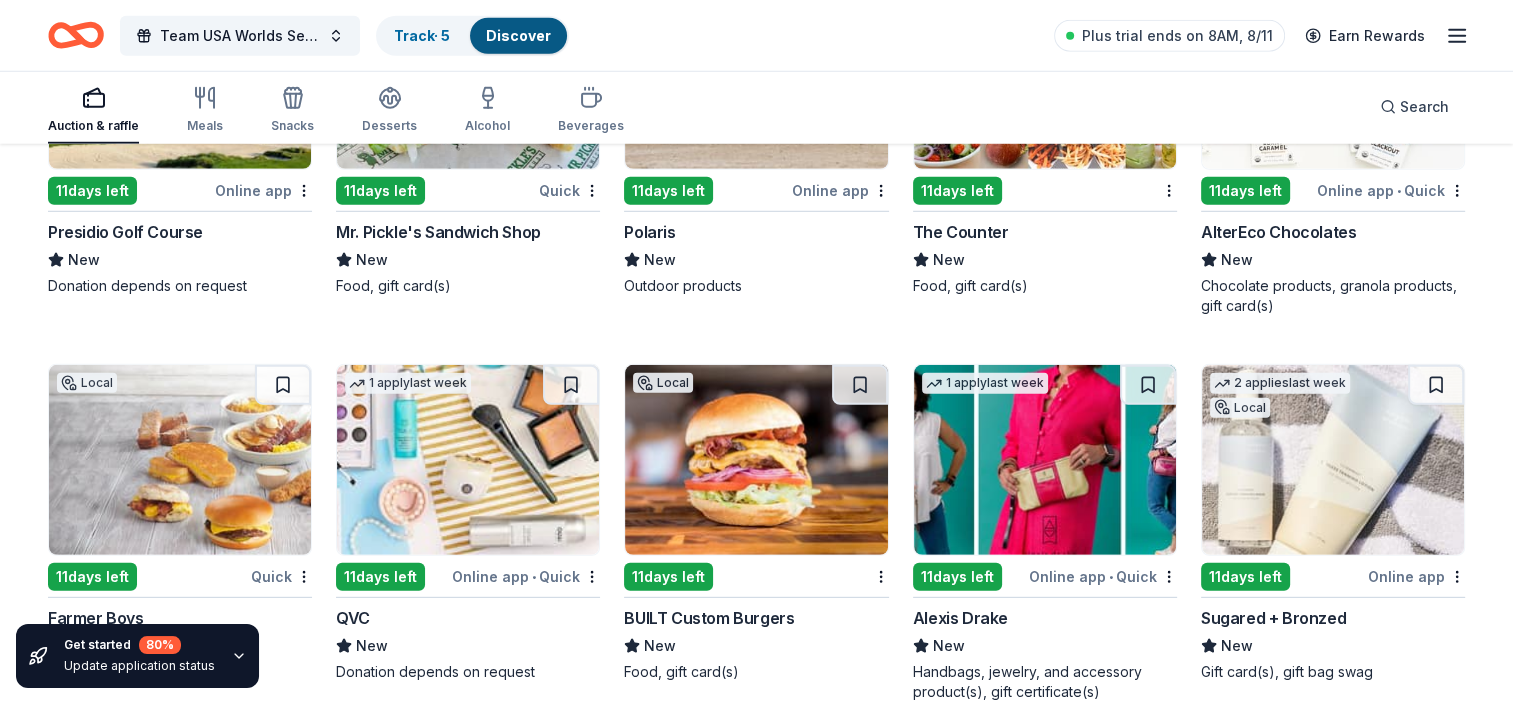 scroll, scrollTop: 13424, scrollLeft: 0, axis: vertical 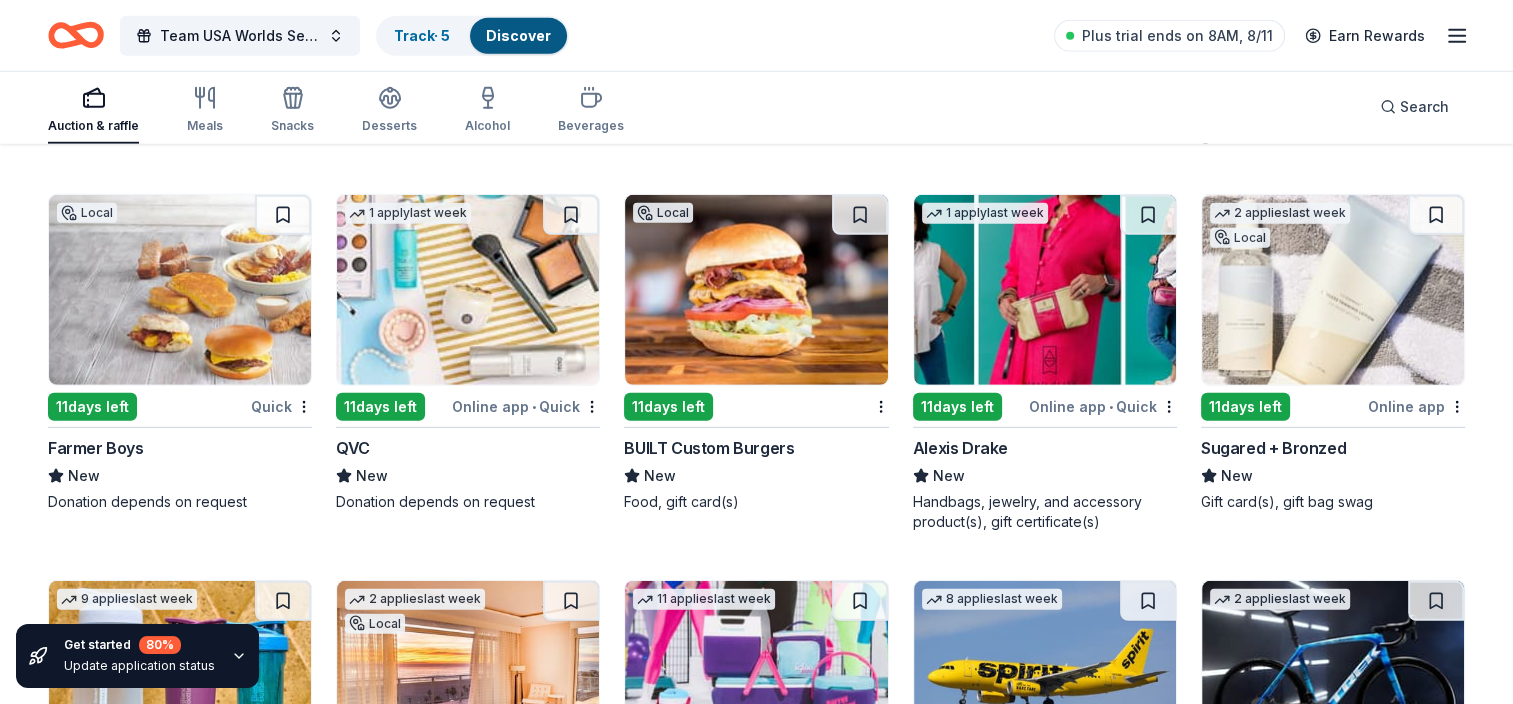 click at bounding box center (468, 290) 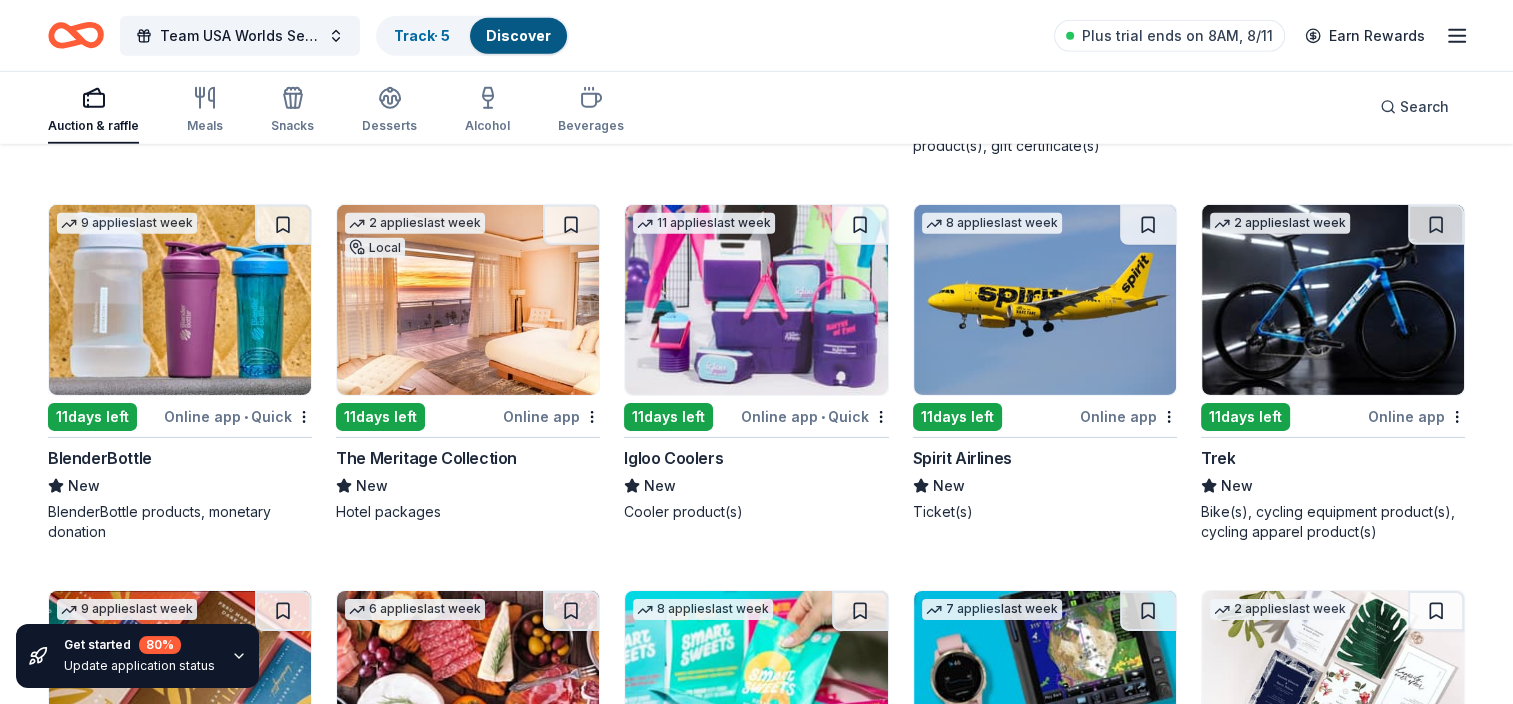 scroll, scrollTop: 13804, scrollLeft: 0, axis: vertical 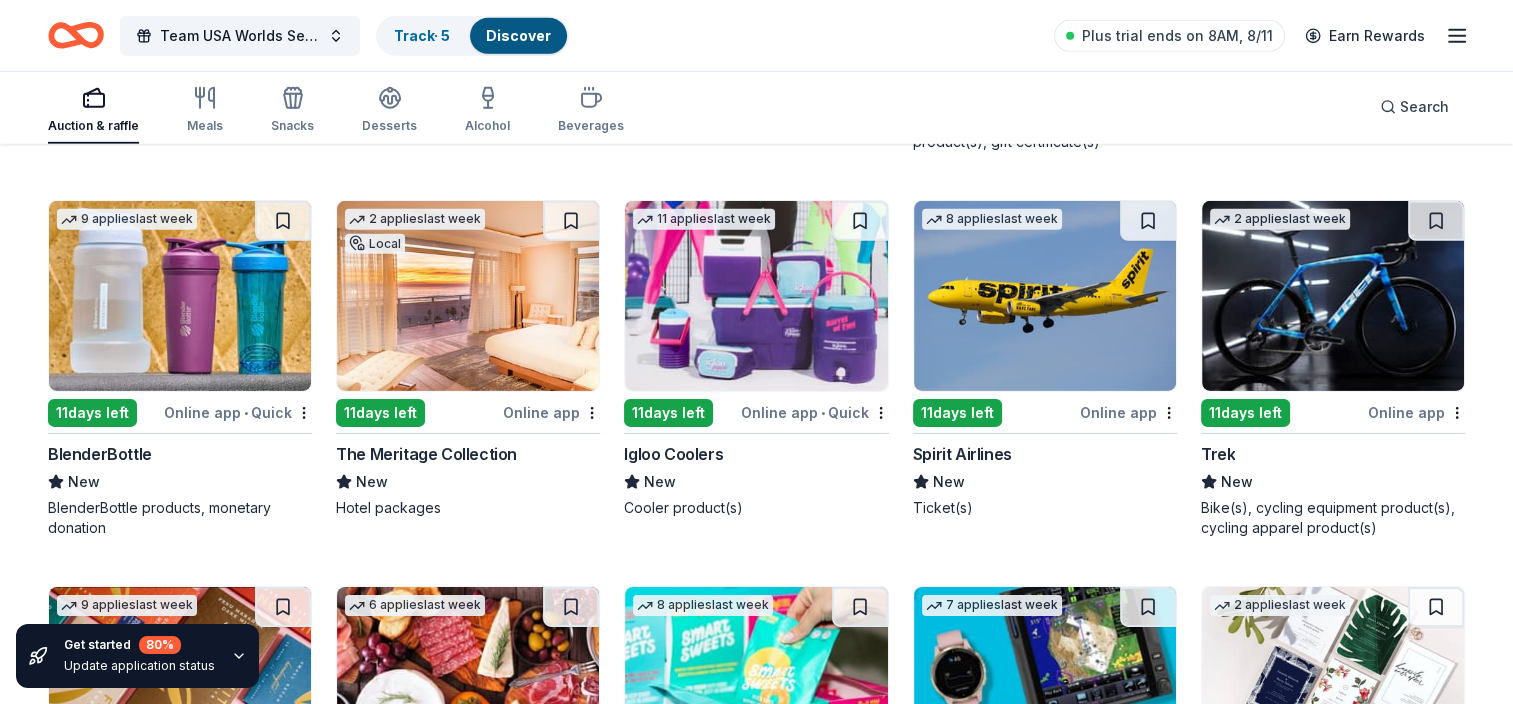 click at bounding box center [756, 296] 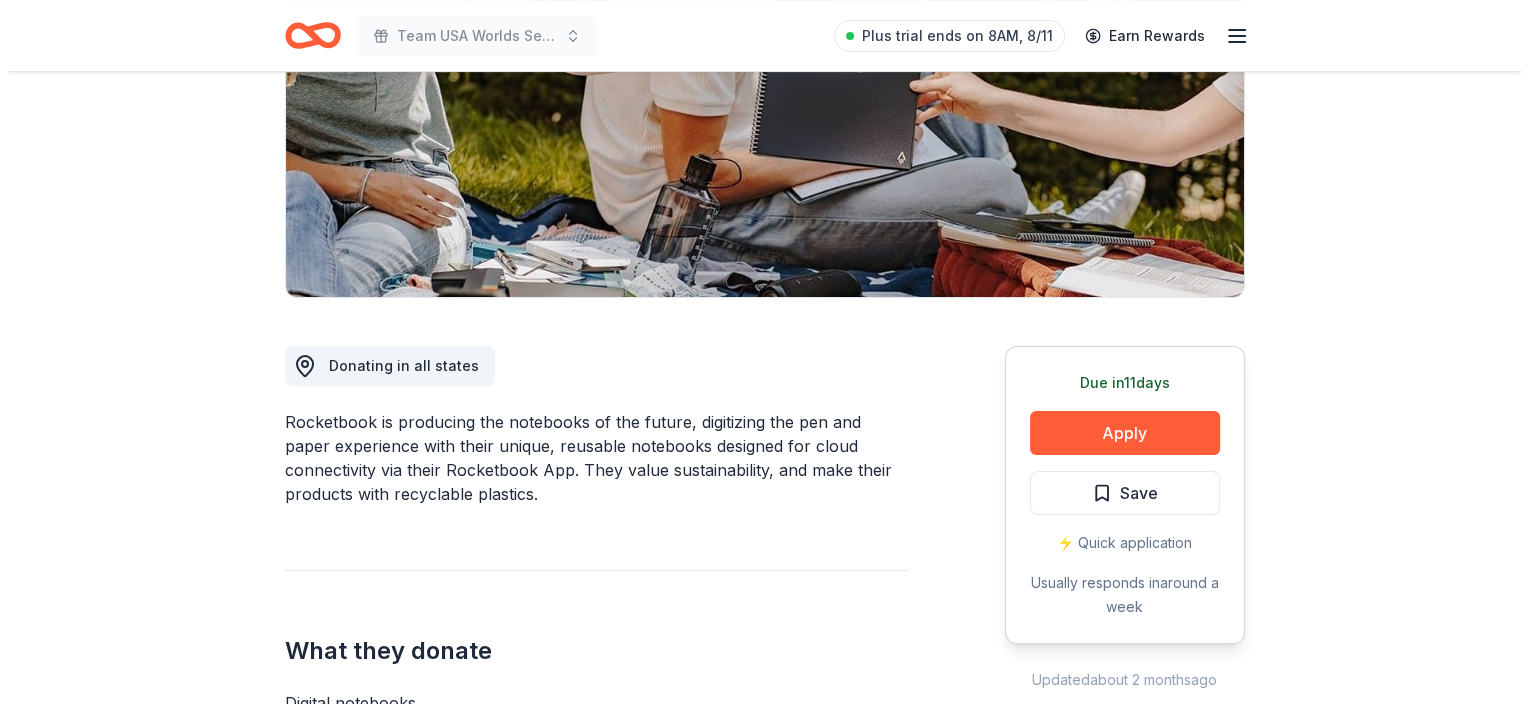 scroll, scrollTop: 312, scrollLeft: 0, axis: vertical 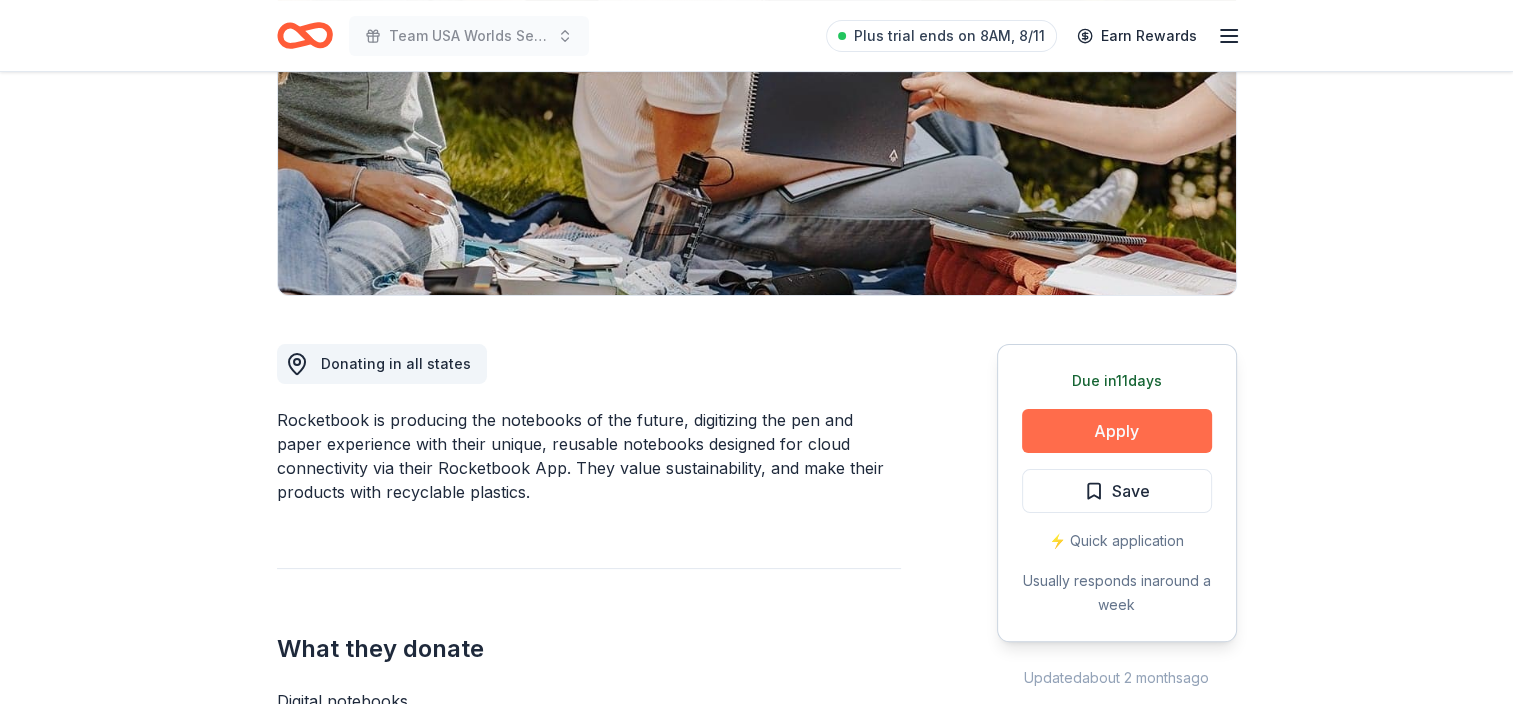 click on "Apply" at bounding box center (1117, 431) 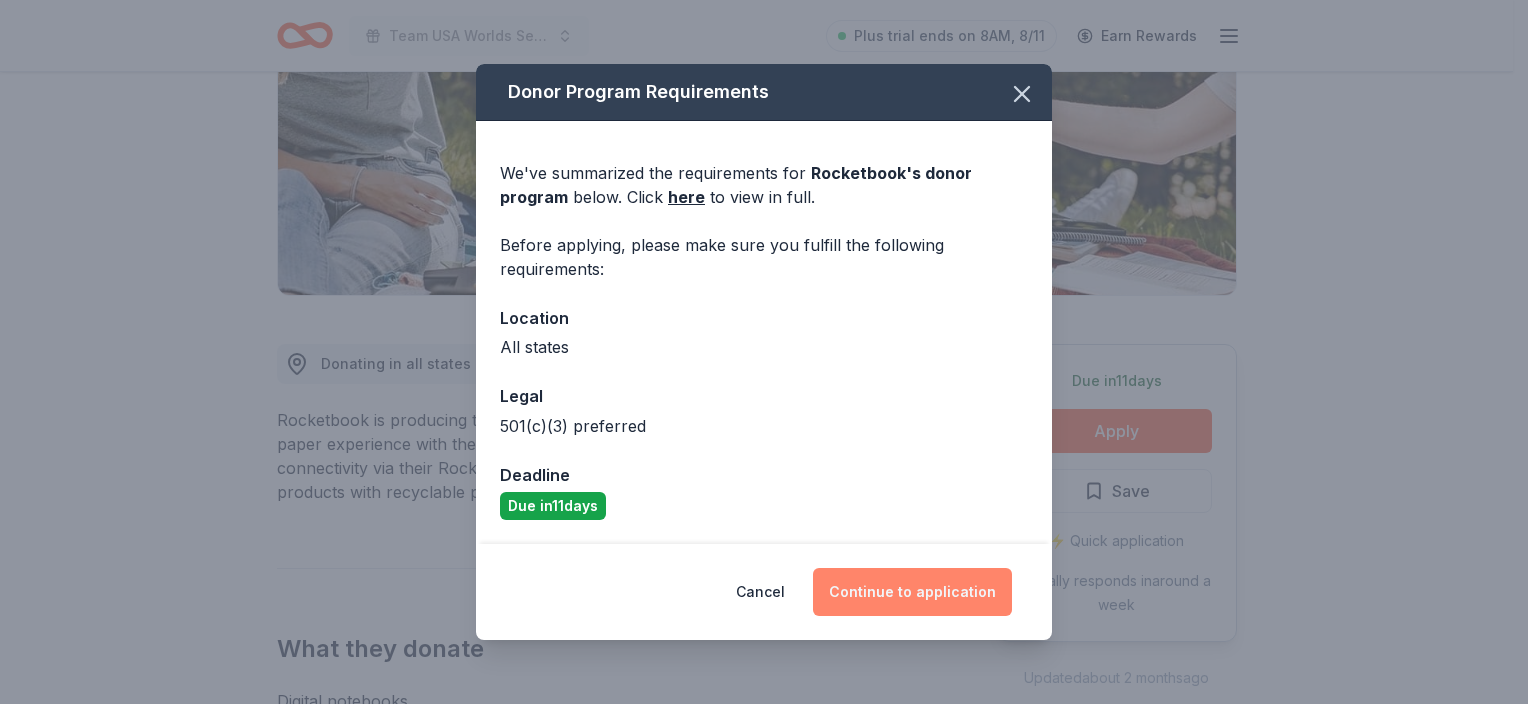 click on "Continue to application" at bounding box center (912, 592) 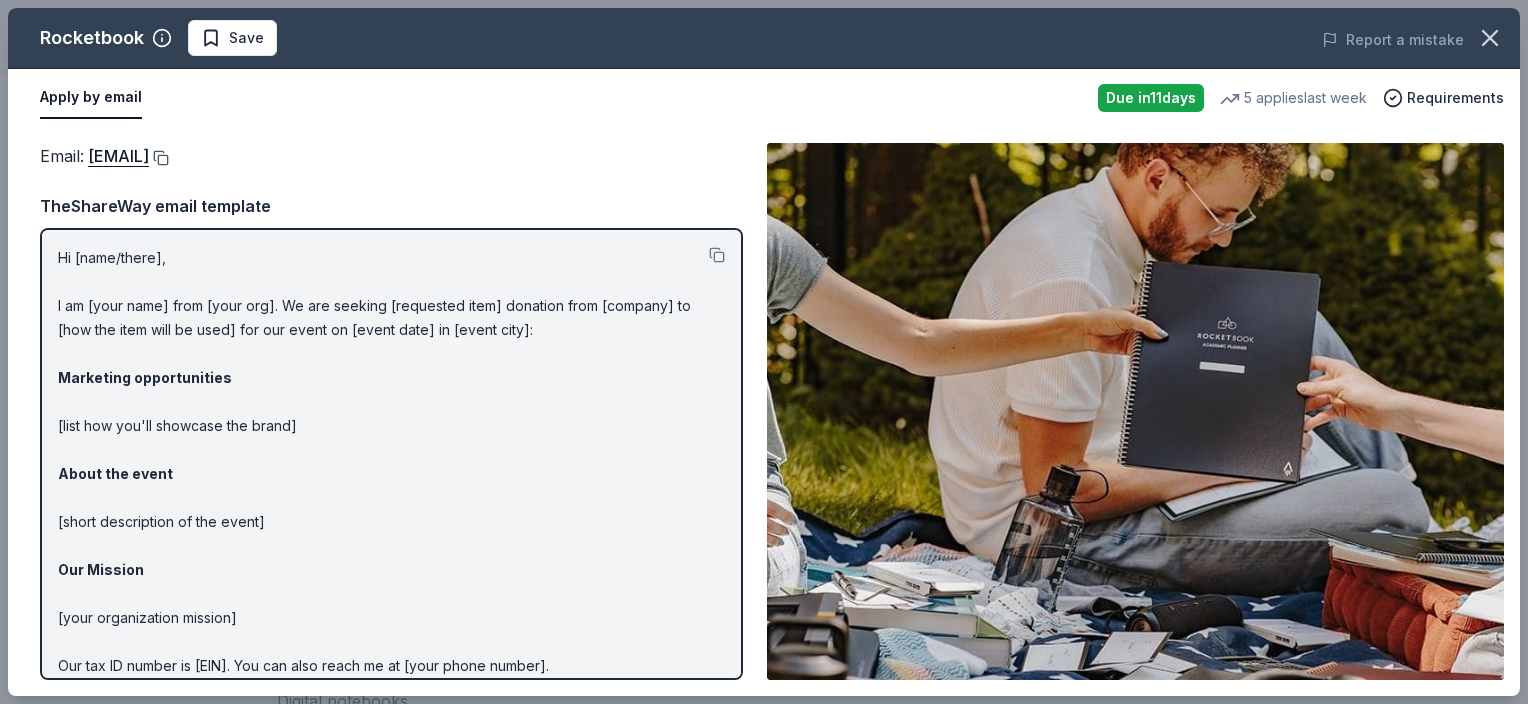 click at bounding box center (159, 158) 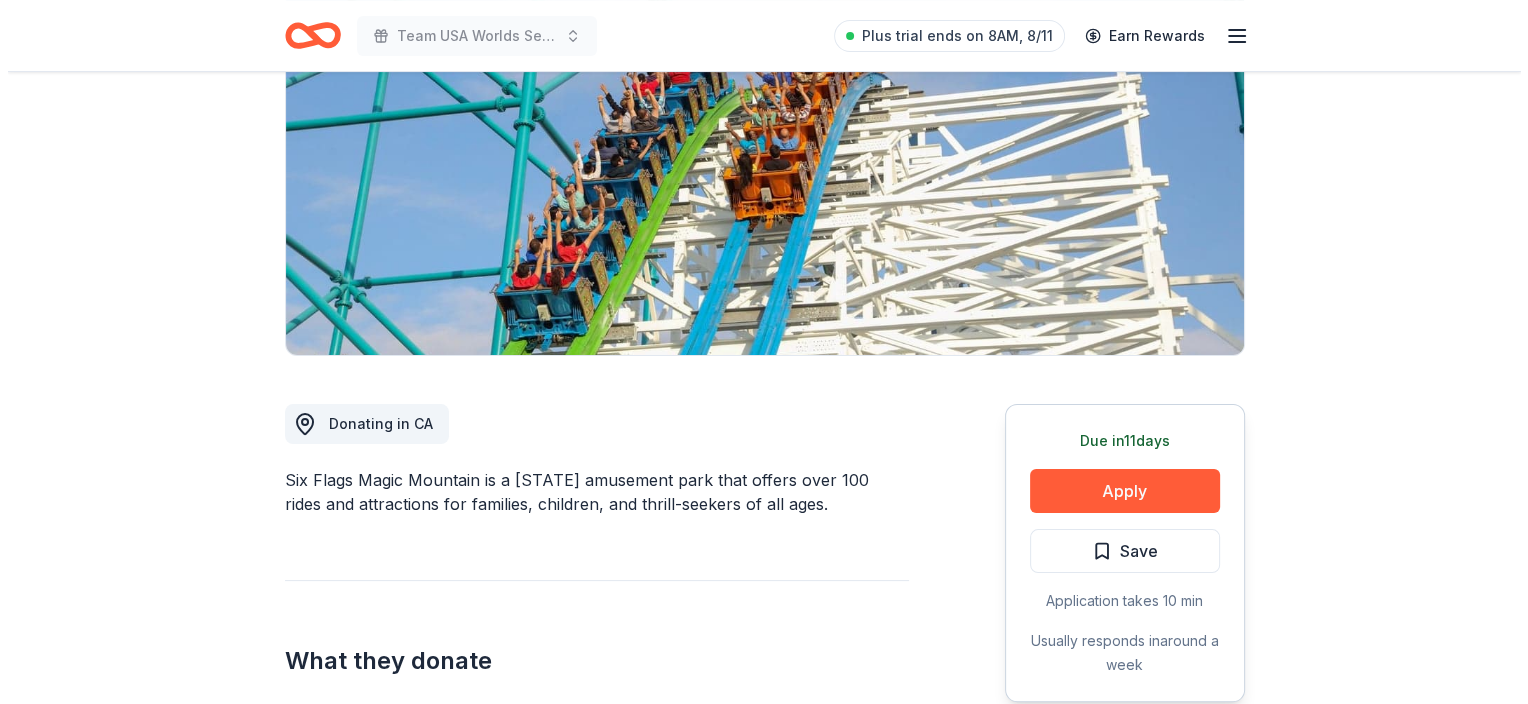 scroll, scrollTop: 258, scrollLeft: 0, axis: vertical 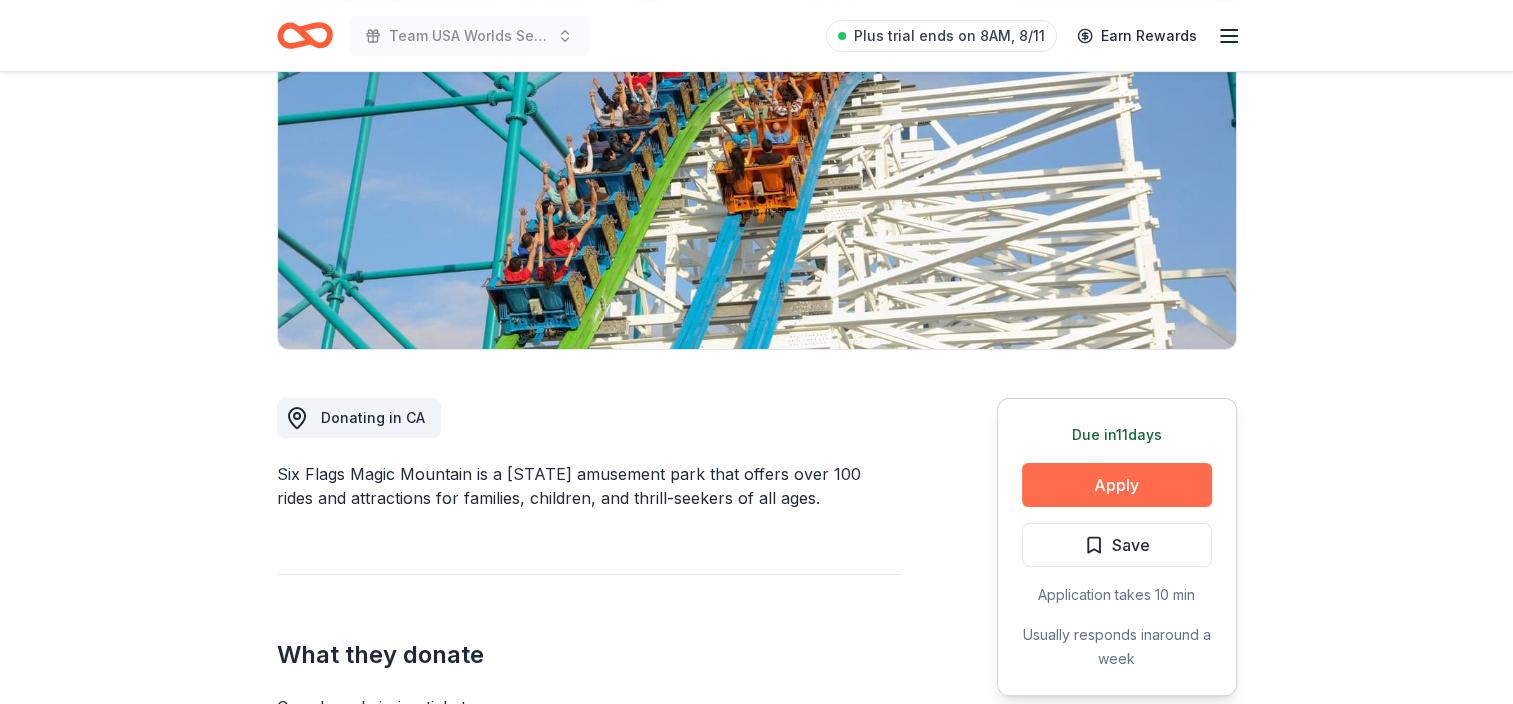 click on "Apply" at bounding box center (1117, 485) 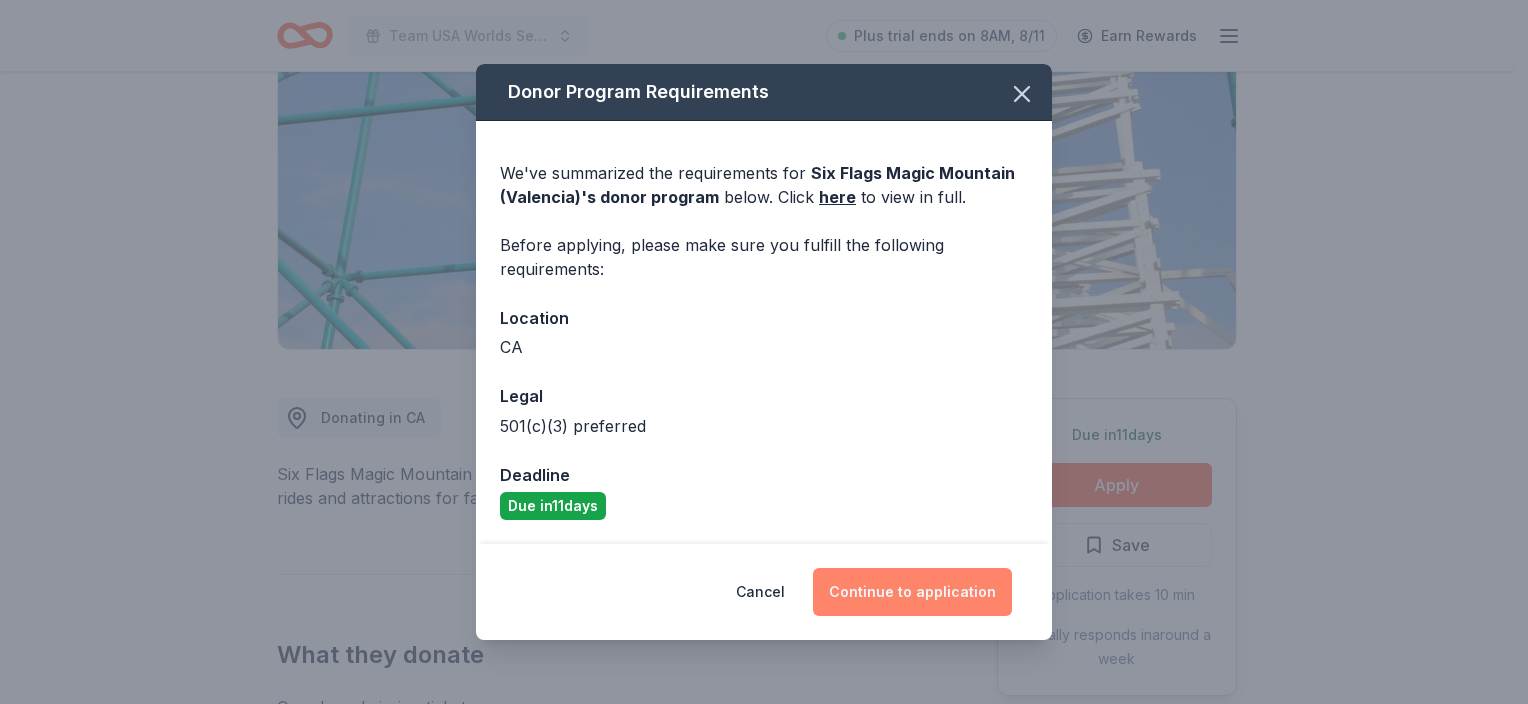 click on "Continue to application" at bounding box center [912, 592] 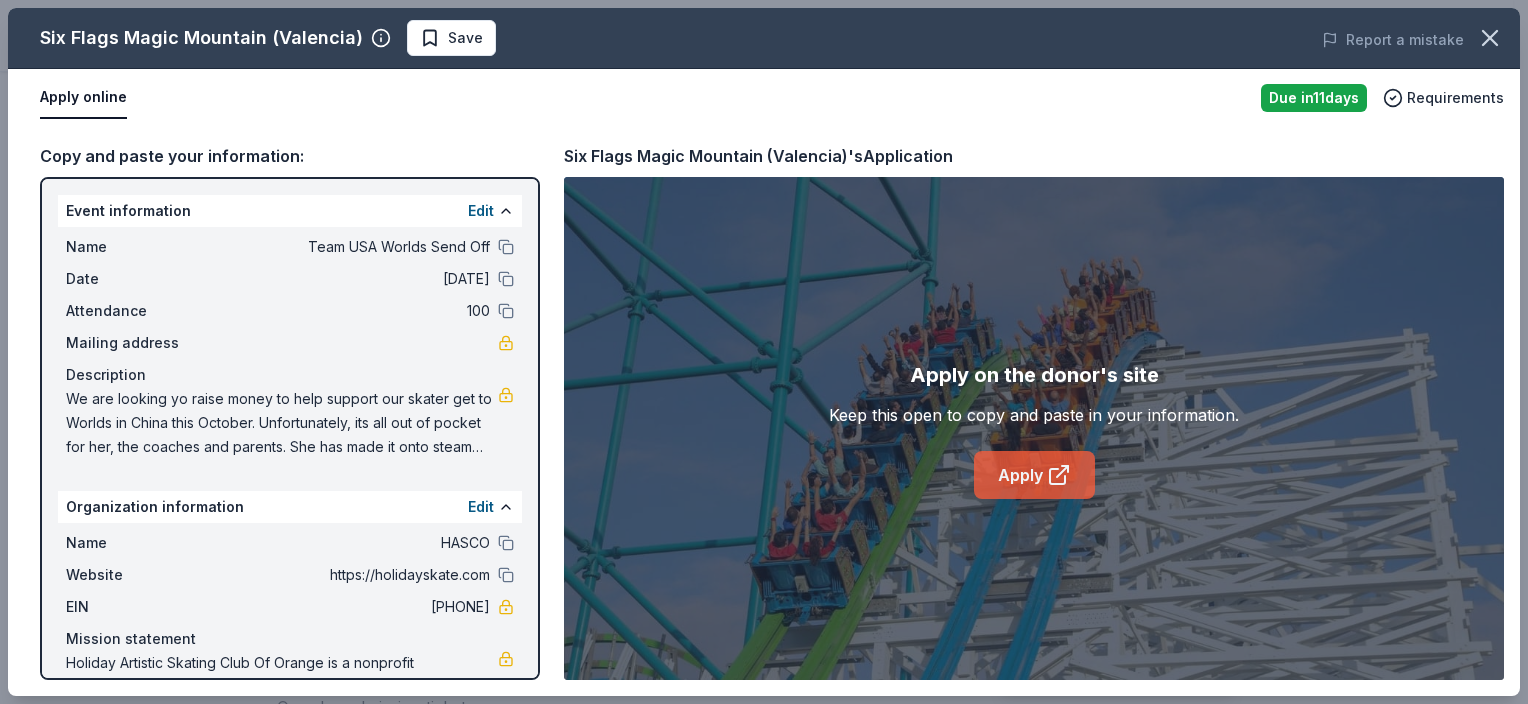 click on "Apply" at bounding box center [1034, 475] 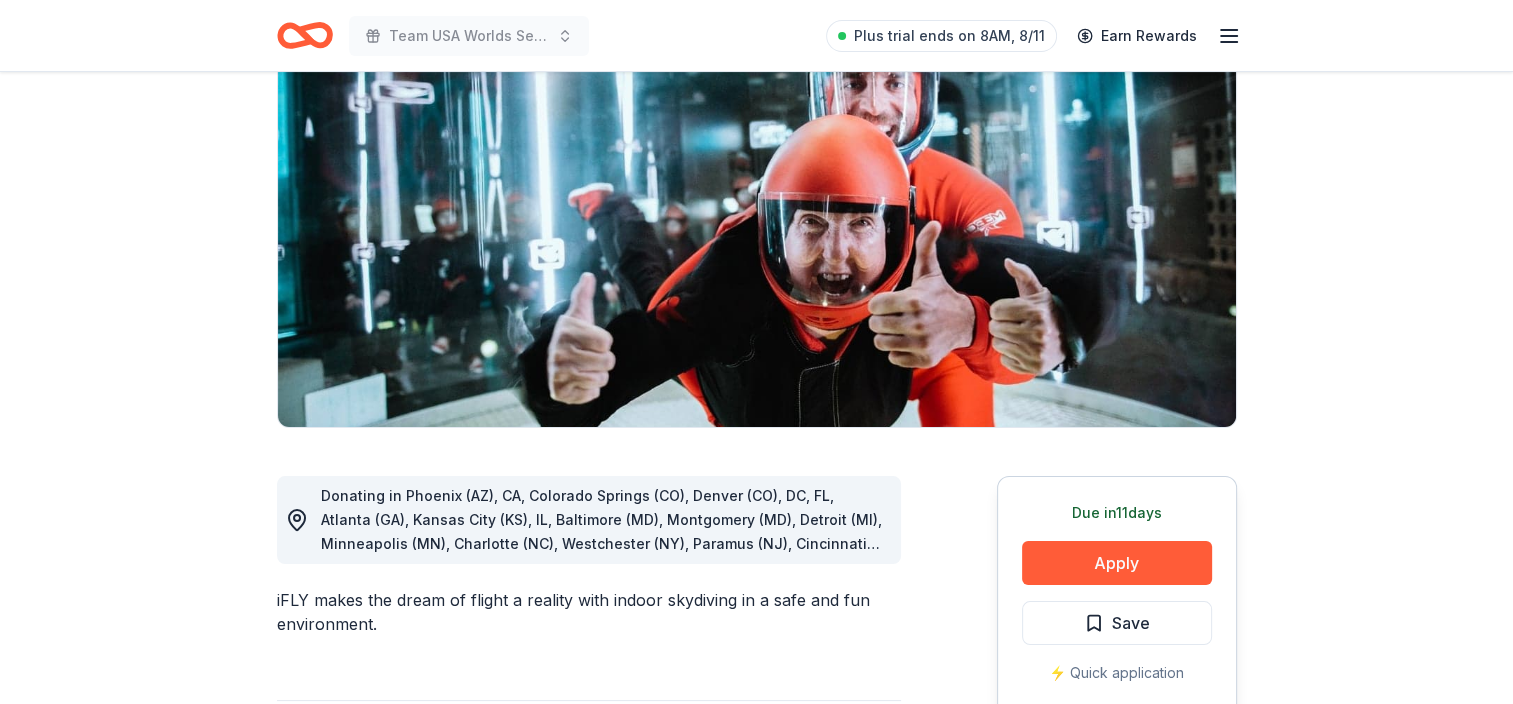scroll, scrollTop: 184, scrollLeft: 0, axis: vertical 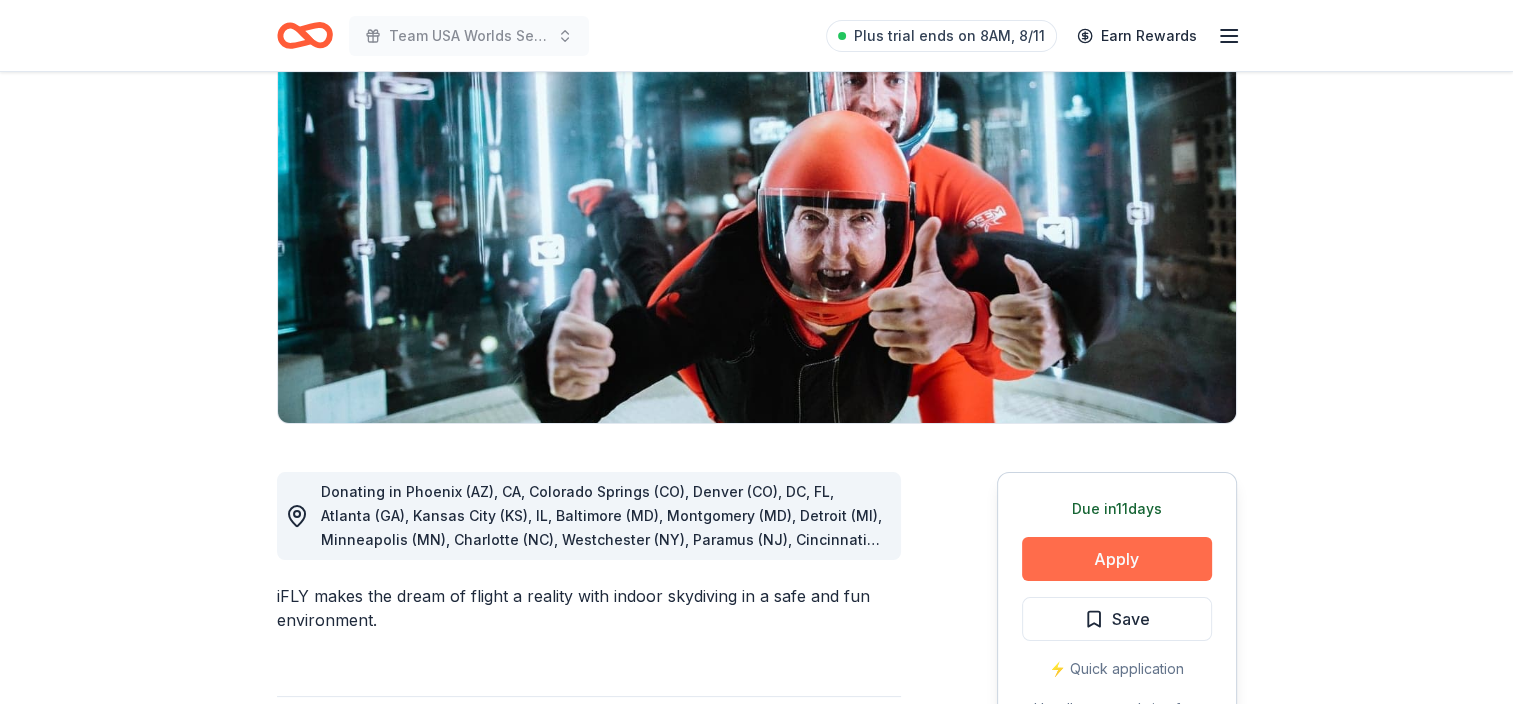 click on "Apply" at bounding box center (1117, 559) 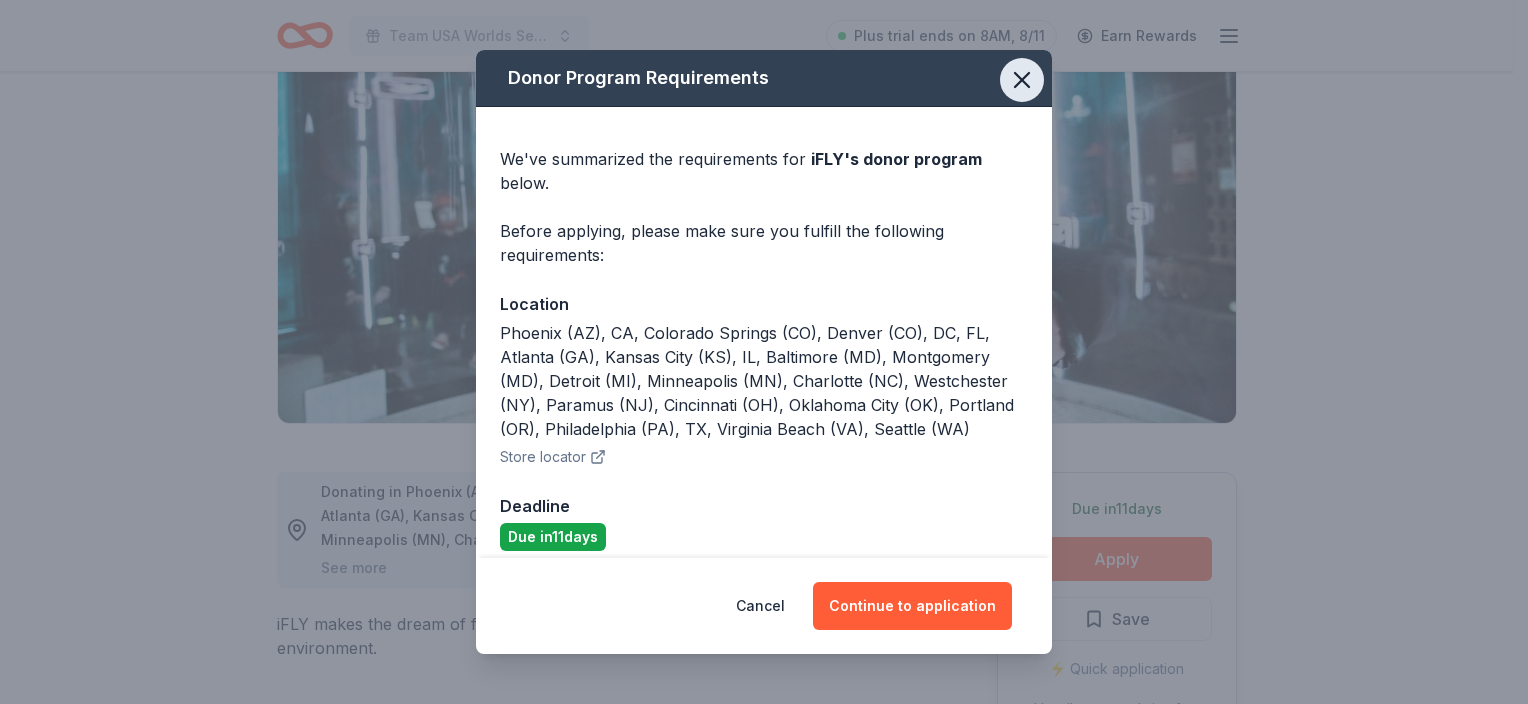 click 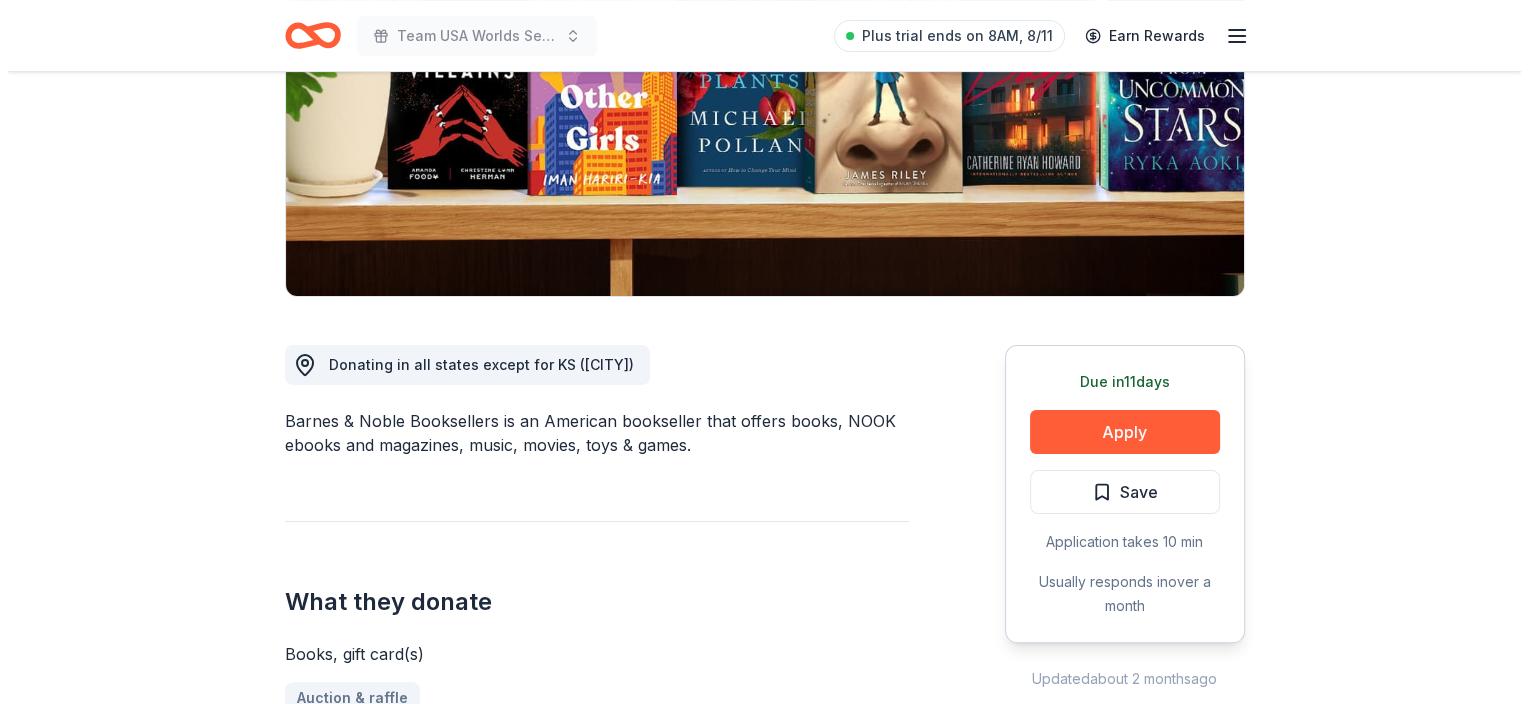 scroll, scrollTop: 312, scrollLeft: 0, axis: vertical 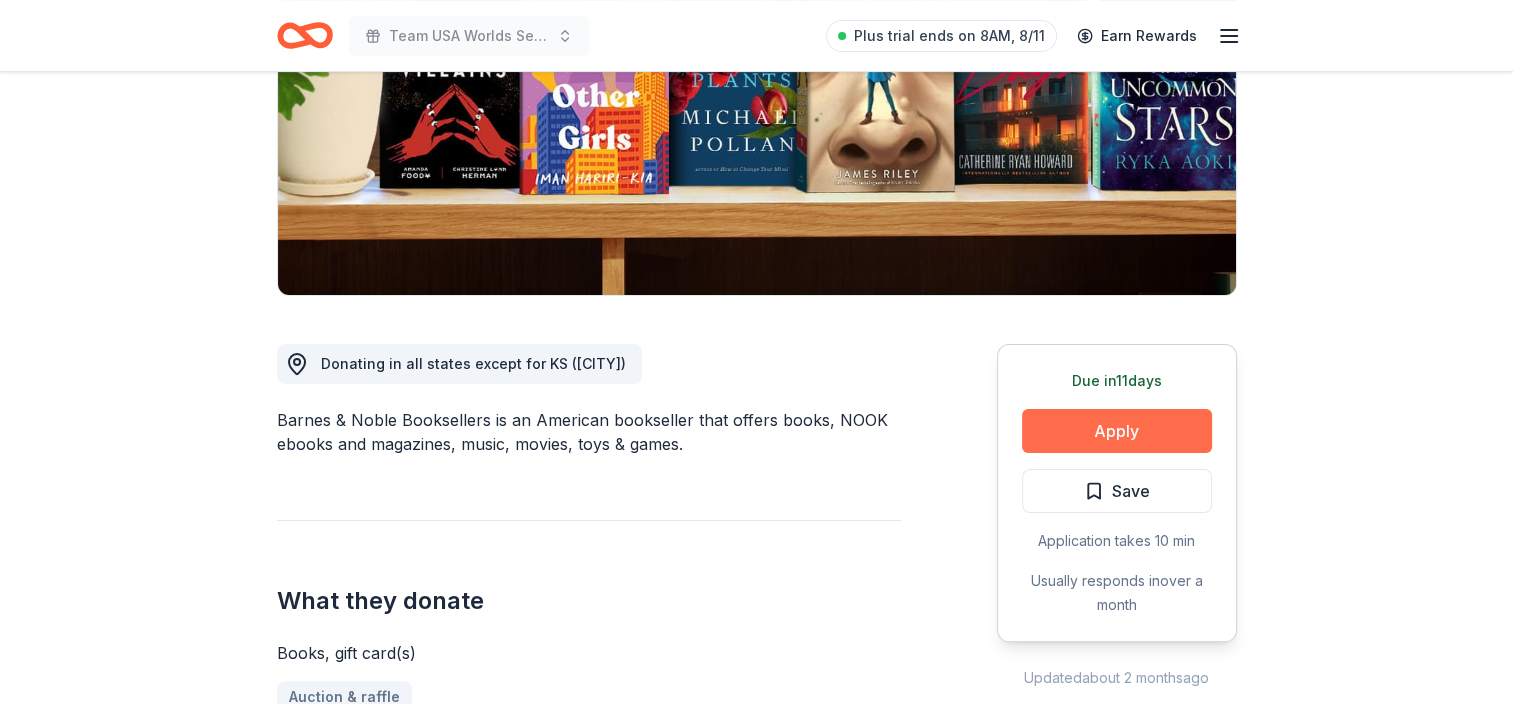 click on "Apply" at bounding box center [1117, 431] 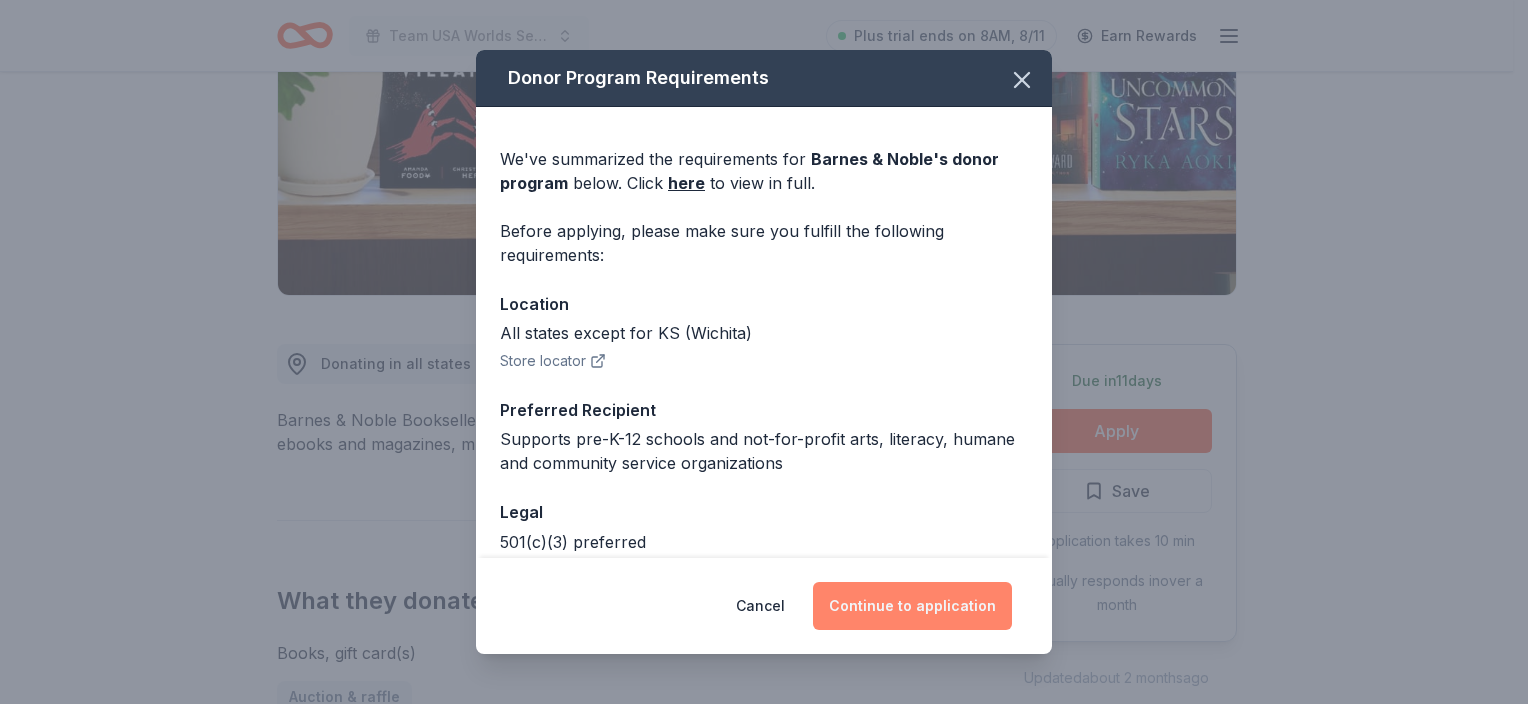 click on "Continue to application" at bounding box center [912, 606] 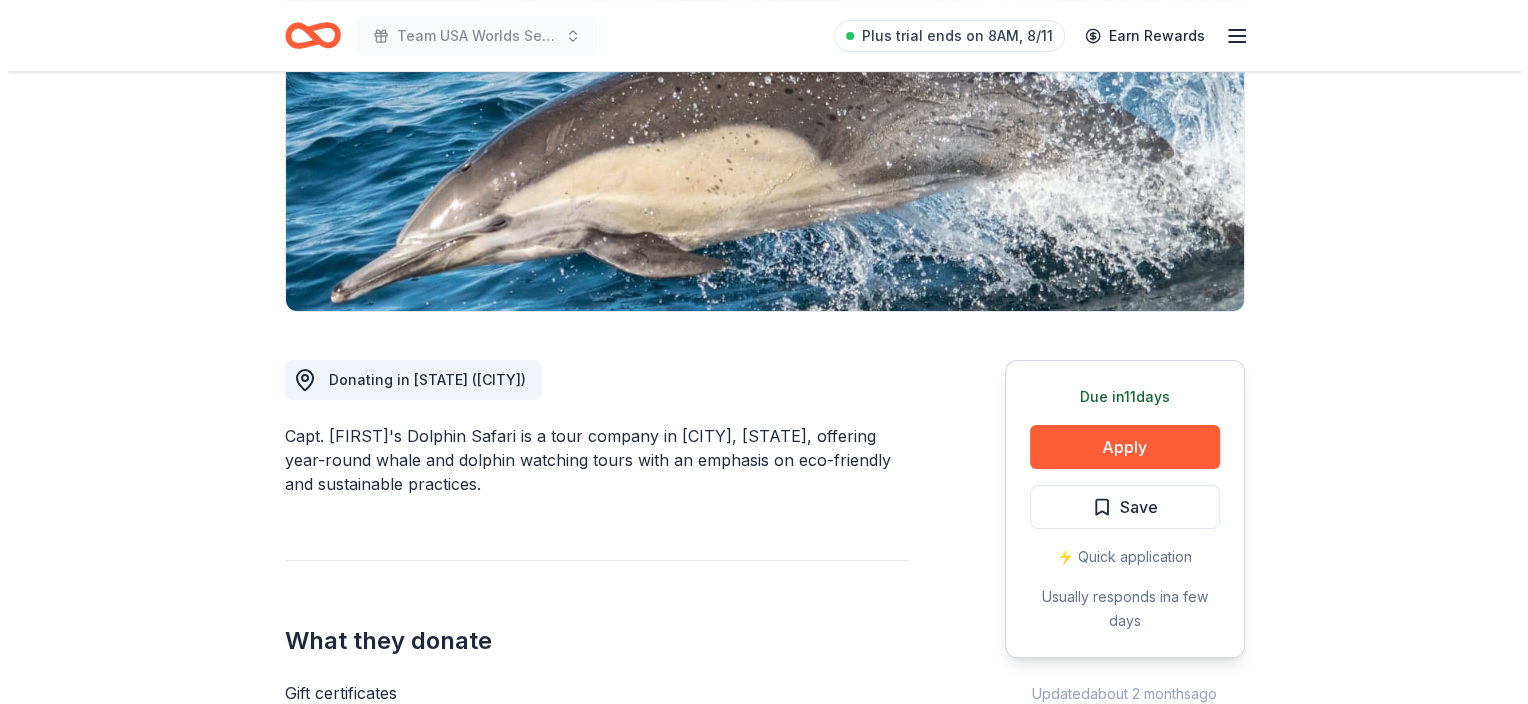 scroll, scrollTop: 300, scrollLeft: 0, axis: vertical 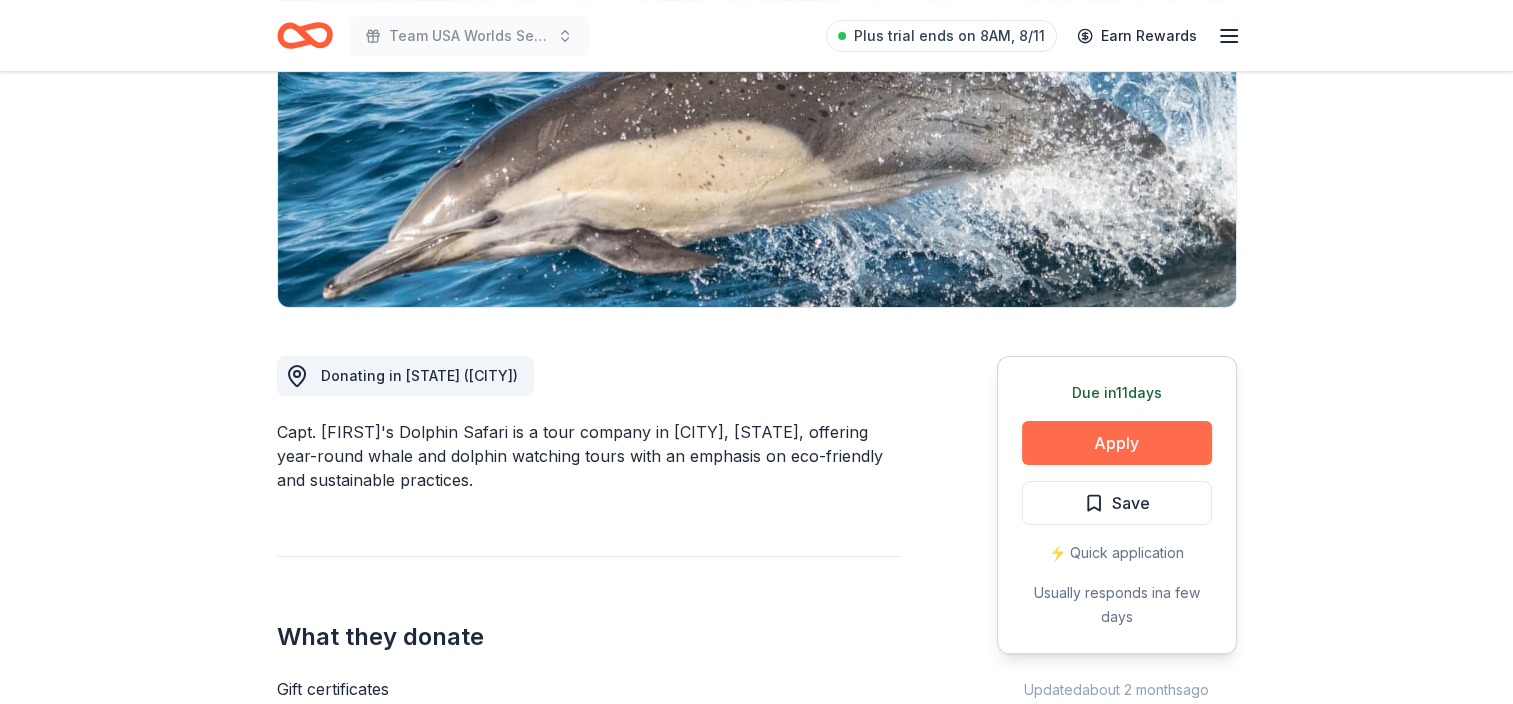 click on "Apply" at bounding box center (1117, 443) 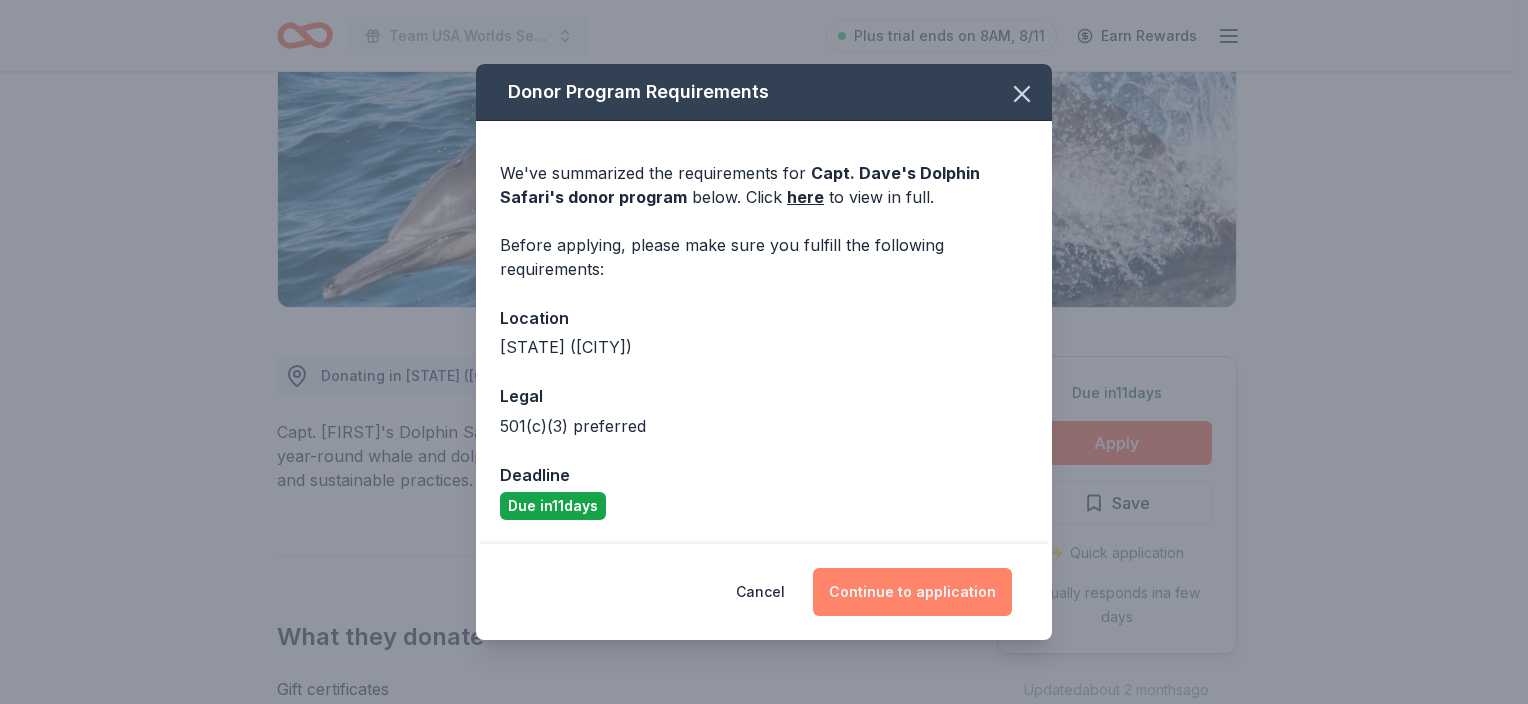 click on "Continue to application" at bounding box center [912, 592] 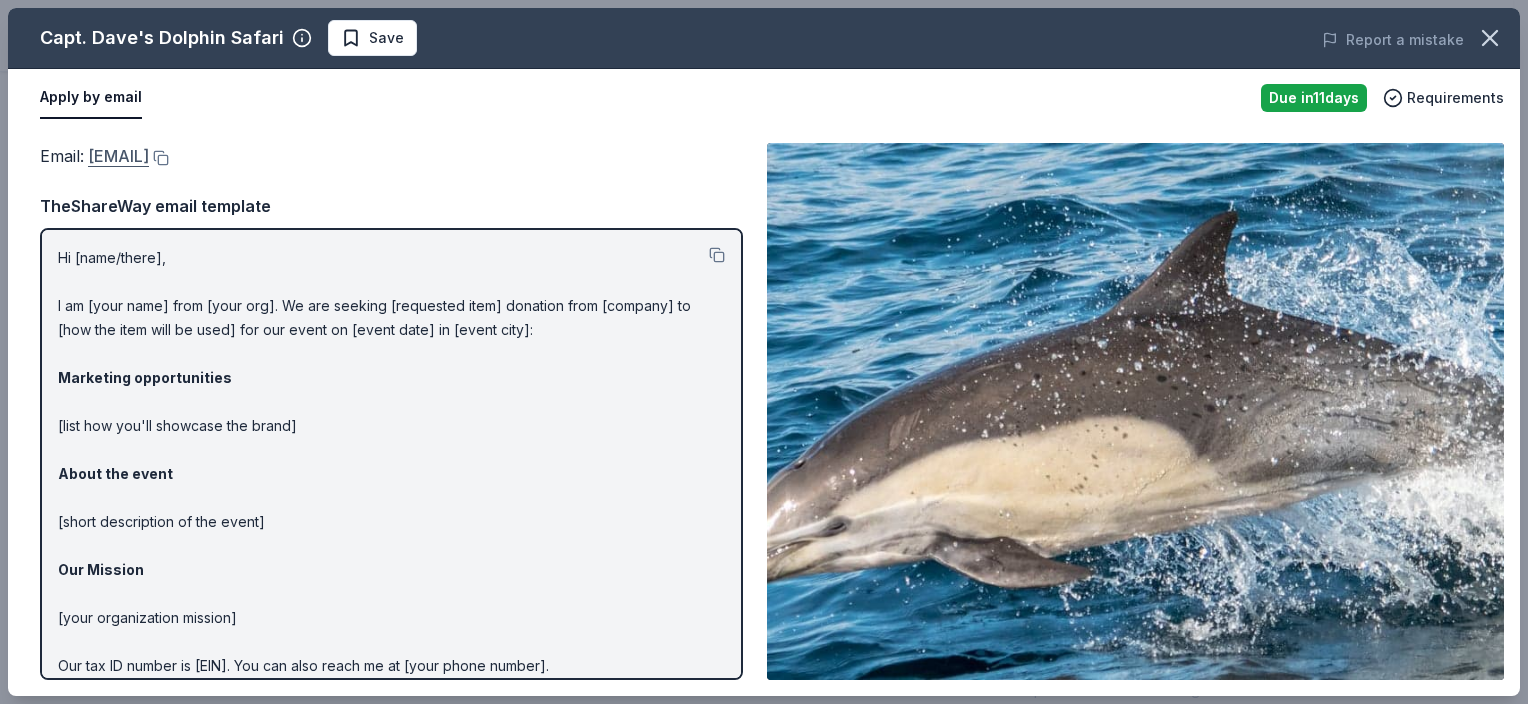 click on "donationrequest@dolphinsafari.com" at bounding box center (118, 156) 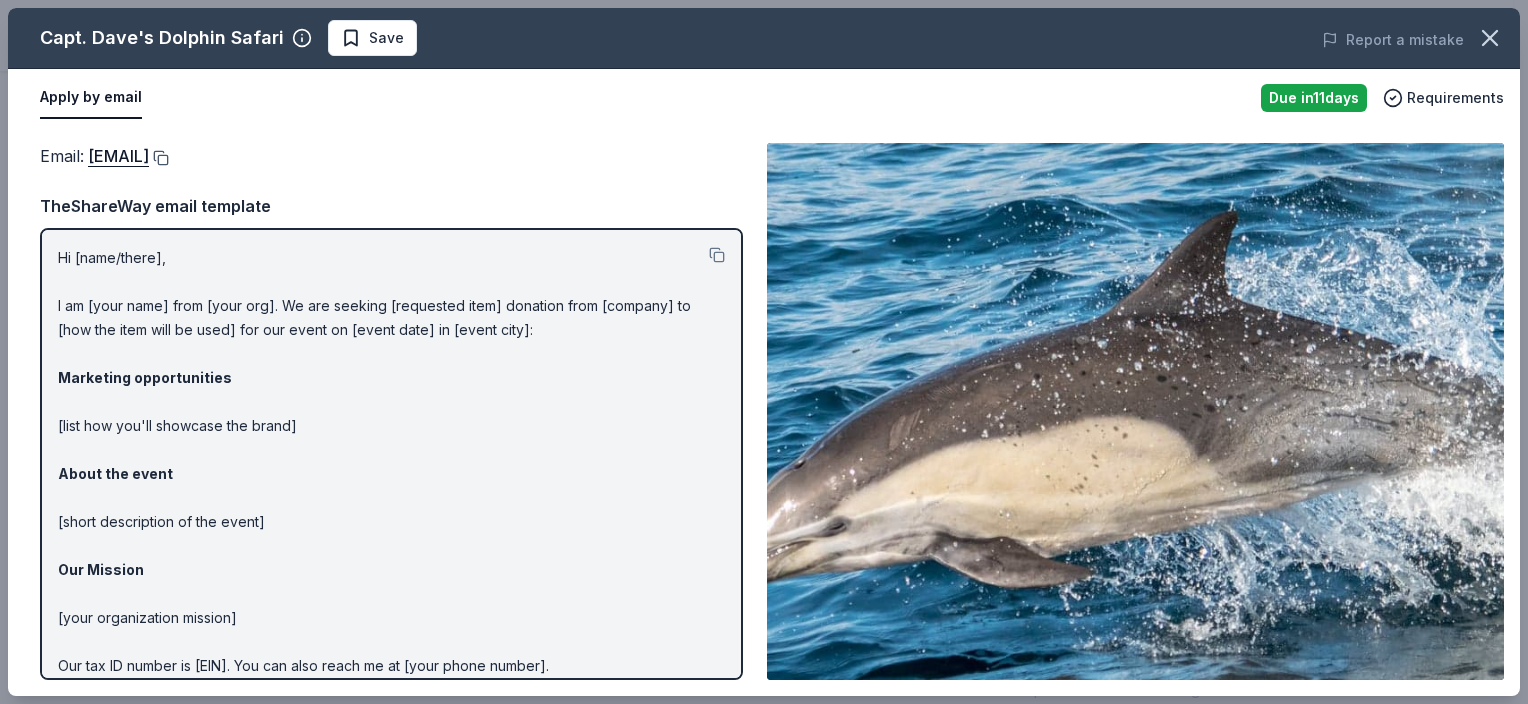 click at bounding box center (159, 158) 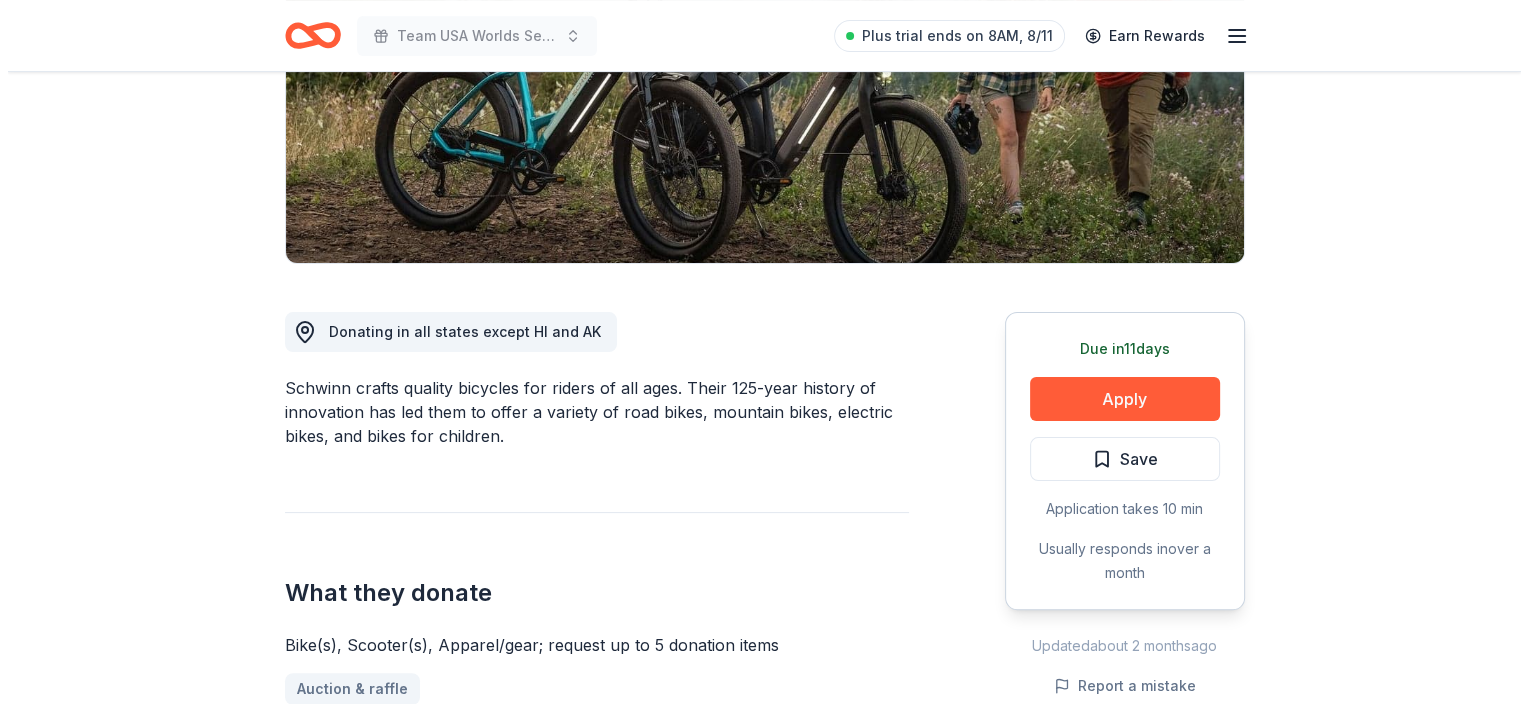 scroll, scrollTop: 346, scrollLeft: 0, axis: vertical 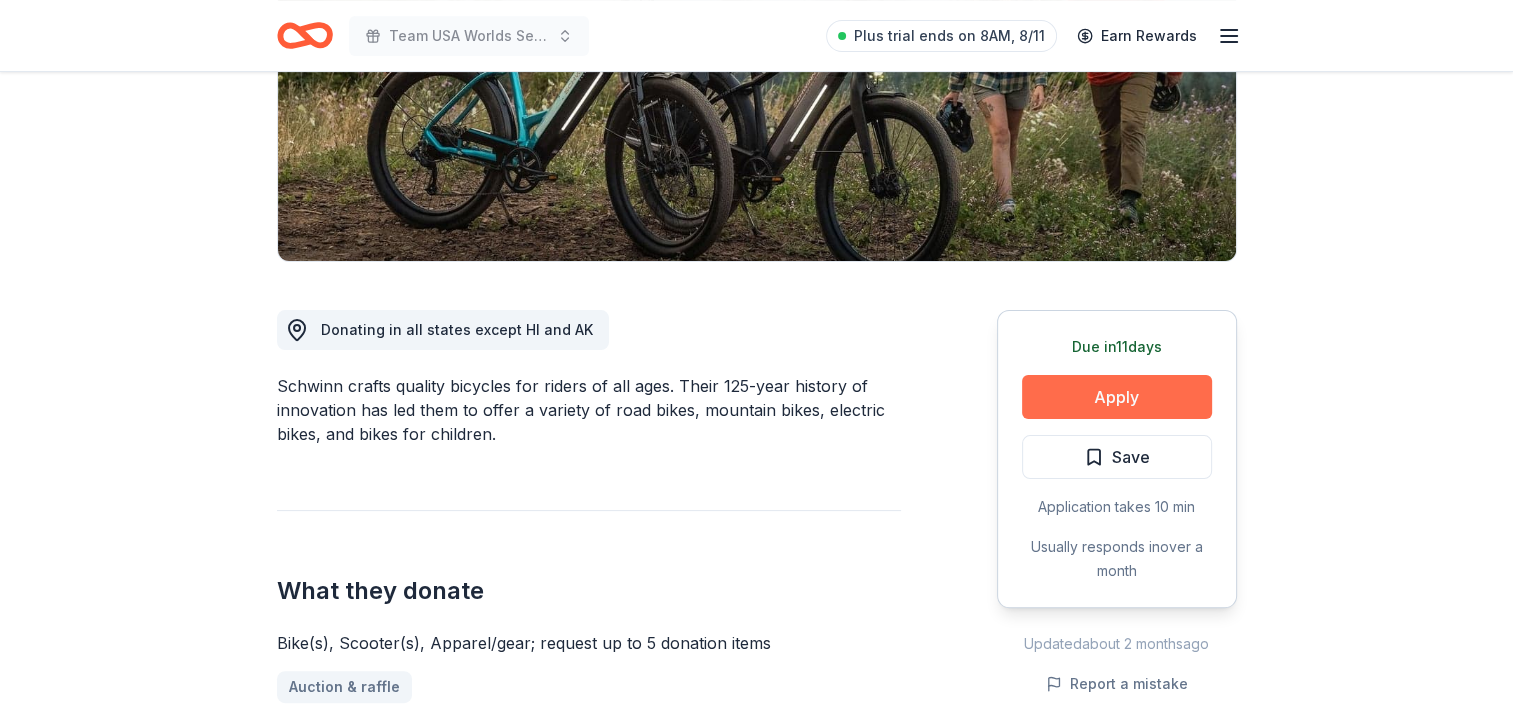 click on "Apply" at bounding box center (1117, 397) 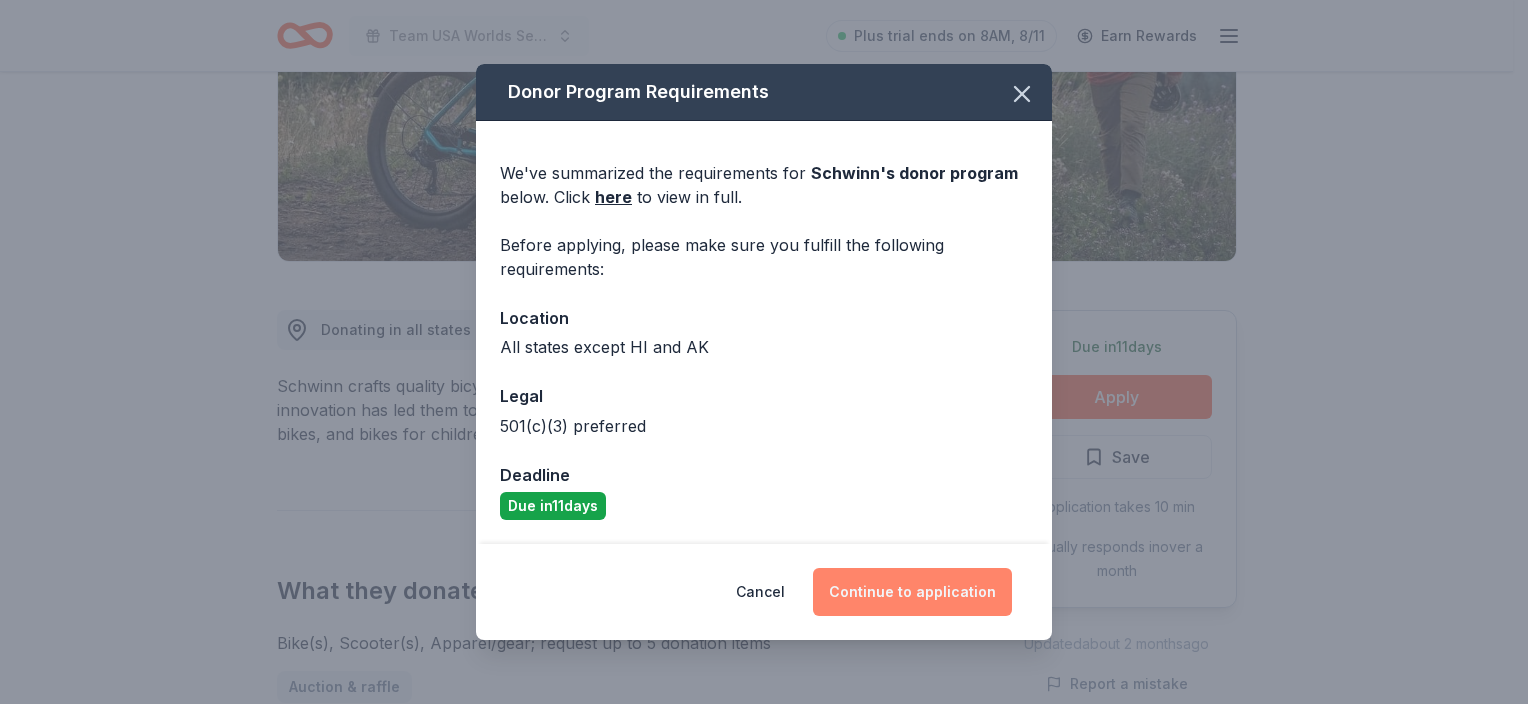 click on "Continue to application" at bounding box center [912, 592] 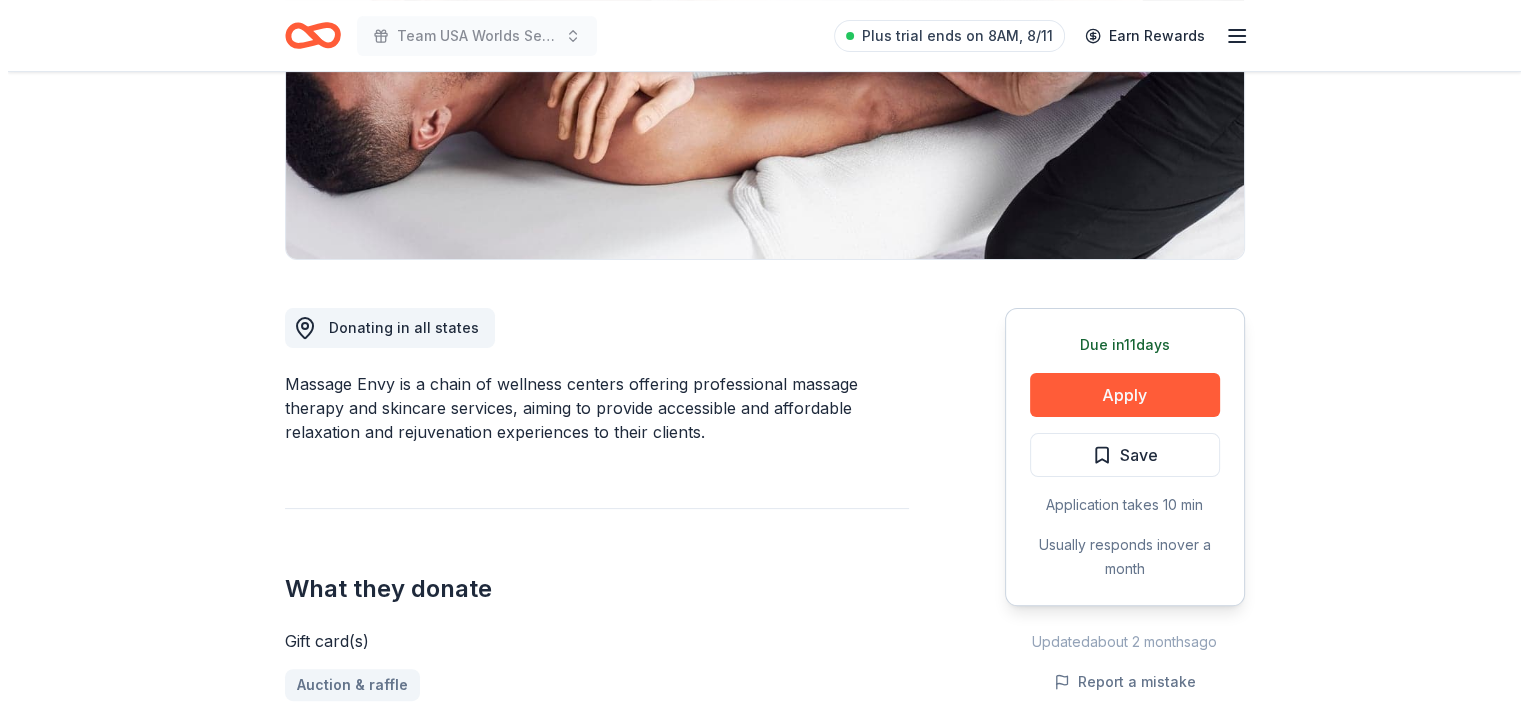 scroll, scrollTop: 350, scrollLeft: 0, axis: vertical 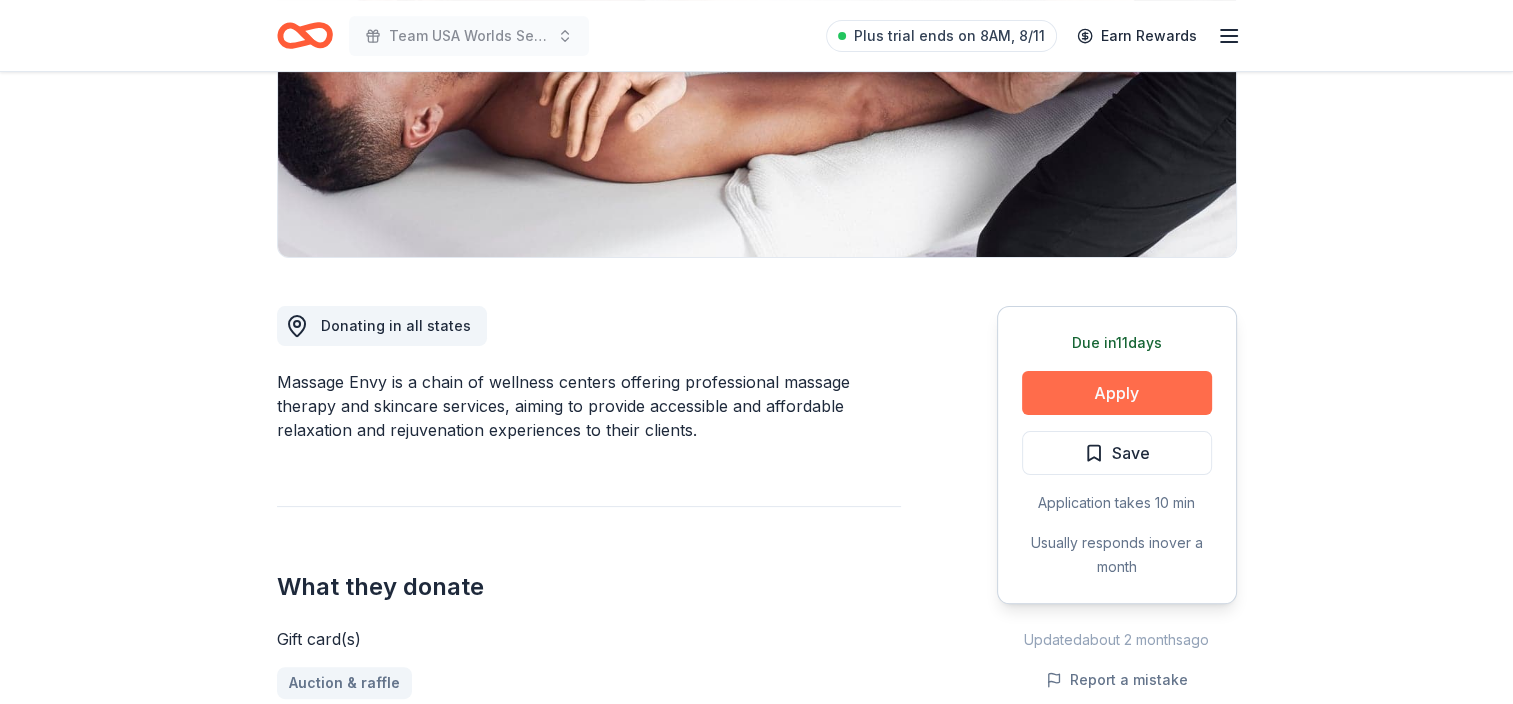 click on "Apply" at bounding box center (1117, 393) 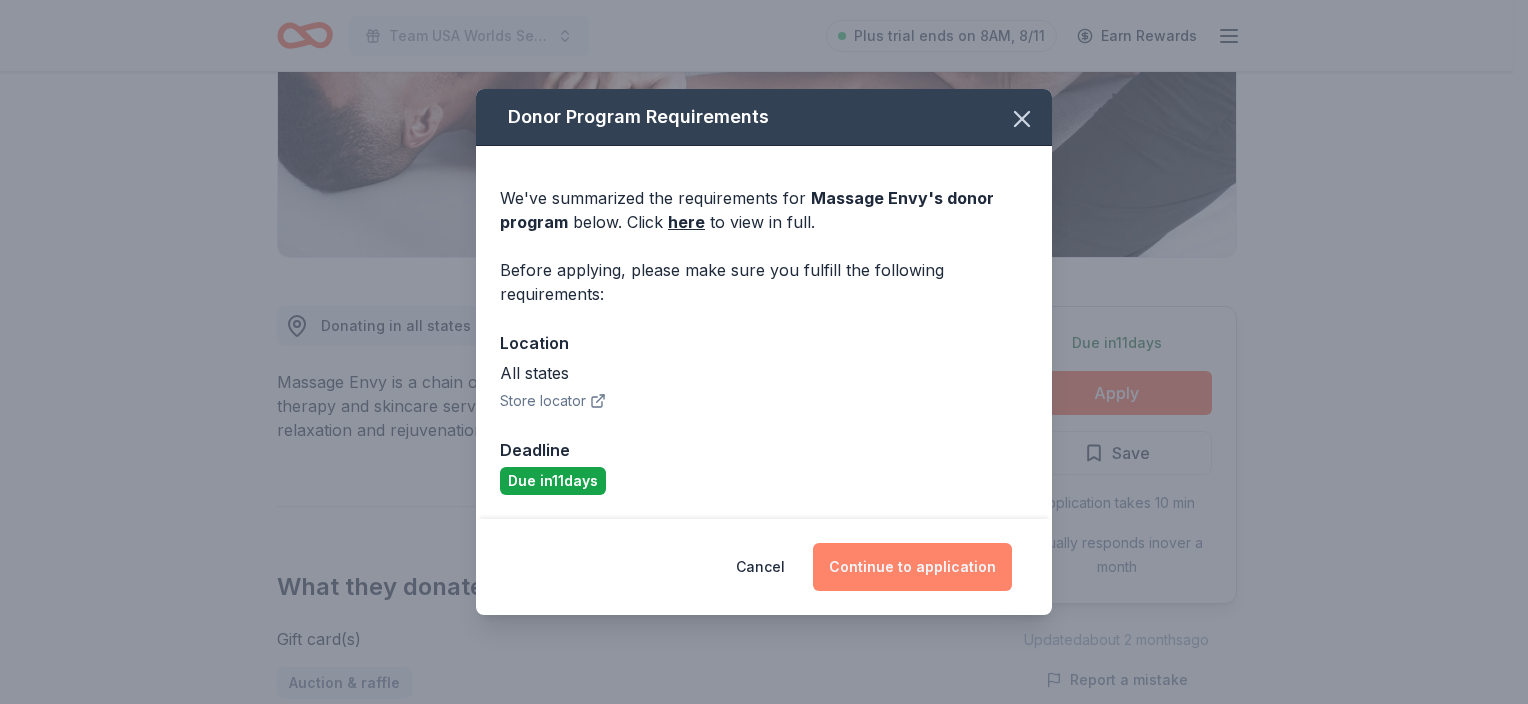 click on "Continue to application" at bounding box center [912, 567] 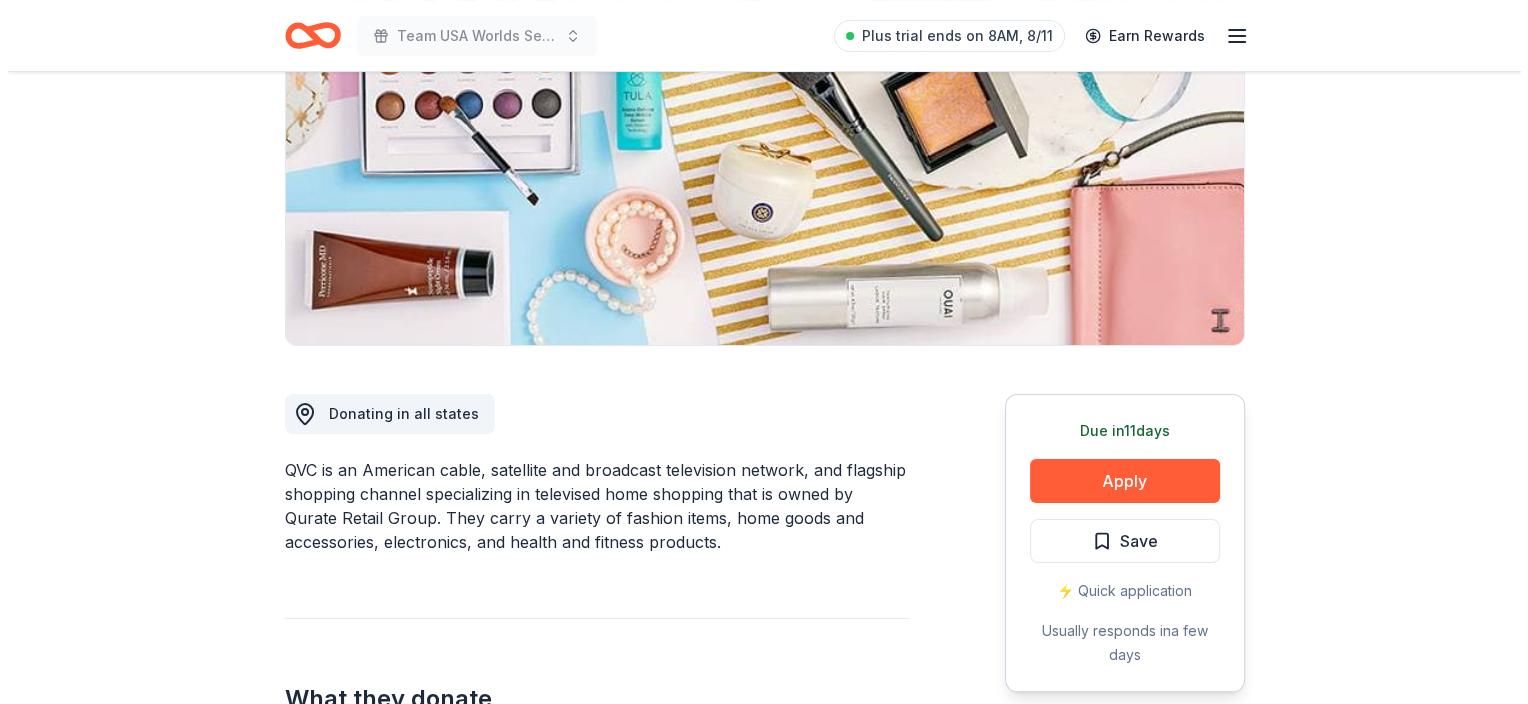 scroll, scrollTop: 286, scrollLeft: 0, axis: vertical 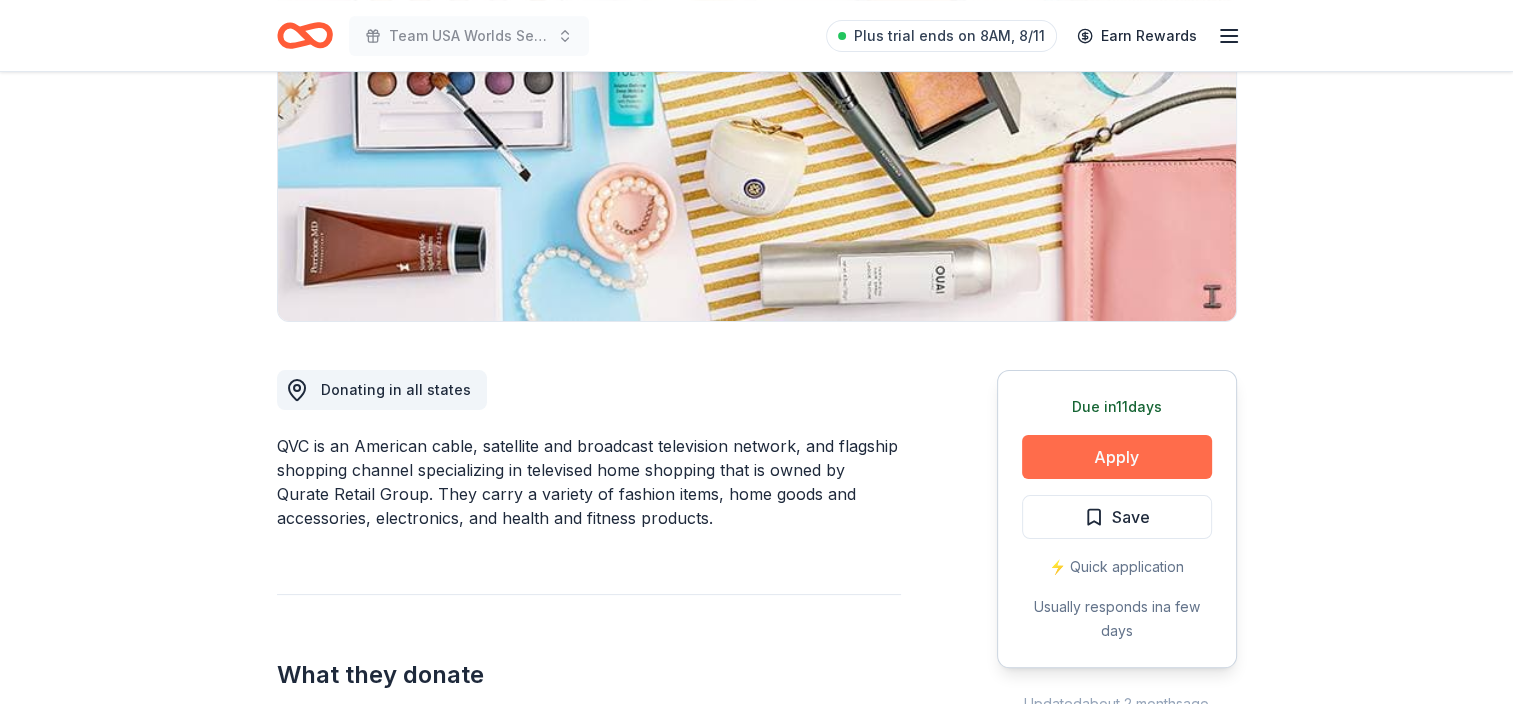click on "Apply" at bounding box center (1117, 457) 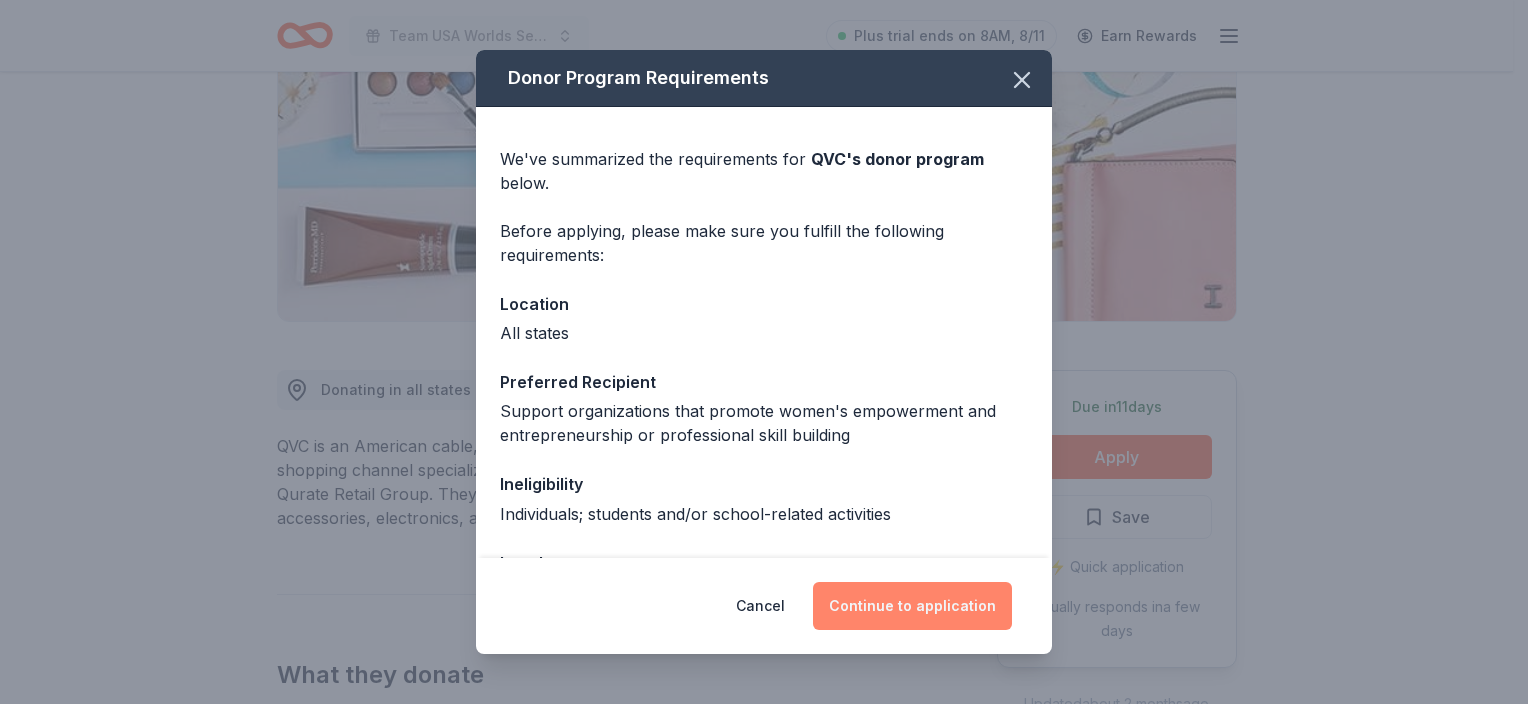 click on "Continue to application" at bounding box center (912, 606) 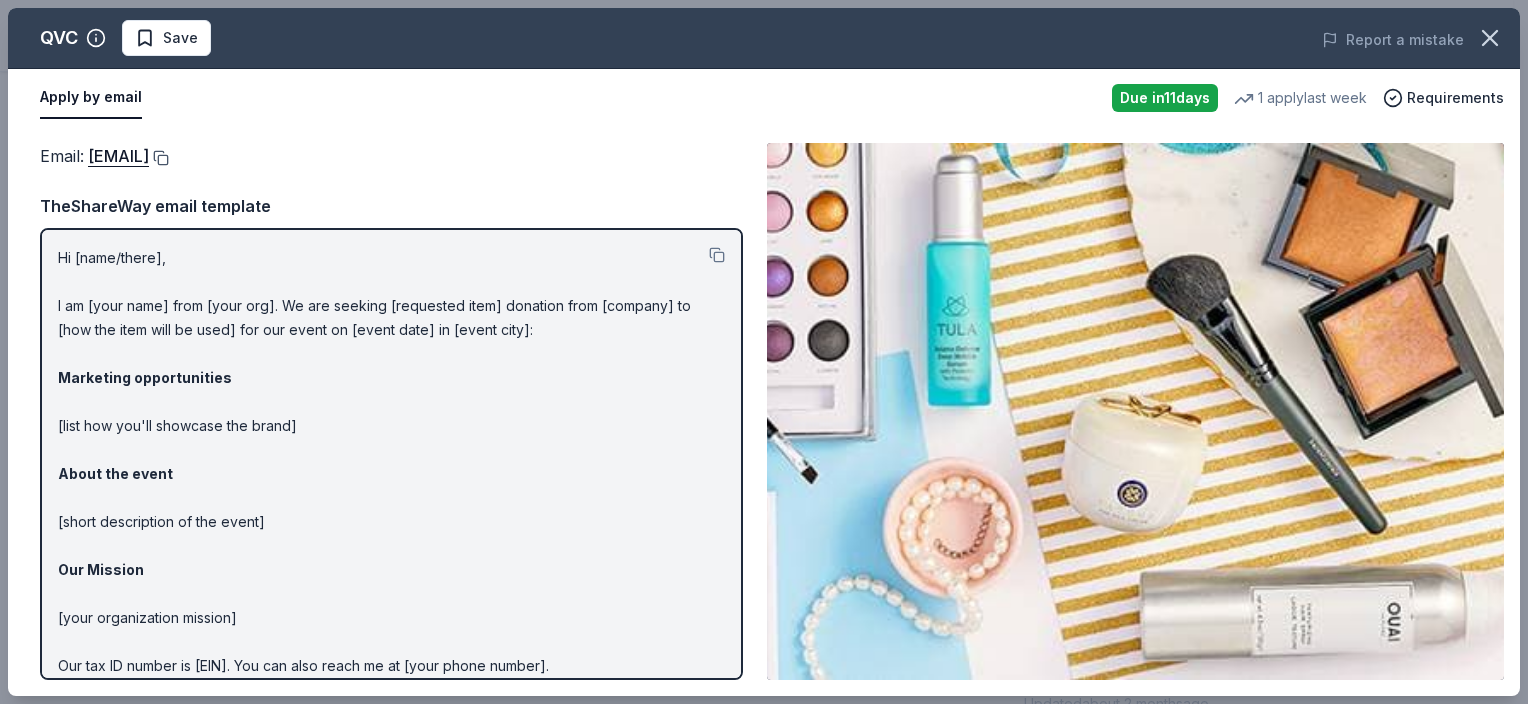 click at bounding box center [159, 158] 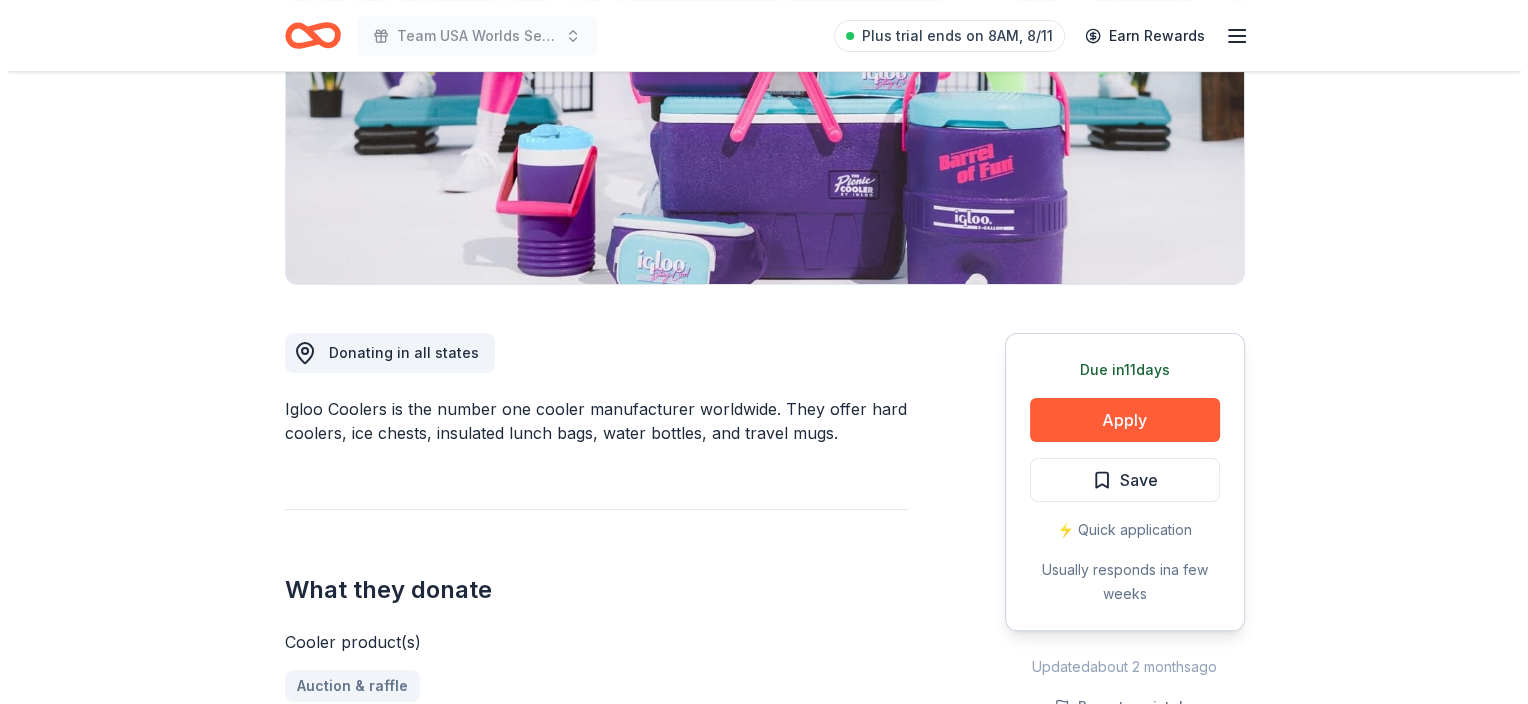 scroll, scrollTop: 328, scrollLeft: 0, axis: vertical 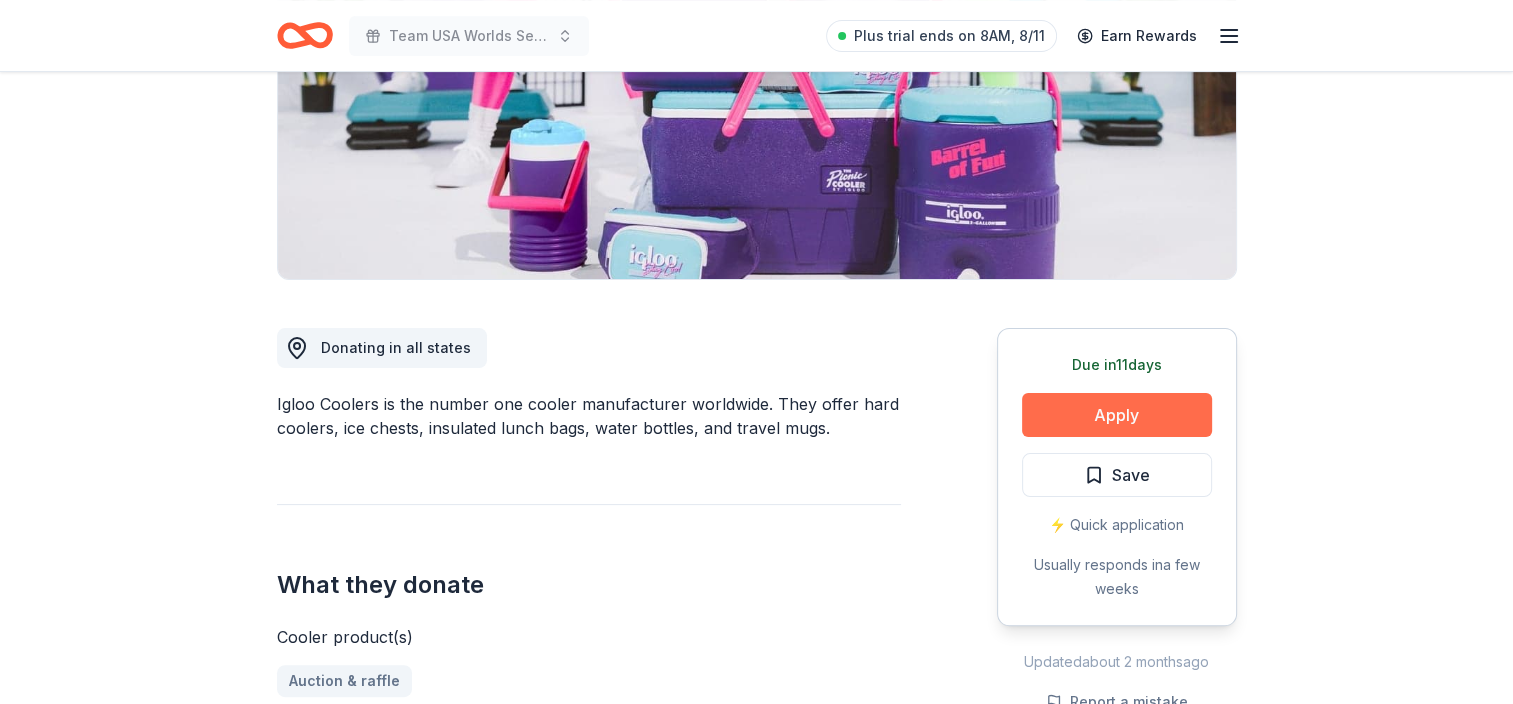 click on "Apply" at bounding box center [1117, 415] 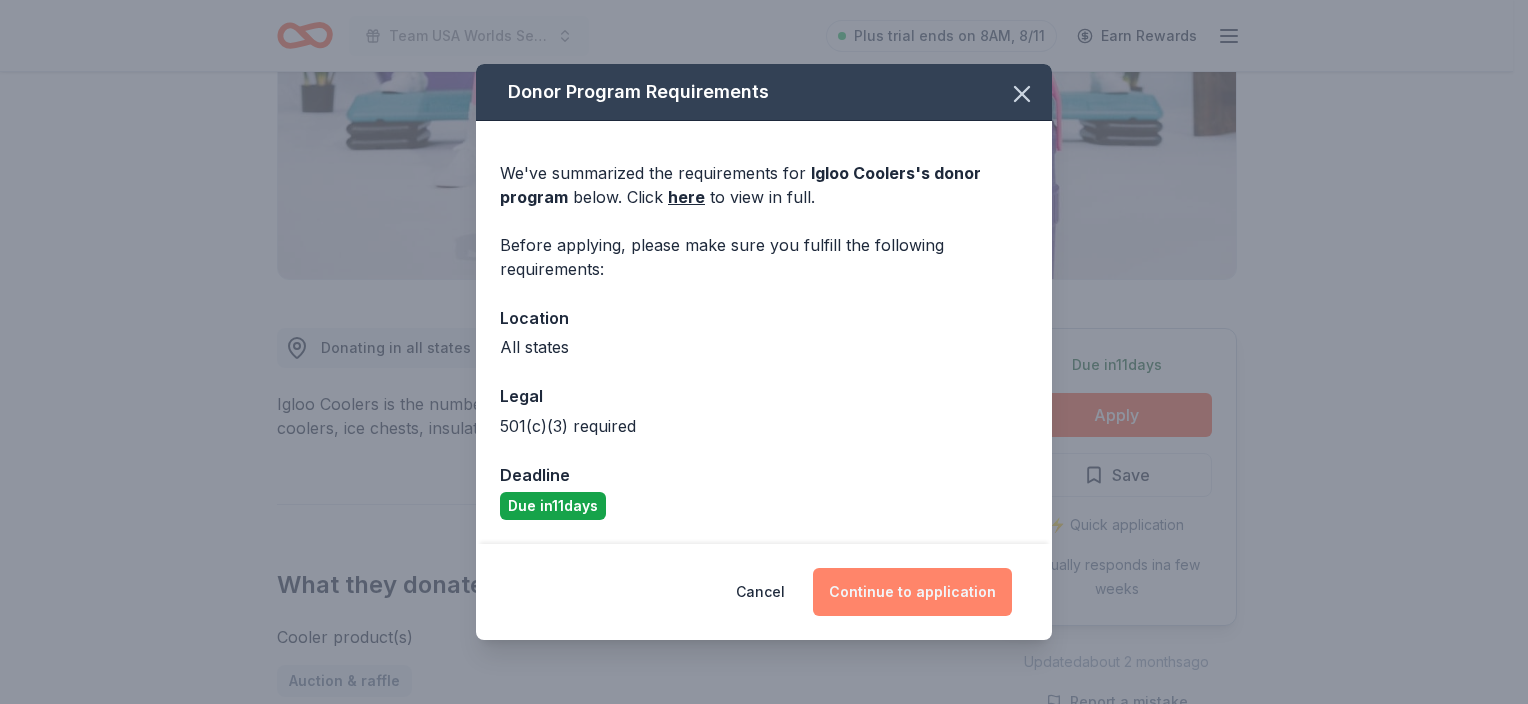 click on "Continue to application" at bounding box center (912, 592) 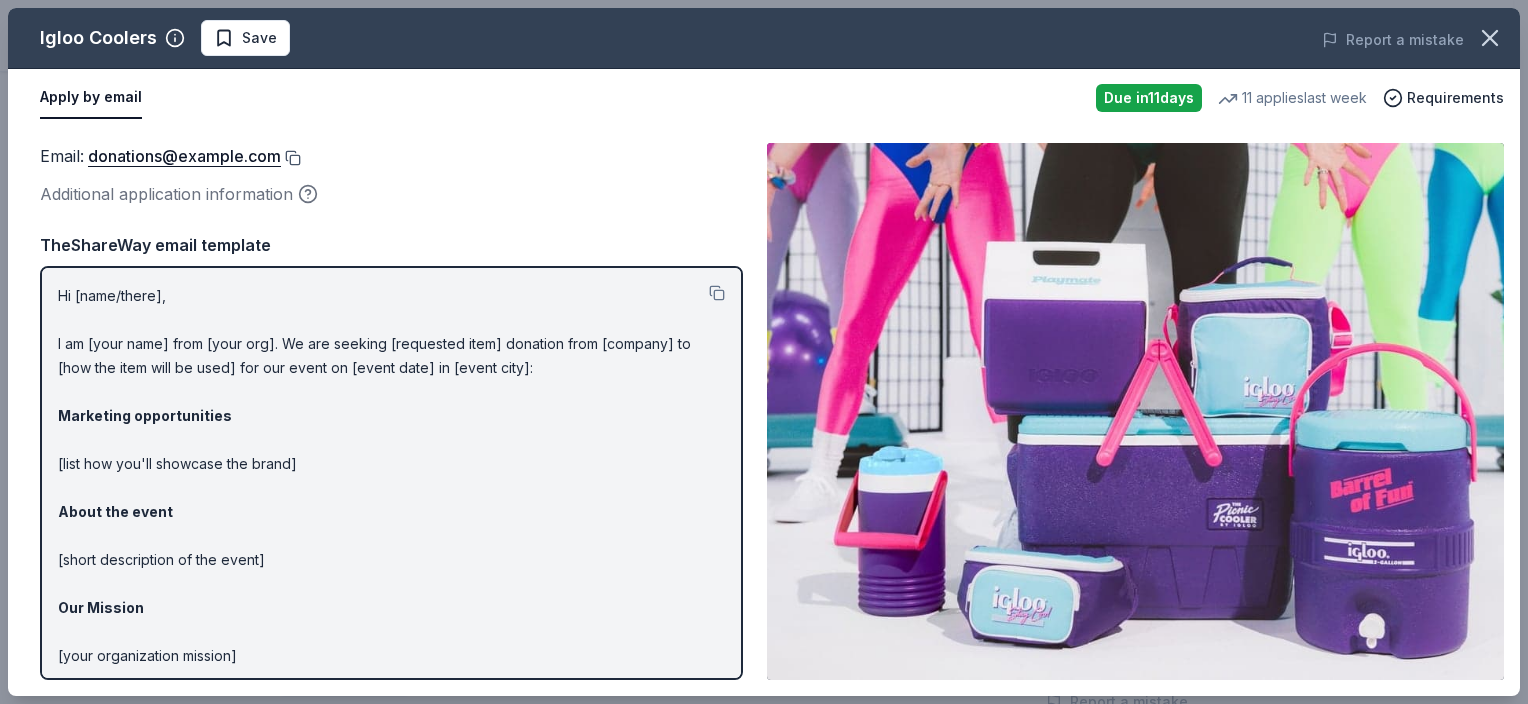 click at bounding box center [291, 158] 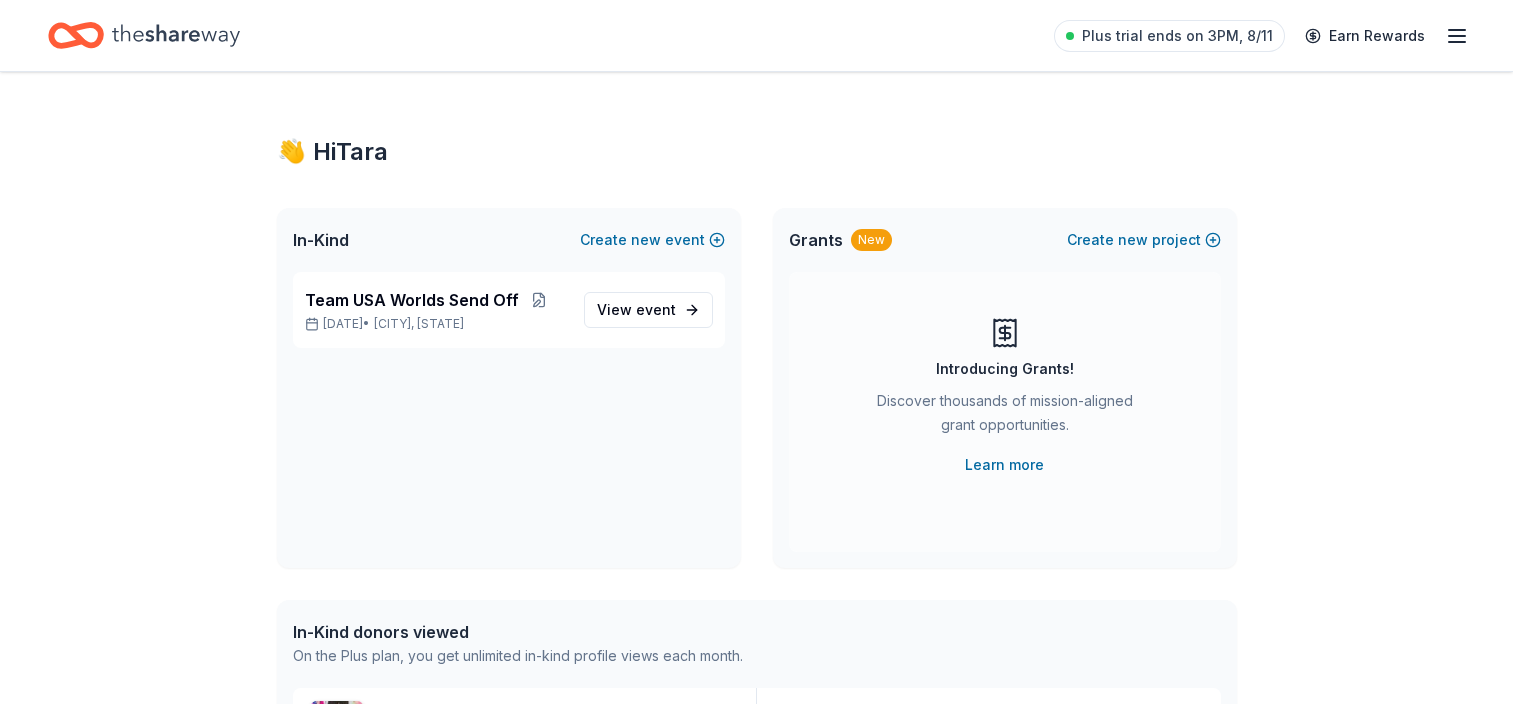 scroll, scrollTop: 0, scrollLeft: 0, axis: both 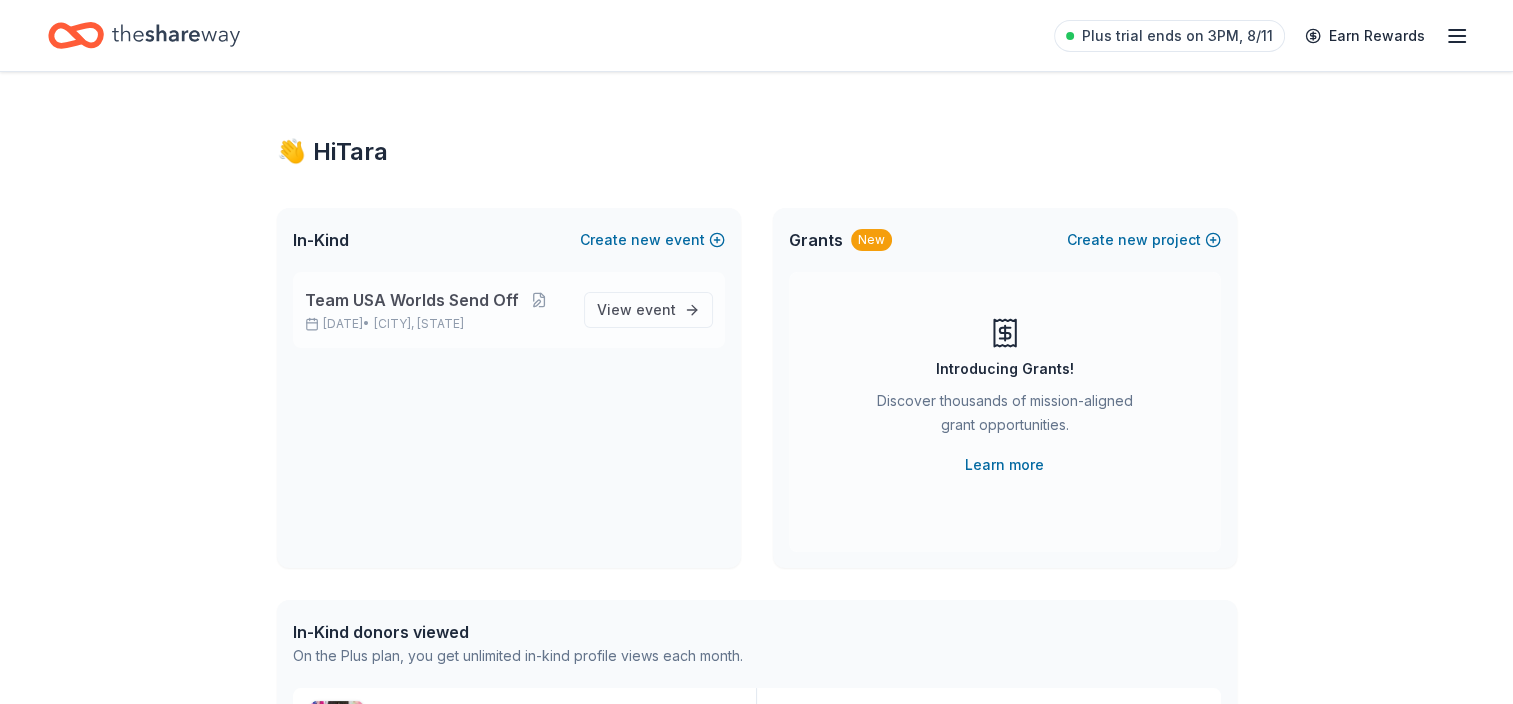 click on "Team USA Worlds Send Off" at bounding box center (412, 300) 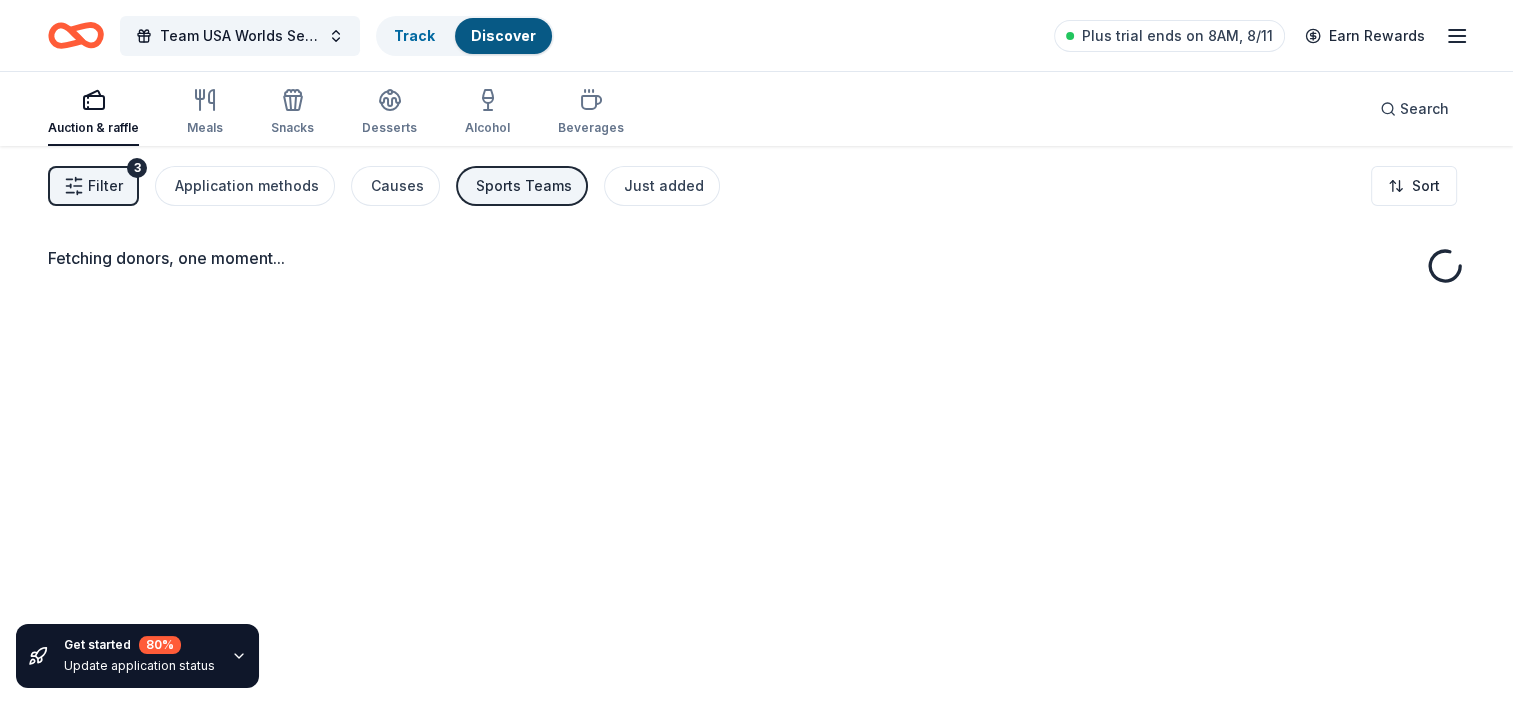 click on "Fetching donors, one moment..." at bounding box center [756, 498] 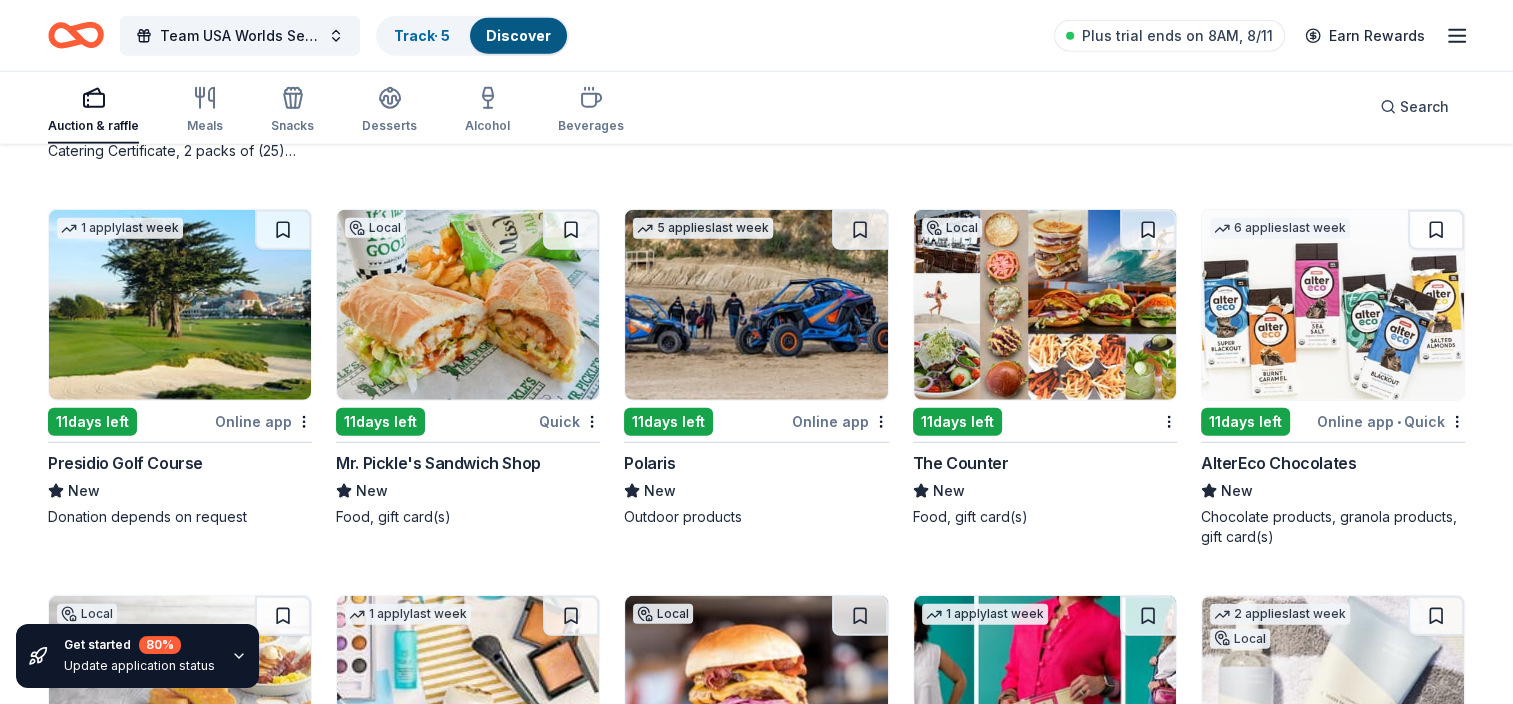 scroll, scrollTop: 13025, scrollLeft: 0, axis: vertical 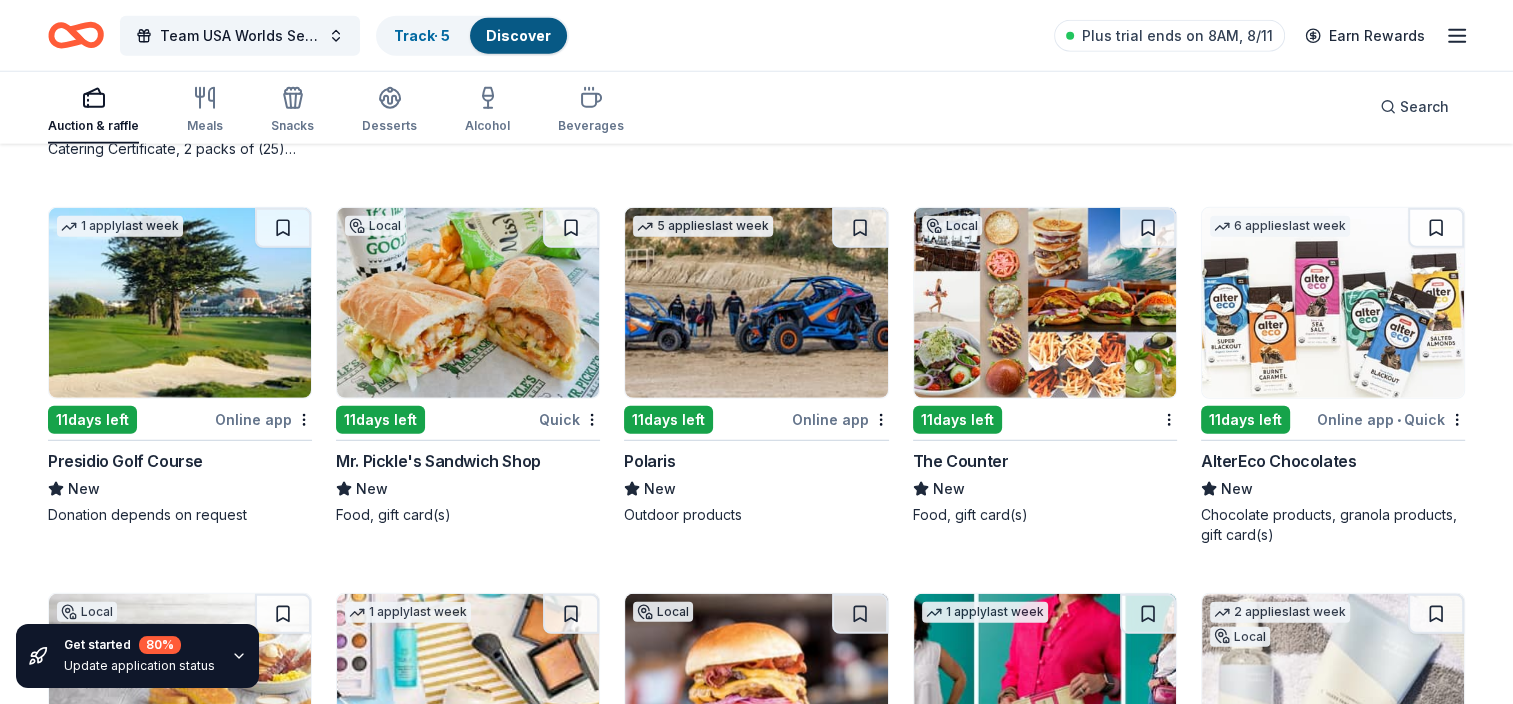click at bounding box center [756, 303] 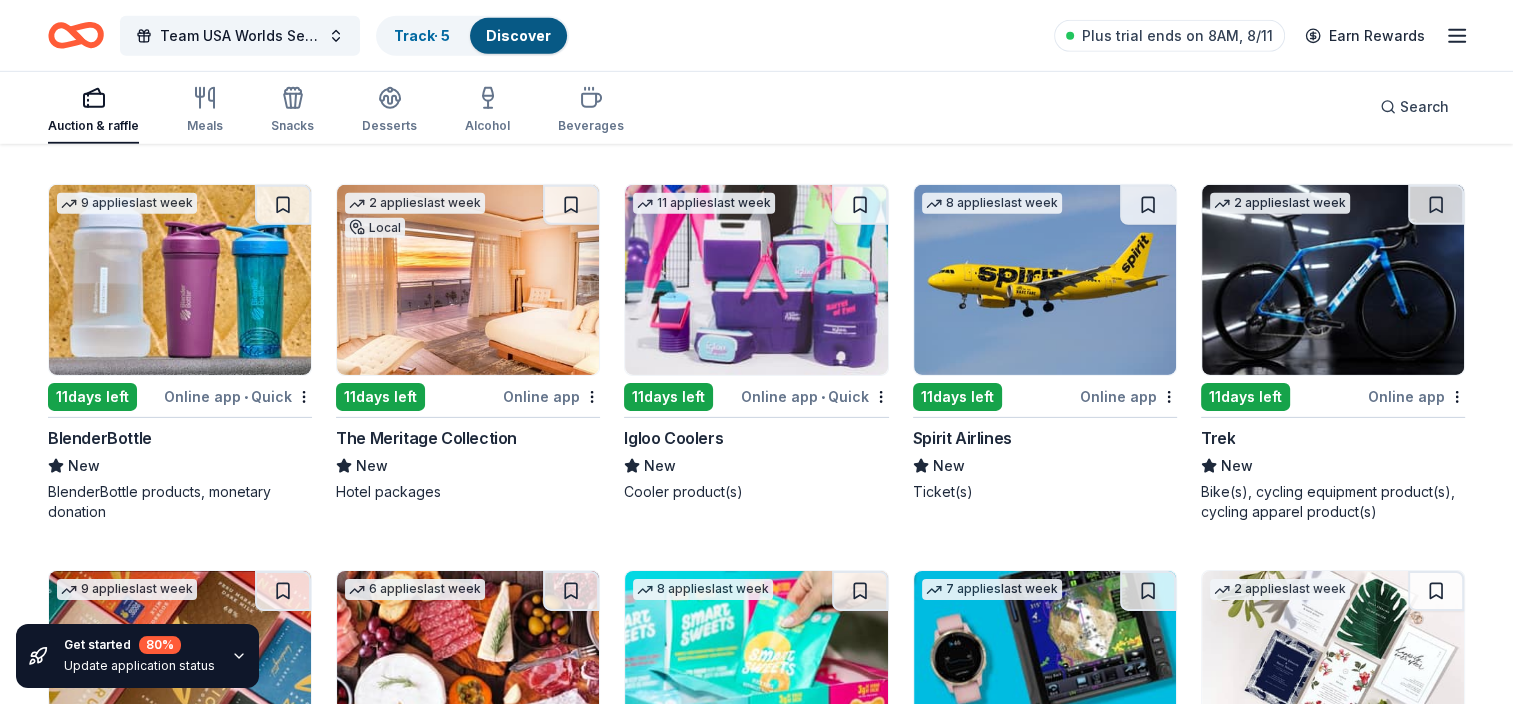scroll, scrollTop: 13873, scrollLeft: 0, axis: vertical 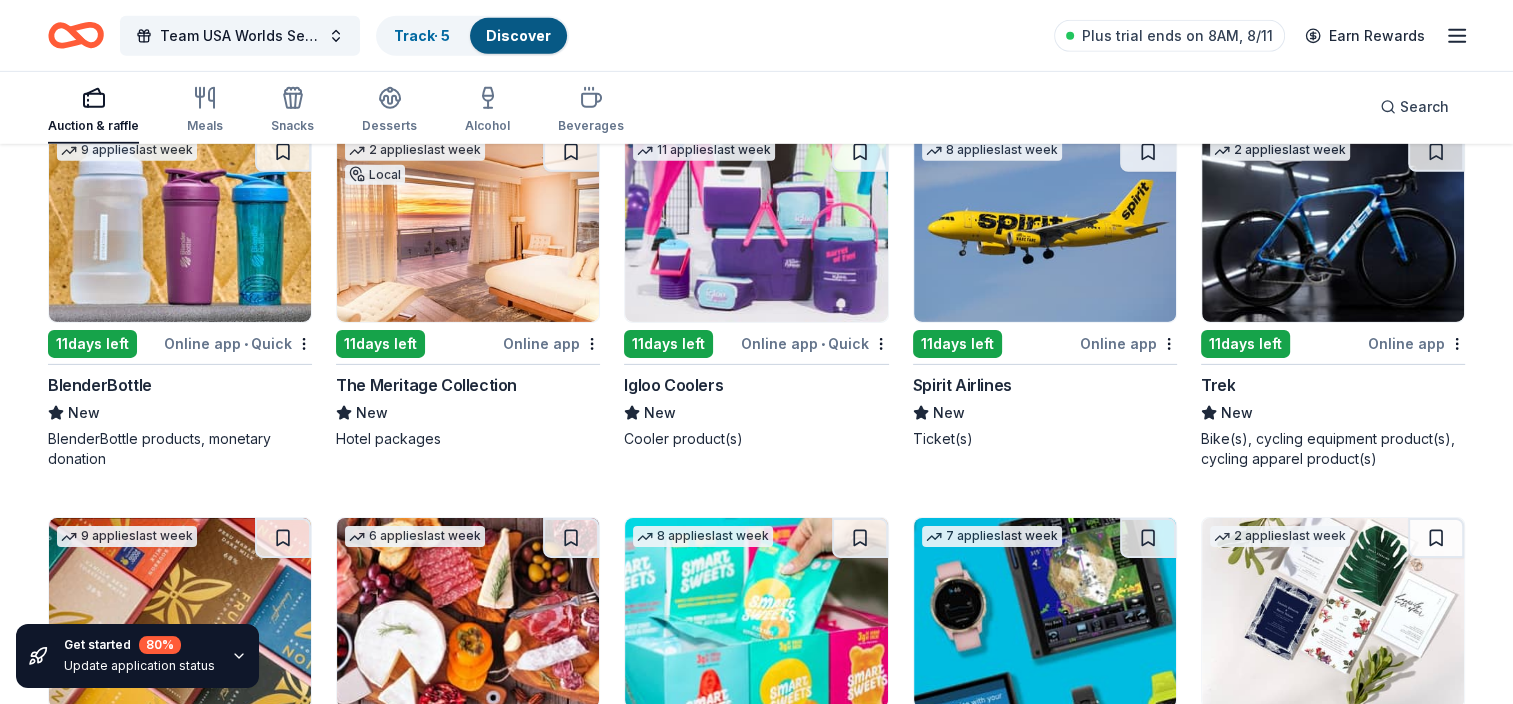 click at bounding box center (1333, 227) 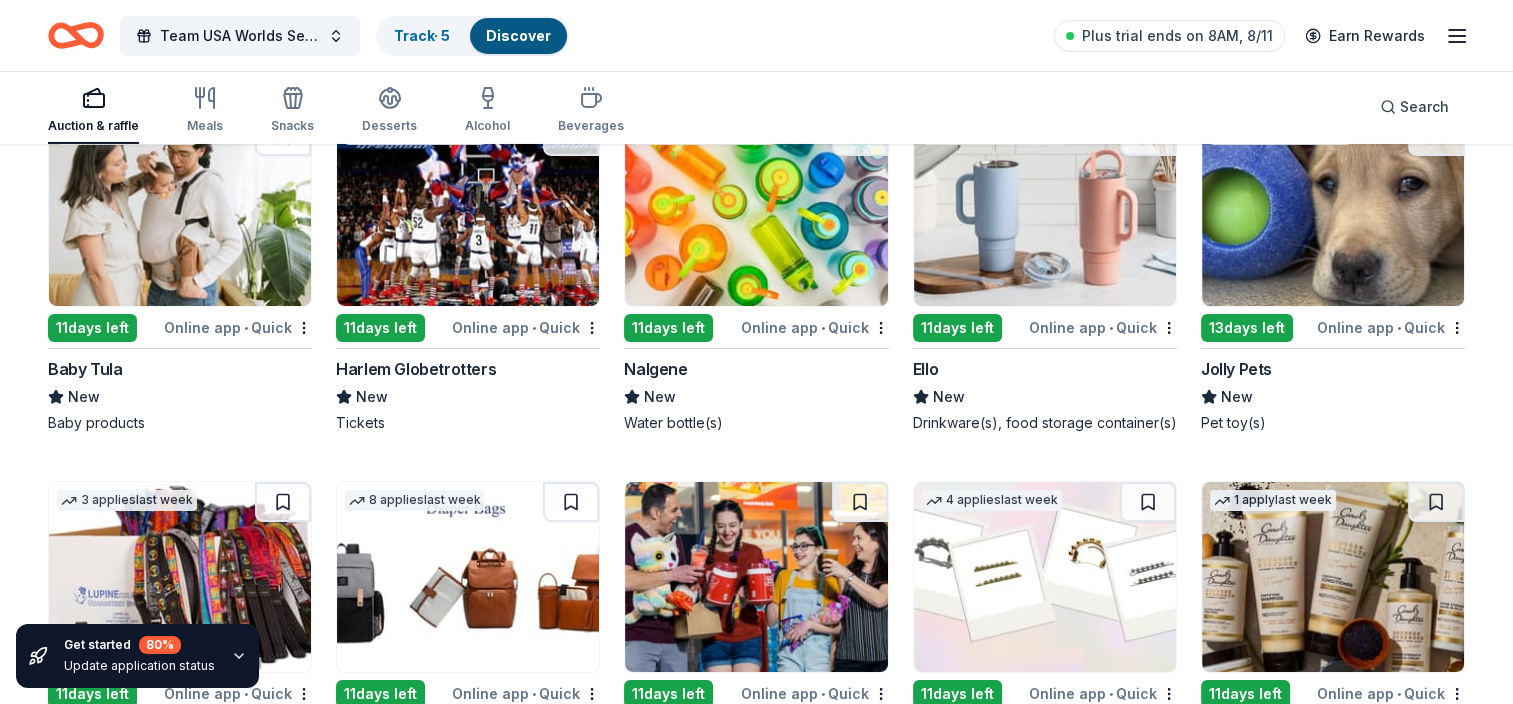 scroll, scrollTop: 14664, scrollLeft: 0, axis: vertical 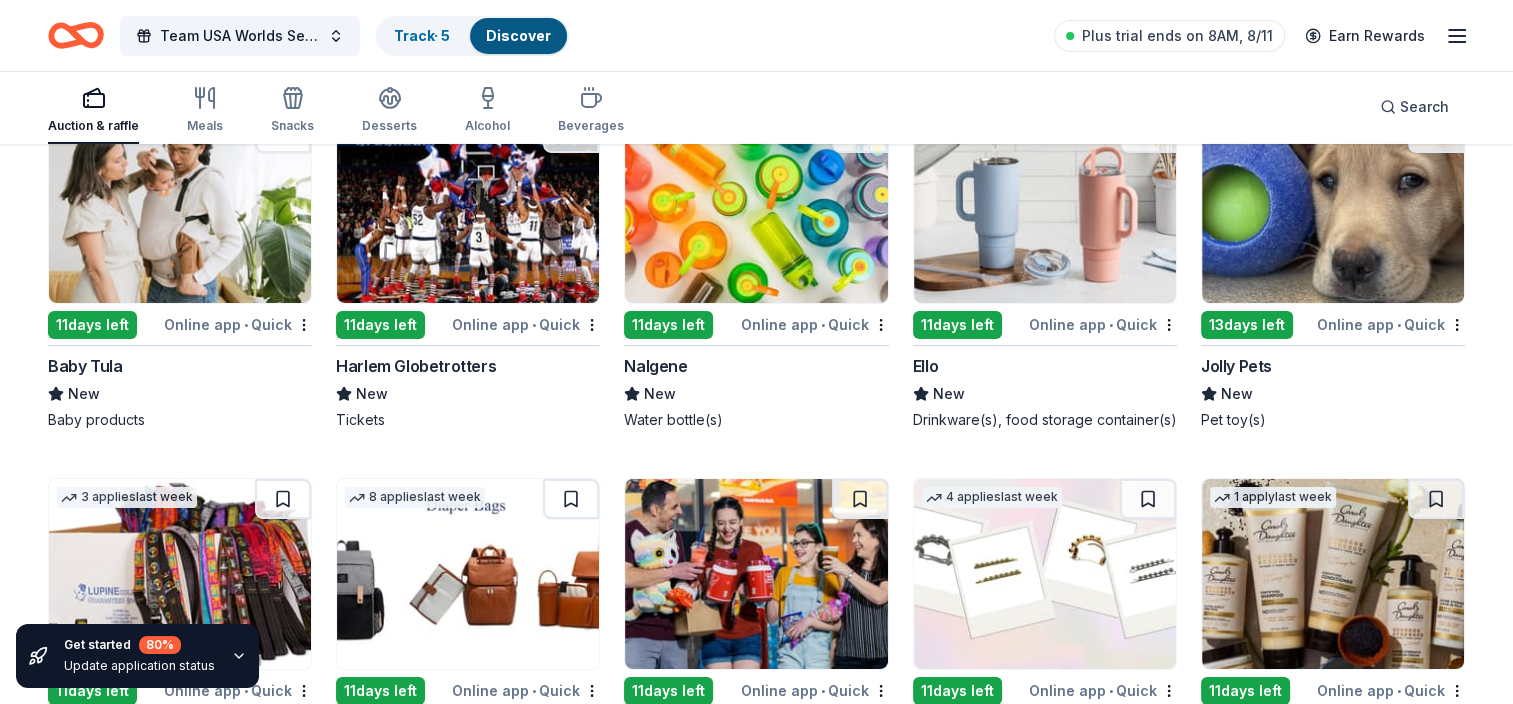 click at bounding box center (468, 208) 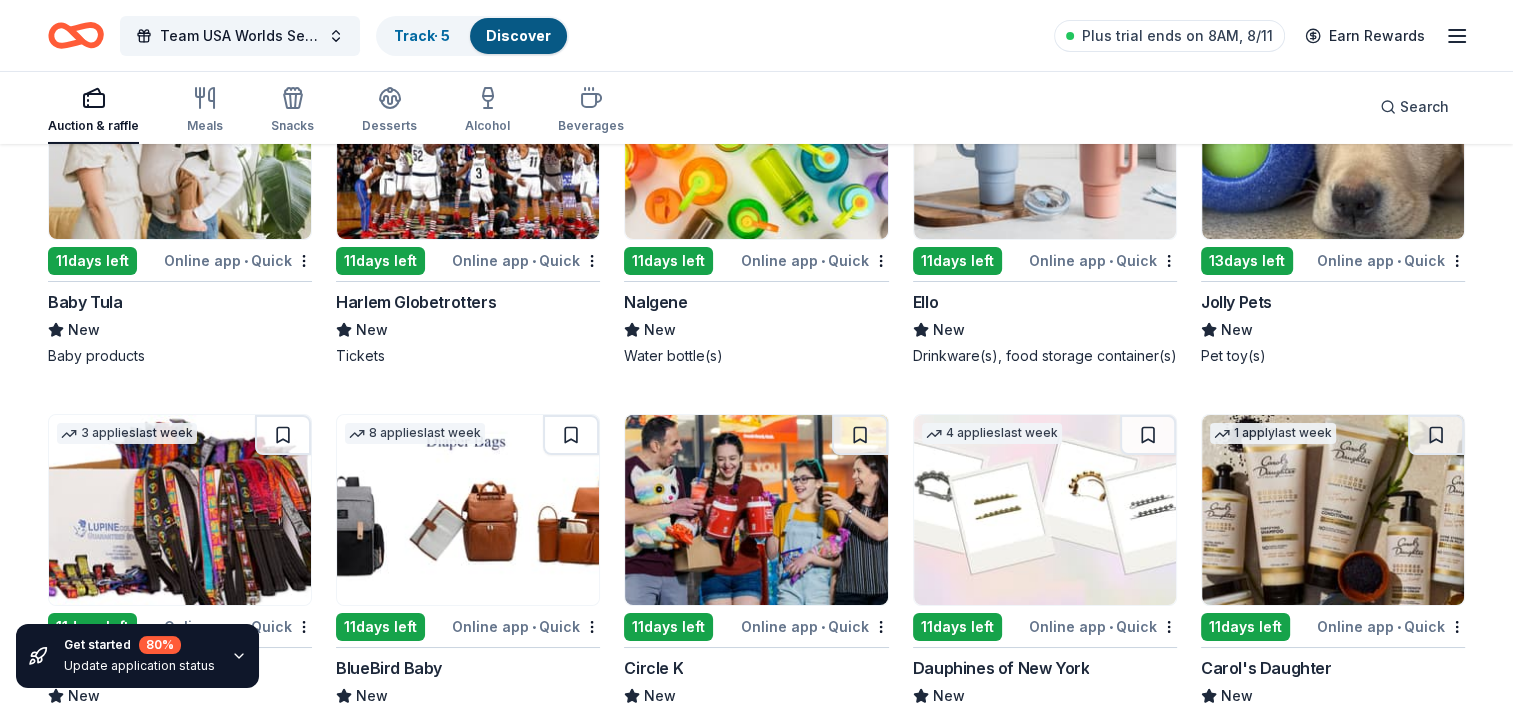 scroll, scrollTop: 14745, scrollLeft: 0, axis: vertical 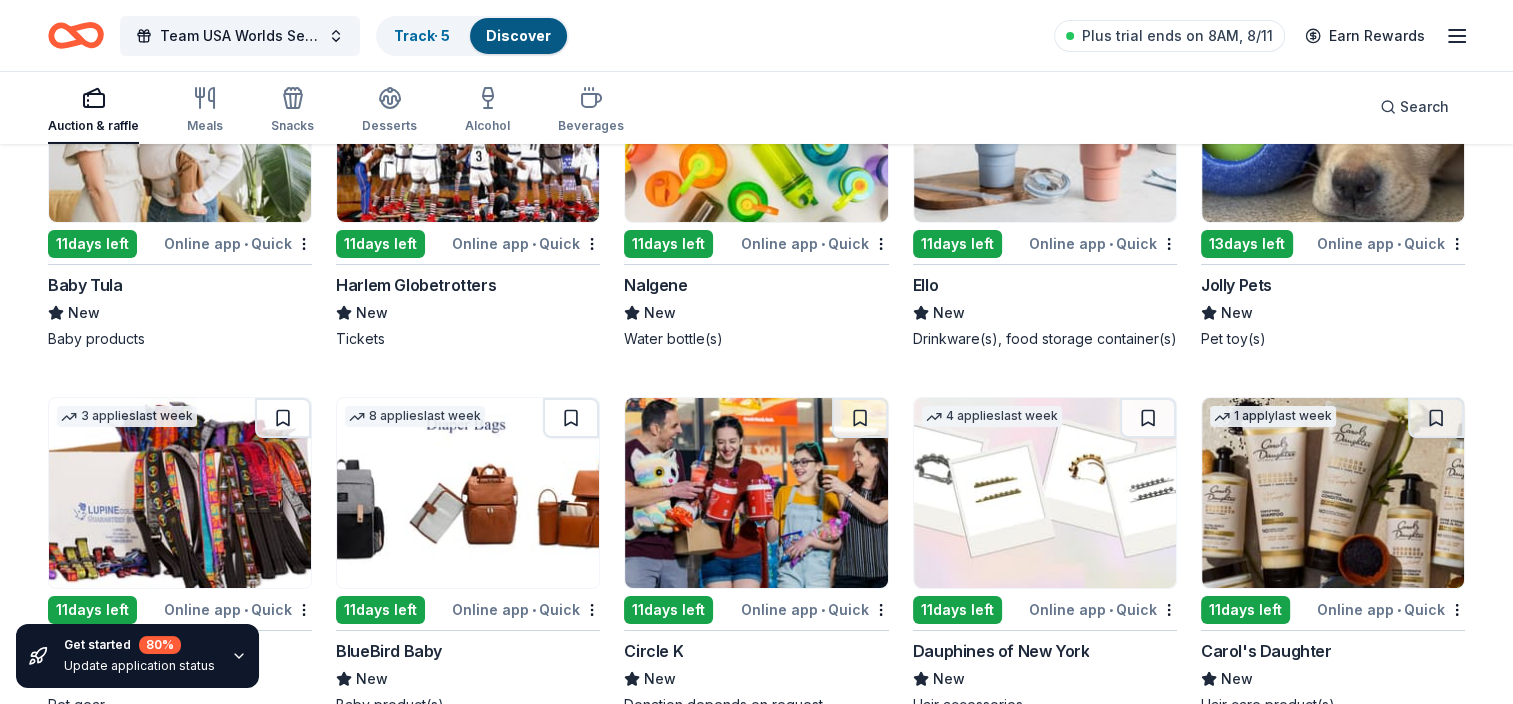 click at bounding box center [1333, 127] 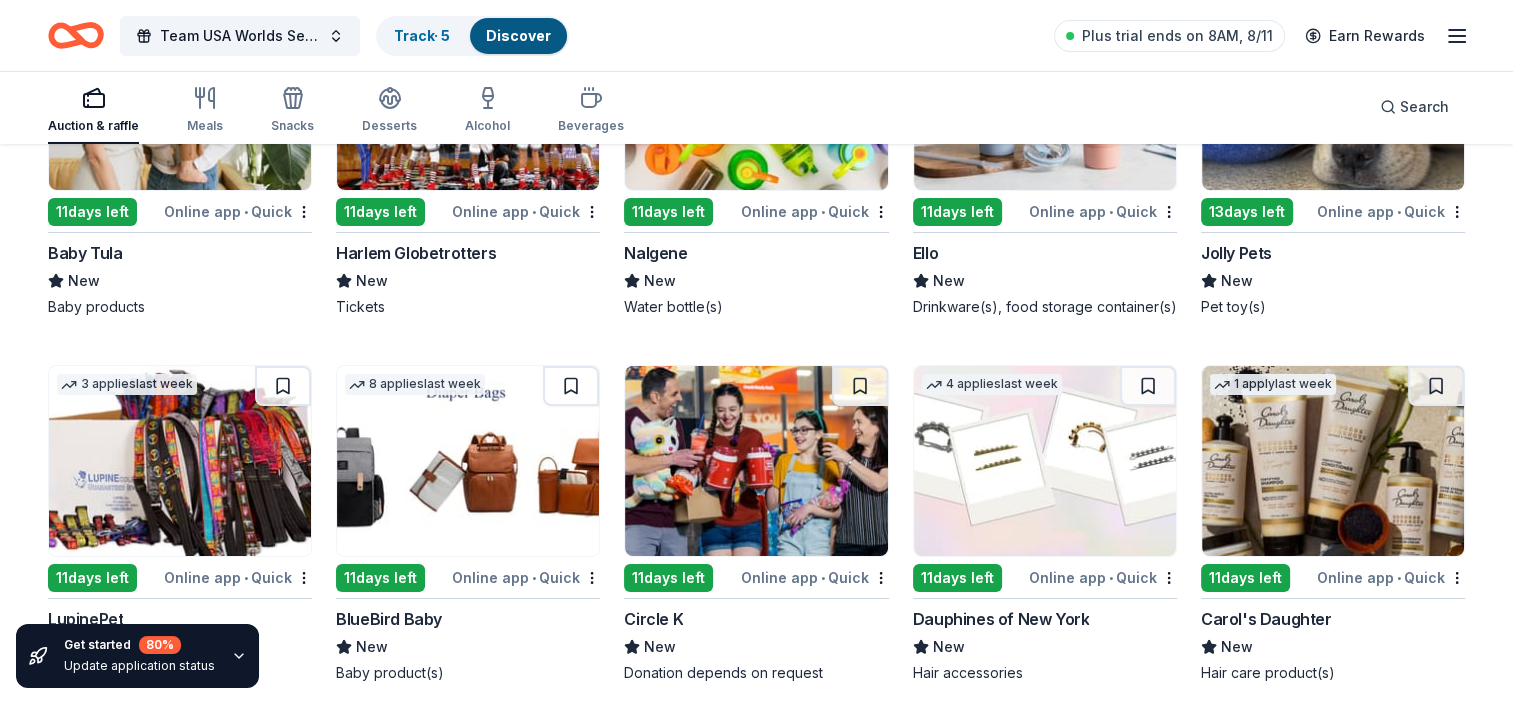 scroll, scrollTop: 14880, scrollLeft: 0, axis: vertical 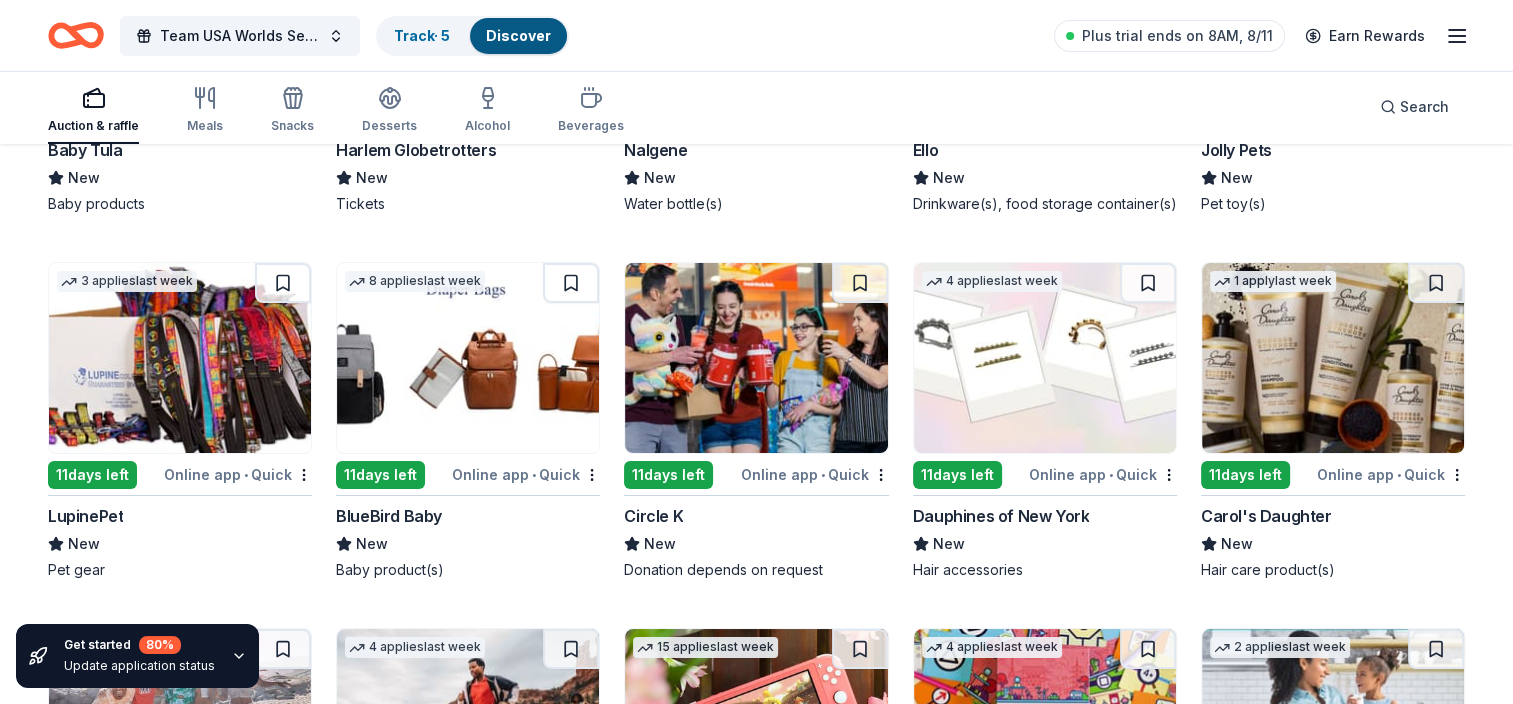 click at bounding box center (180, 358) 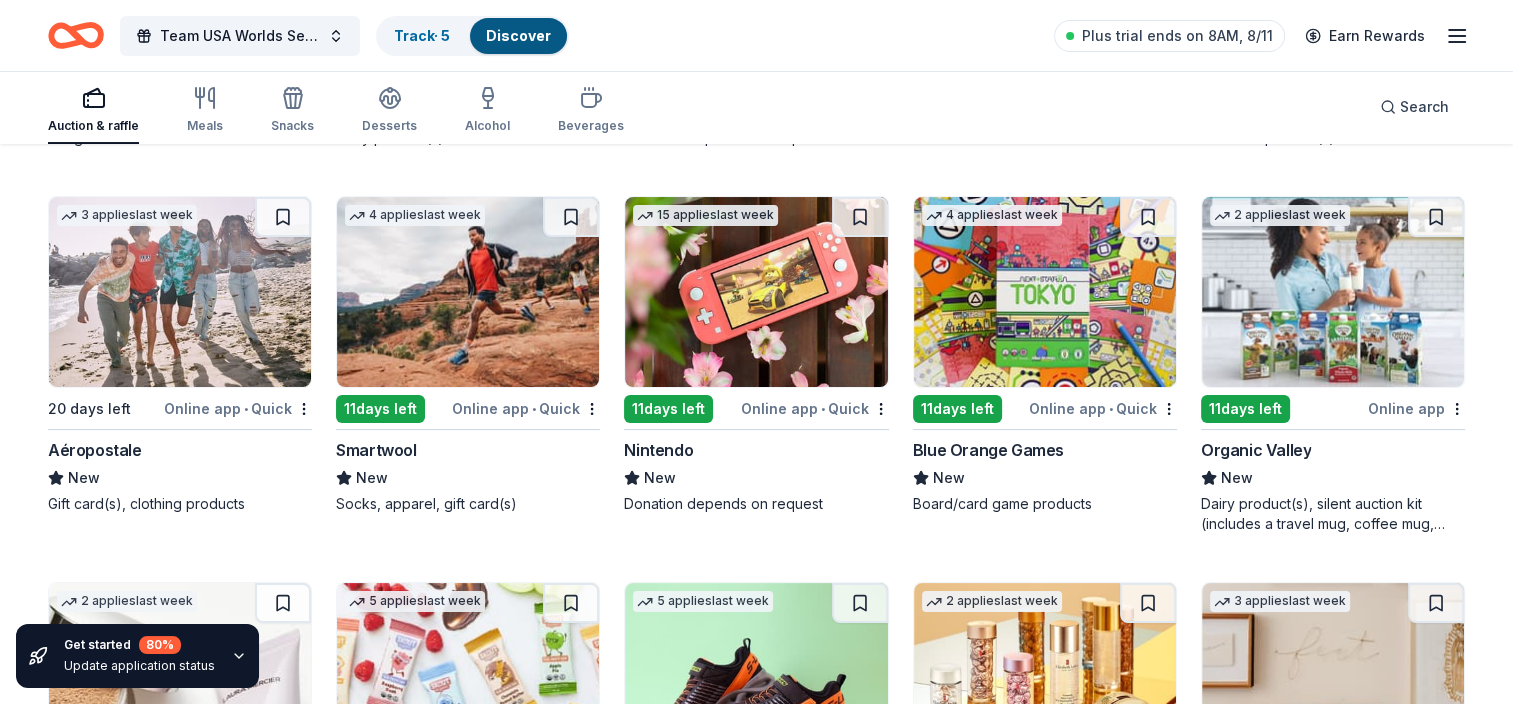 scroll, scrollTop: 15328, scrollLeft: 0, axis: vertical 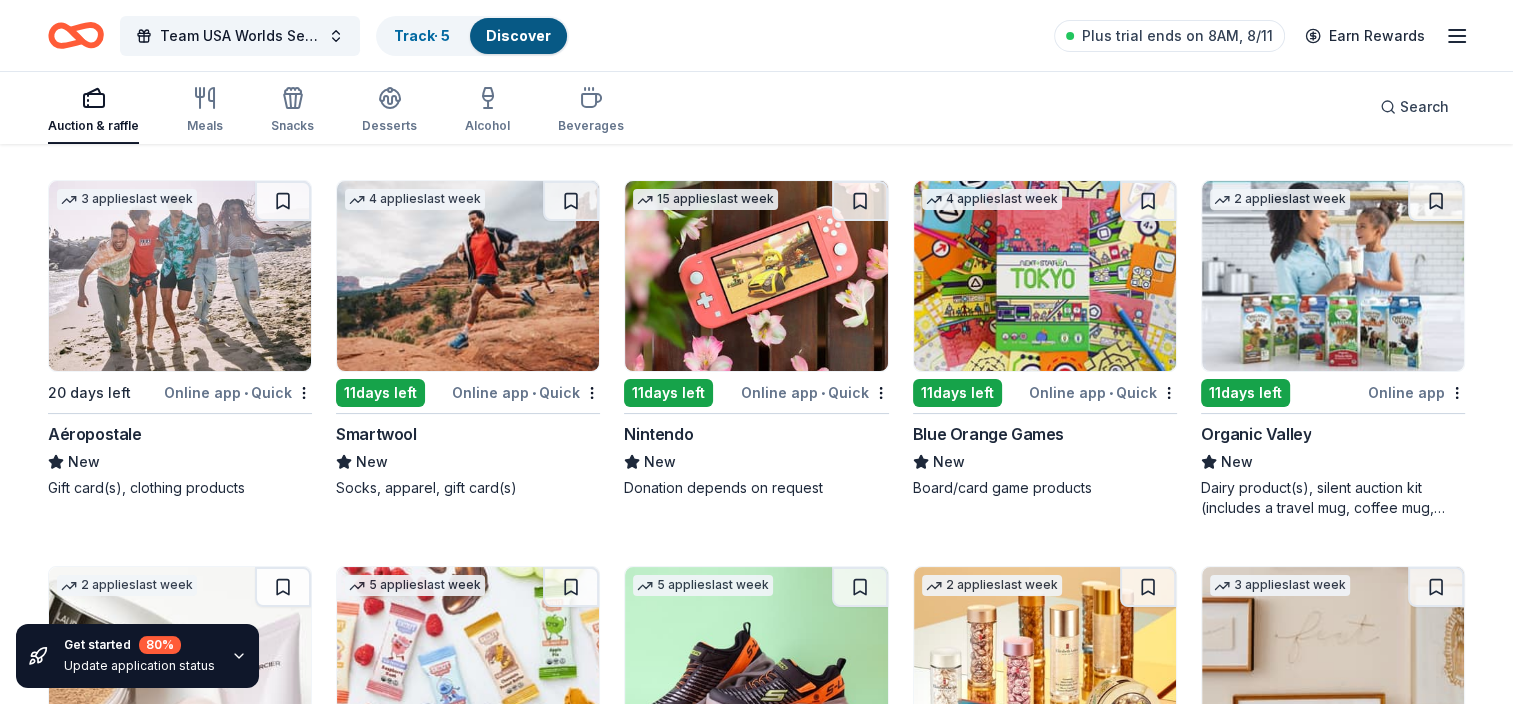 click at bounding box center [180, 276] 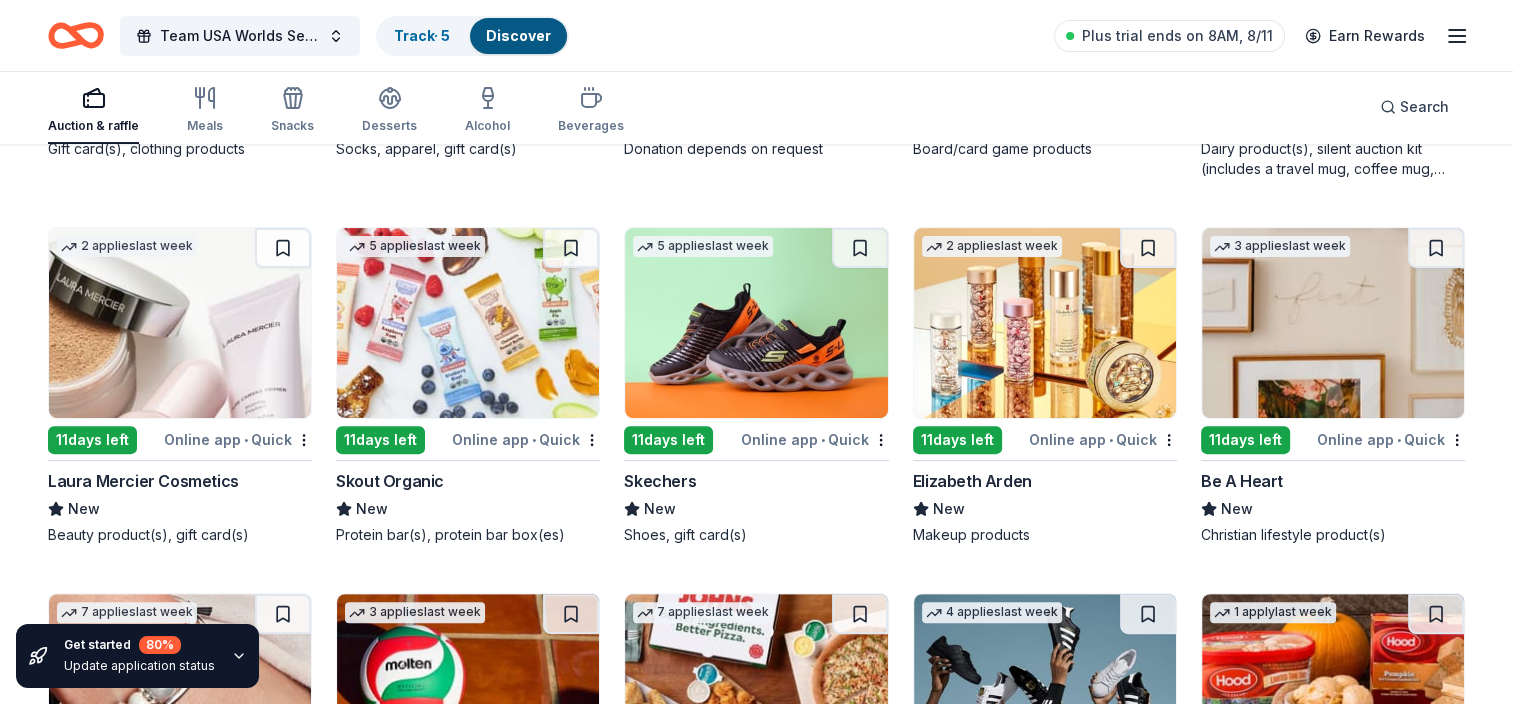 scroll, scrollTop: 15675, scrollLeft: 0, axis: vertical 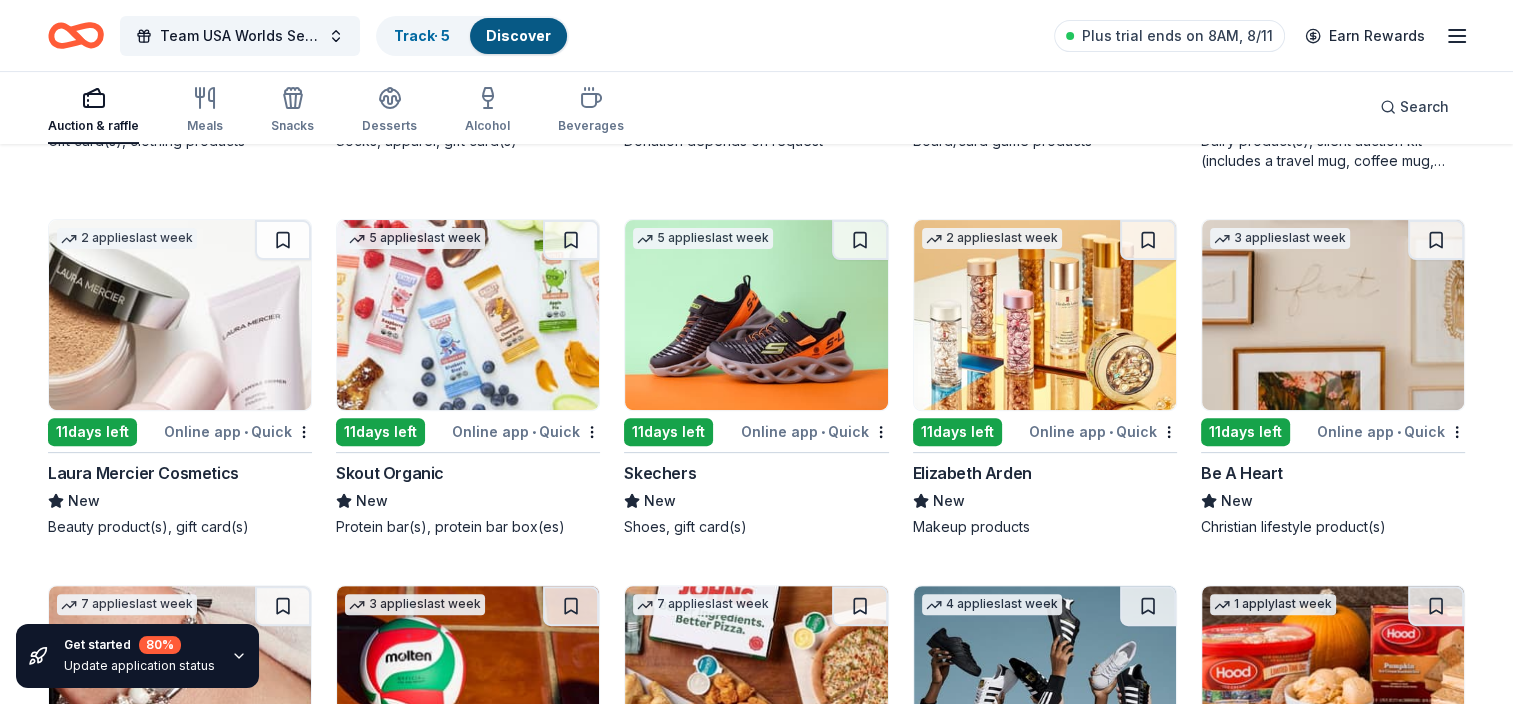 click at bounding box center [180, 315] 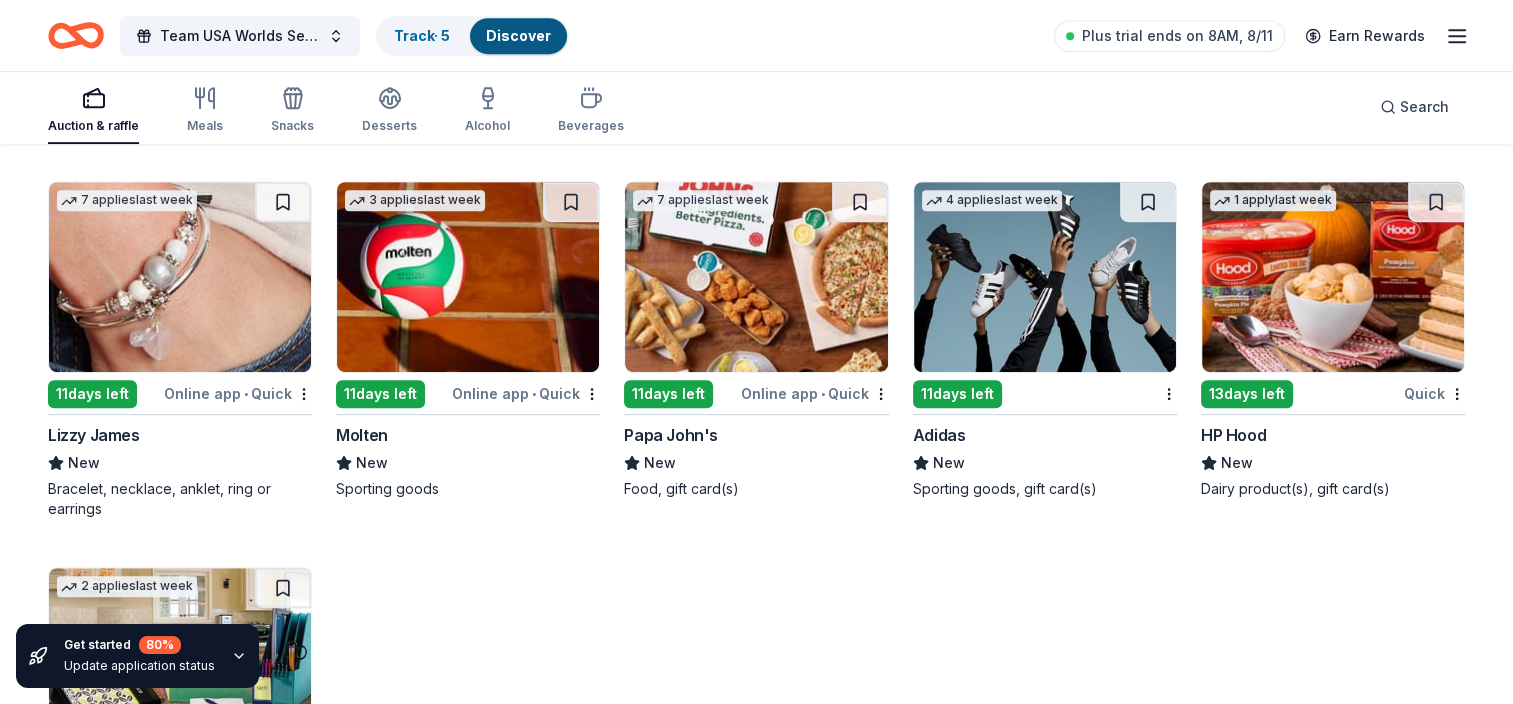 scroll, scrollTop: 16083, scrollLeft: 0, axis: vertical 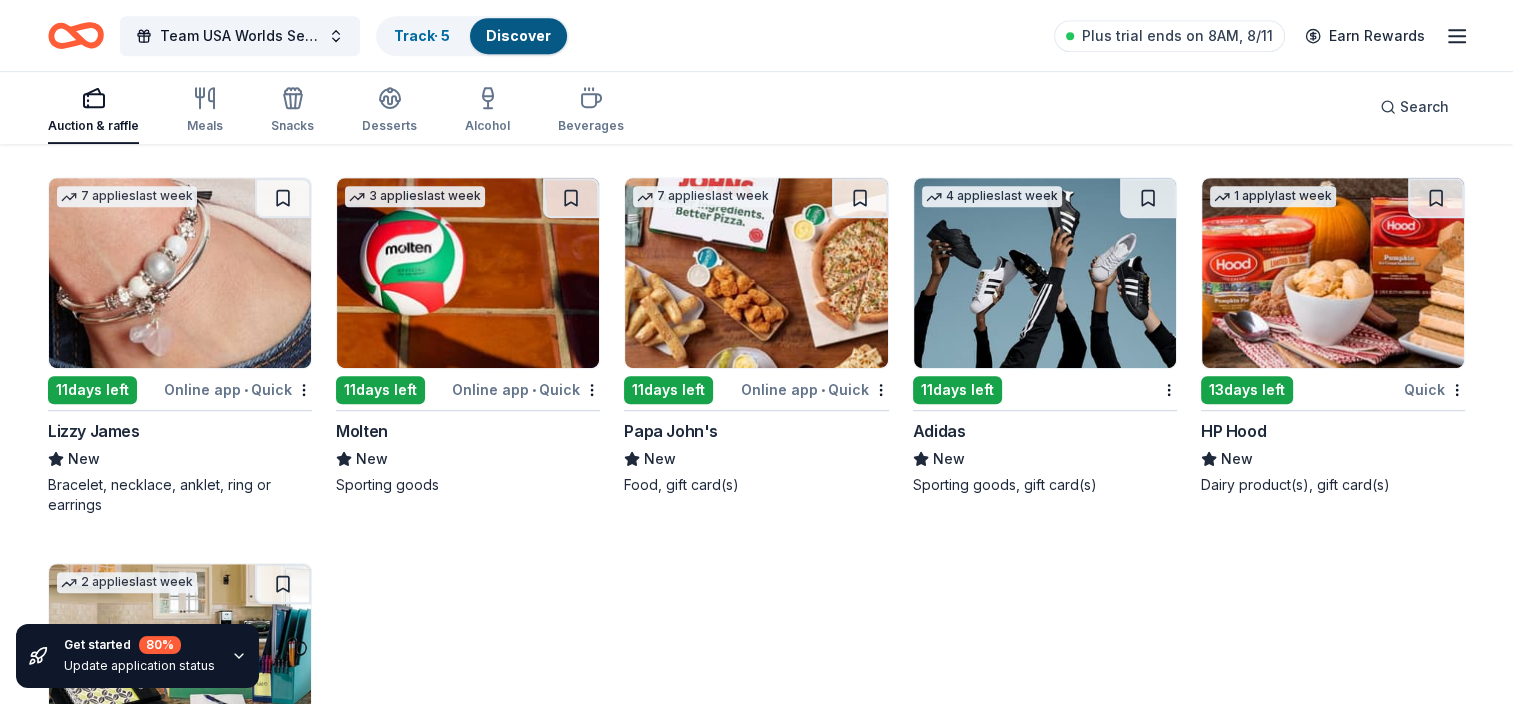 click at bounding box center (1045, 273) 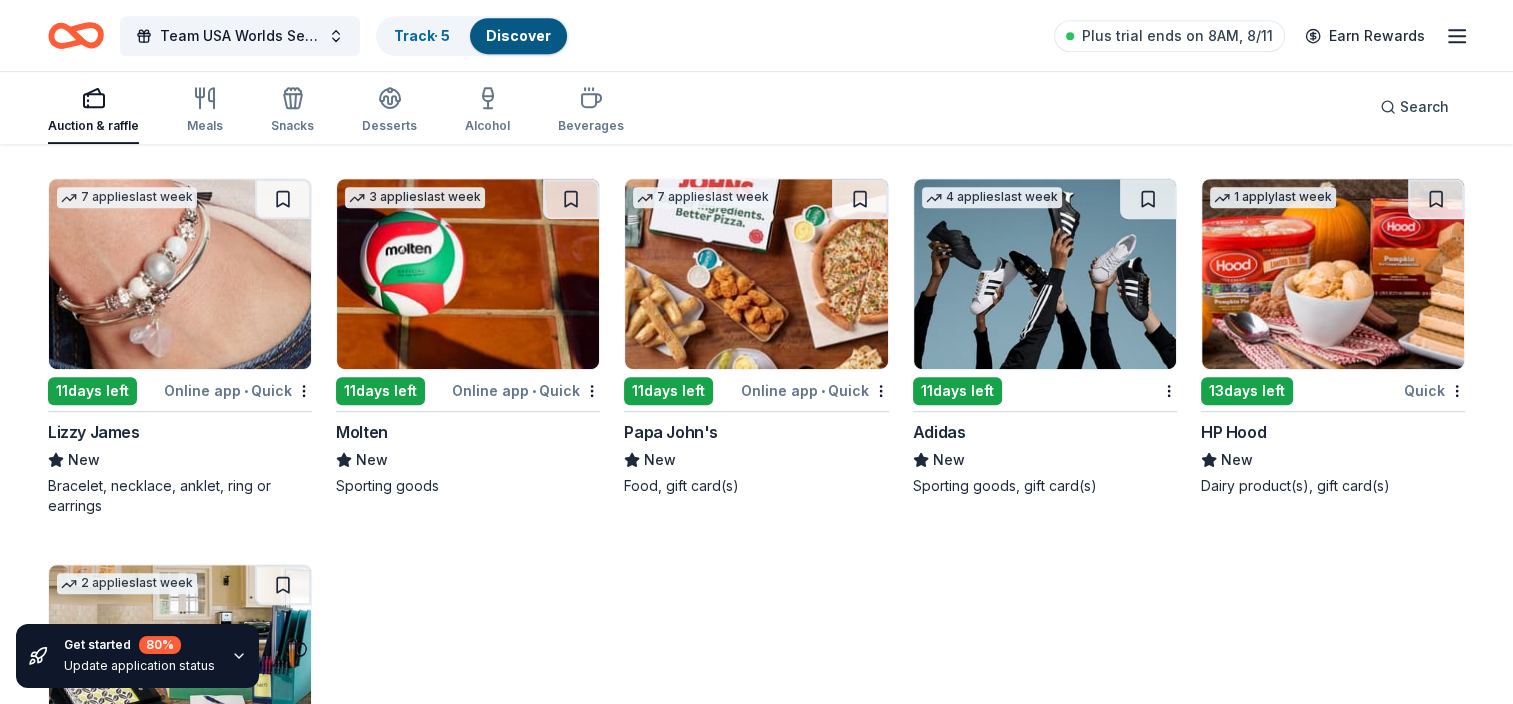 scroll, scrollTop: 16078, scrollLeft: 0, axis: vertical 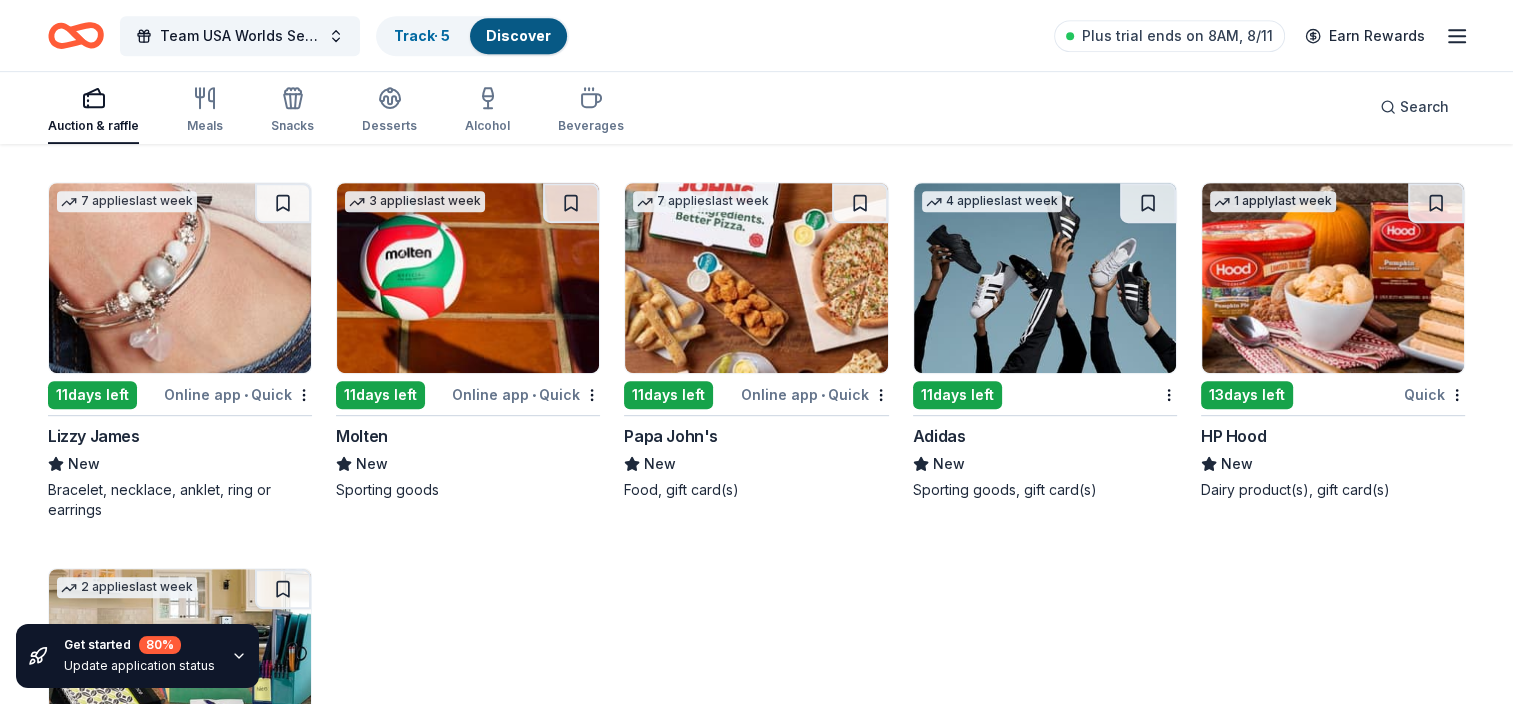 click at bounding box center (180, 278) 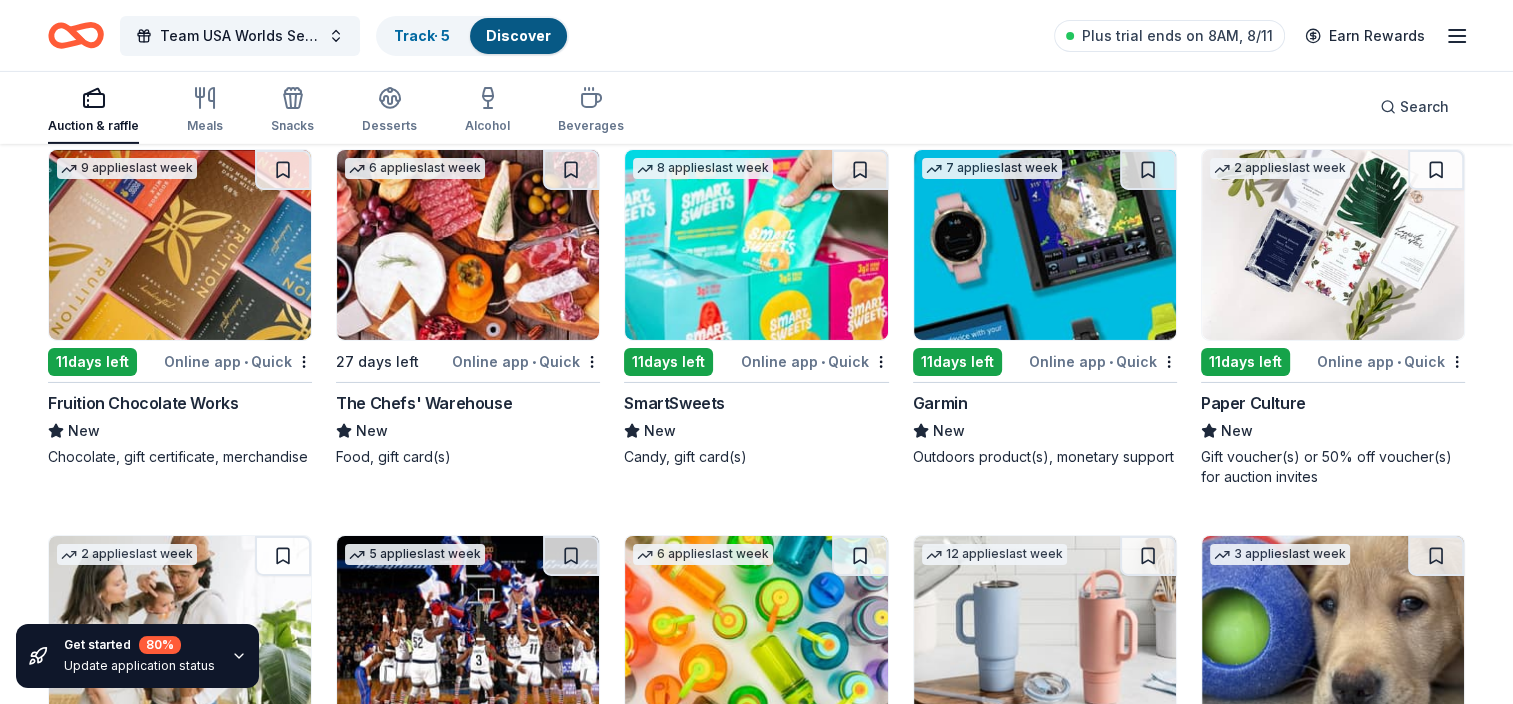 scroll, scrollTop: 14240, scrollLeft: 0, axis: vertical 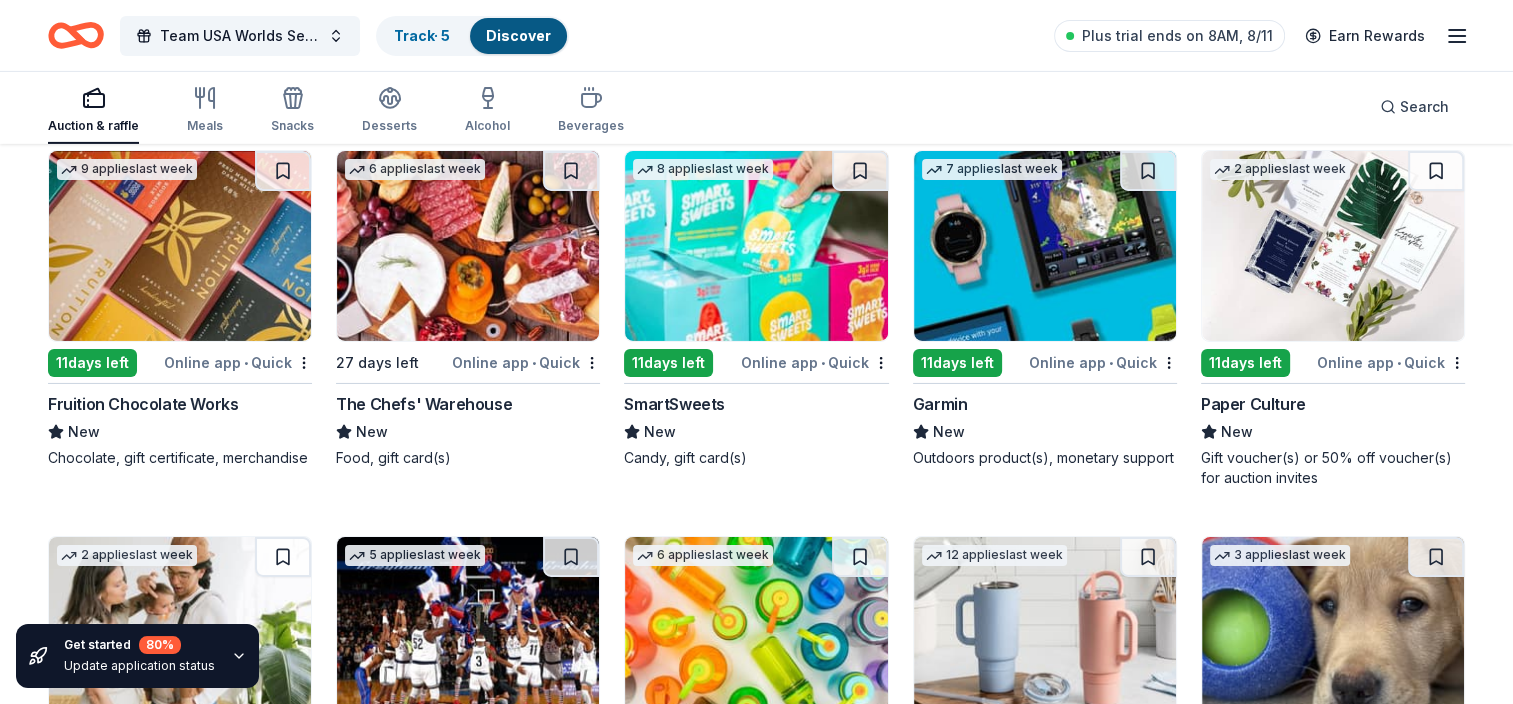 click at bounding box center (180, 246) 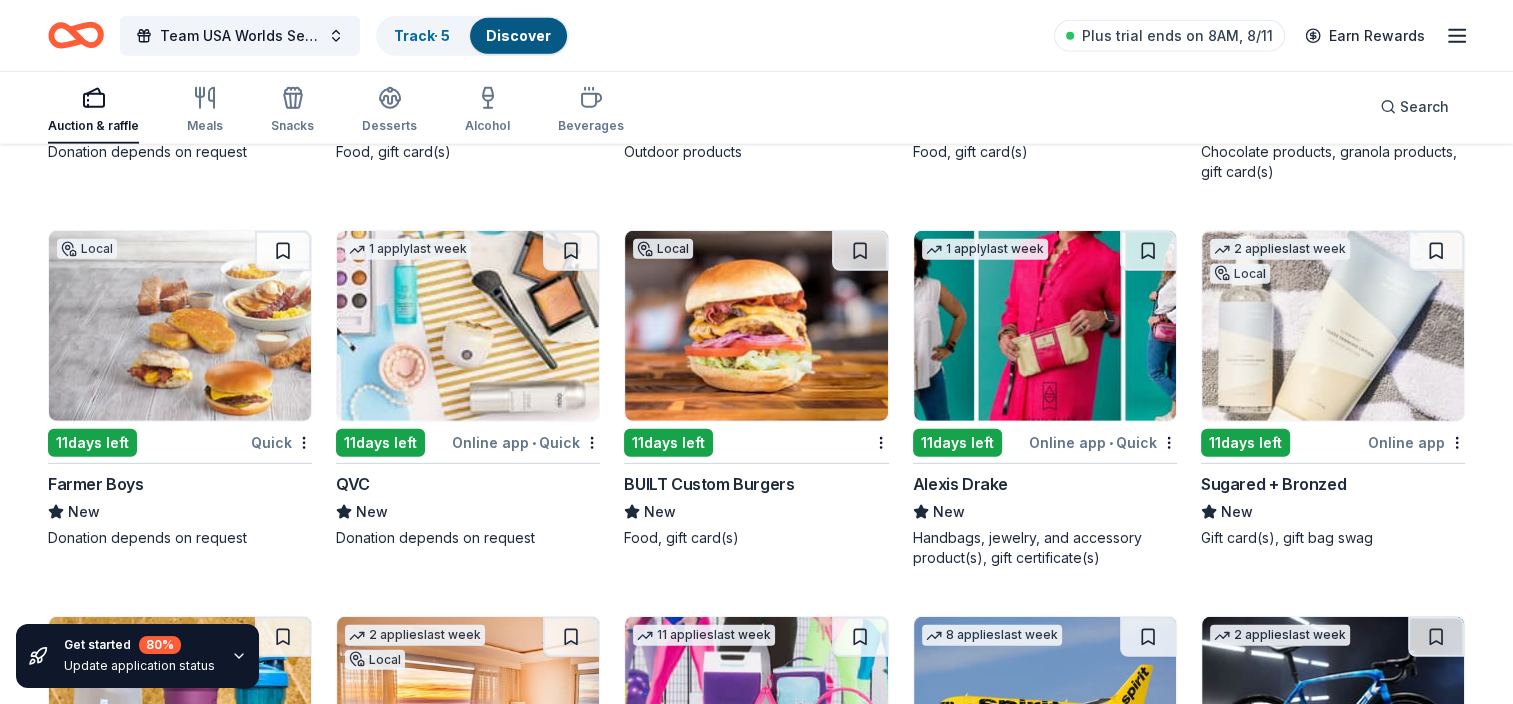 scroll, scrollTop: 13314, scrollLeft: 0, axis: vertical 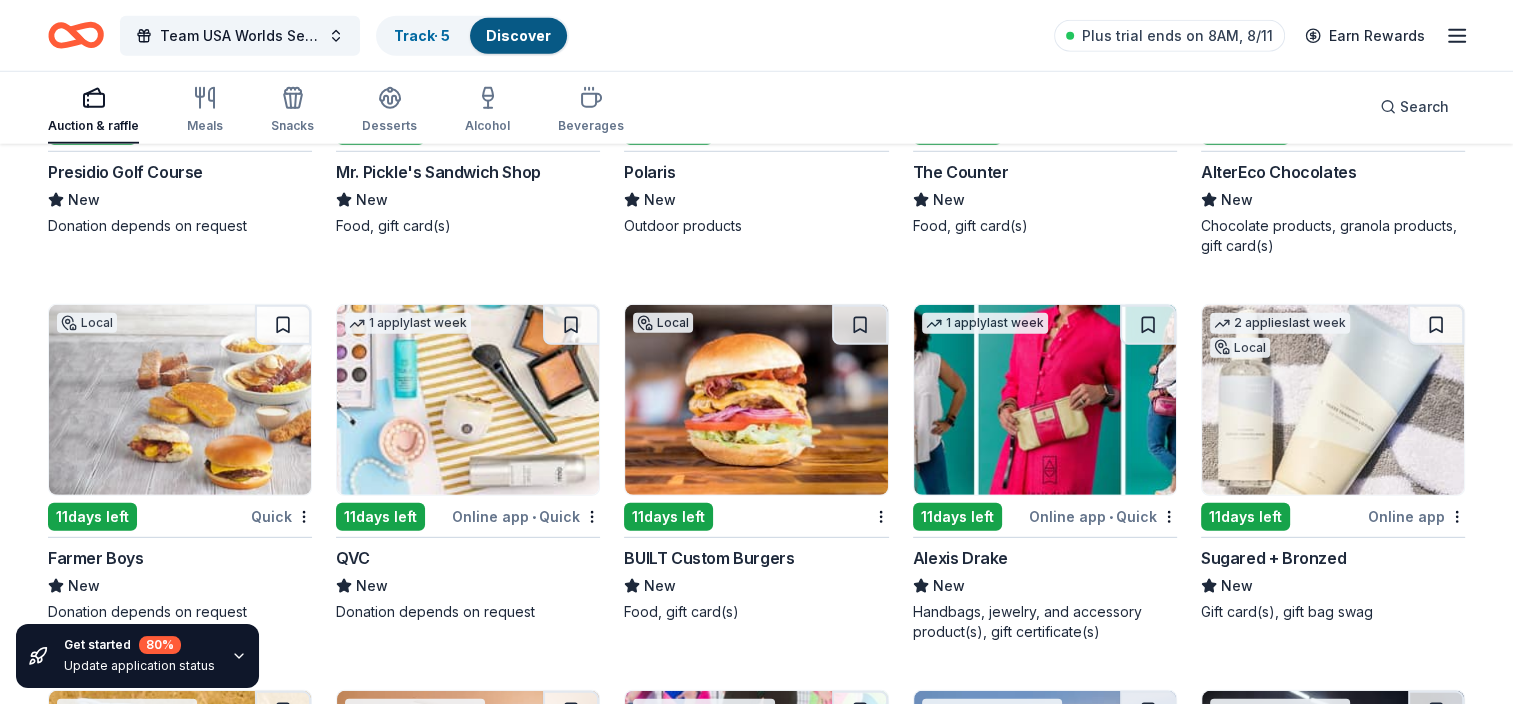 click at bounding box center (1333, 400) 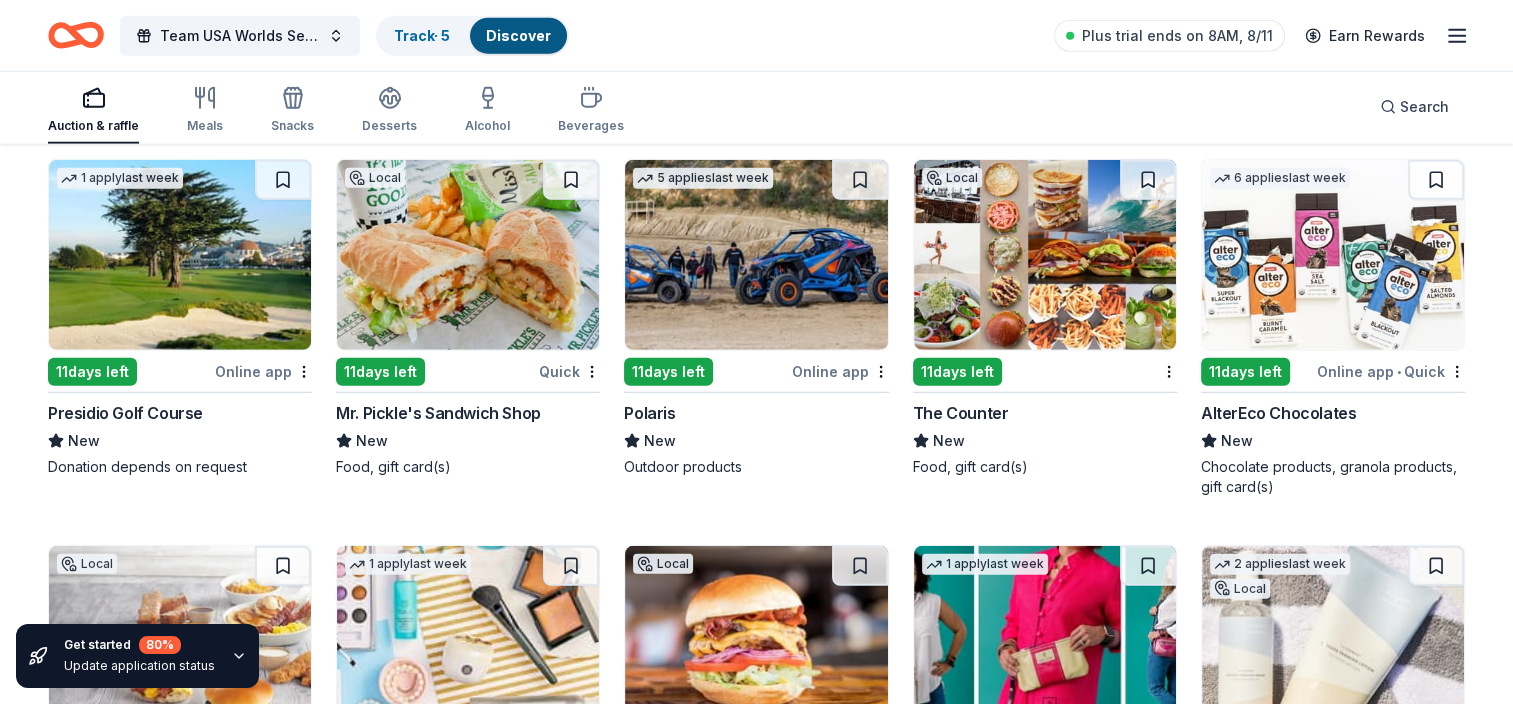 scroll, scrollTop: 13052, scrollLeft: 0, axis: vertical 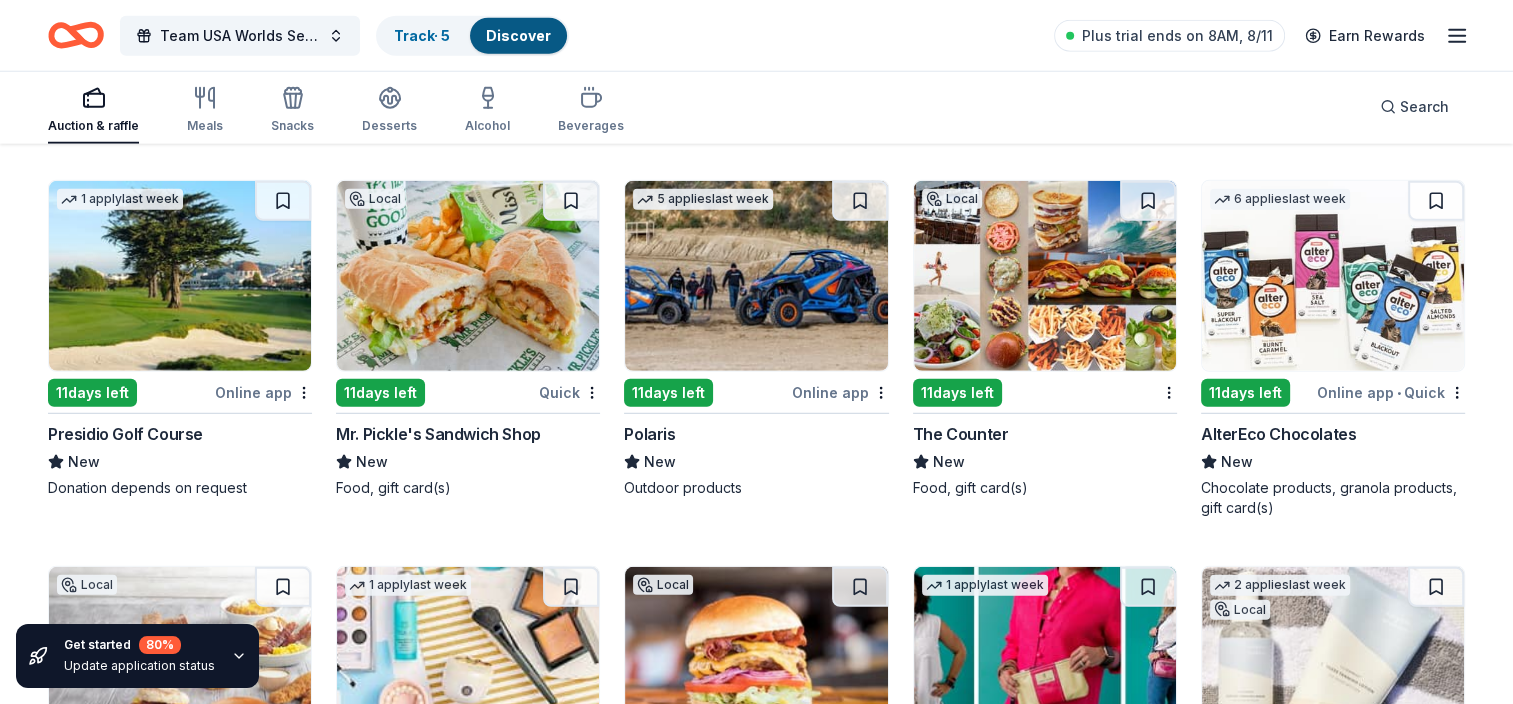 click at bounding box center [1333, 276] 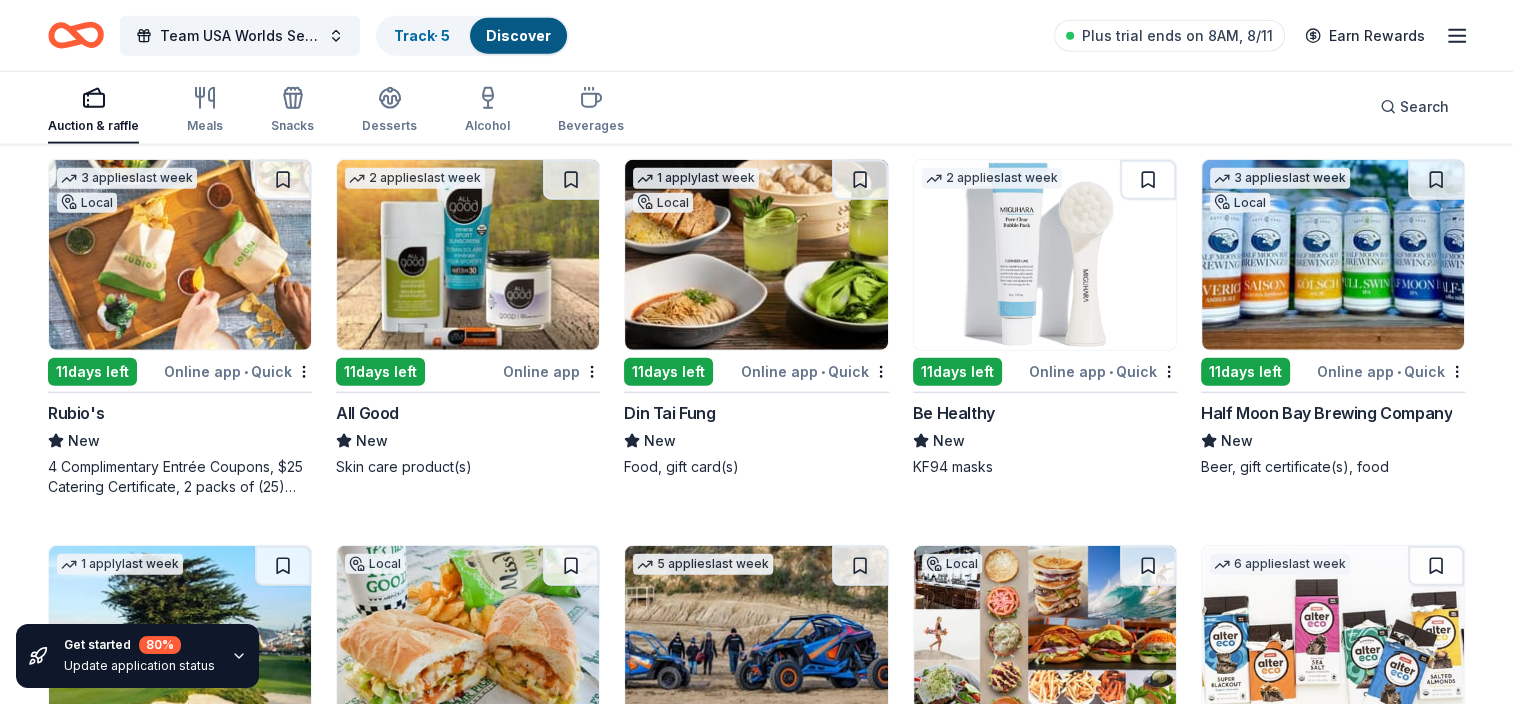 scroll, scrollTop: 12686, scrollLeft: 0, axis: vertical 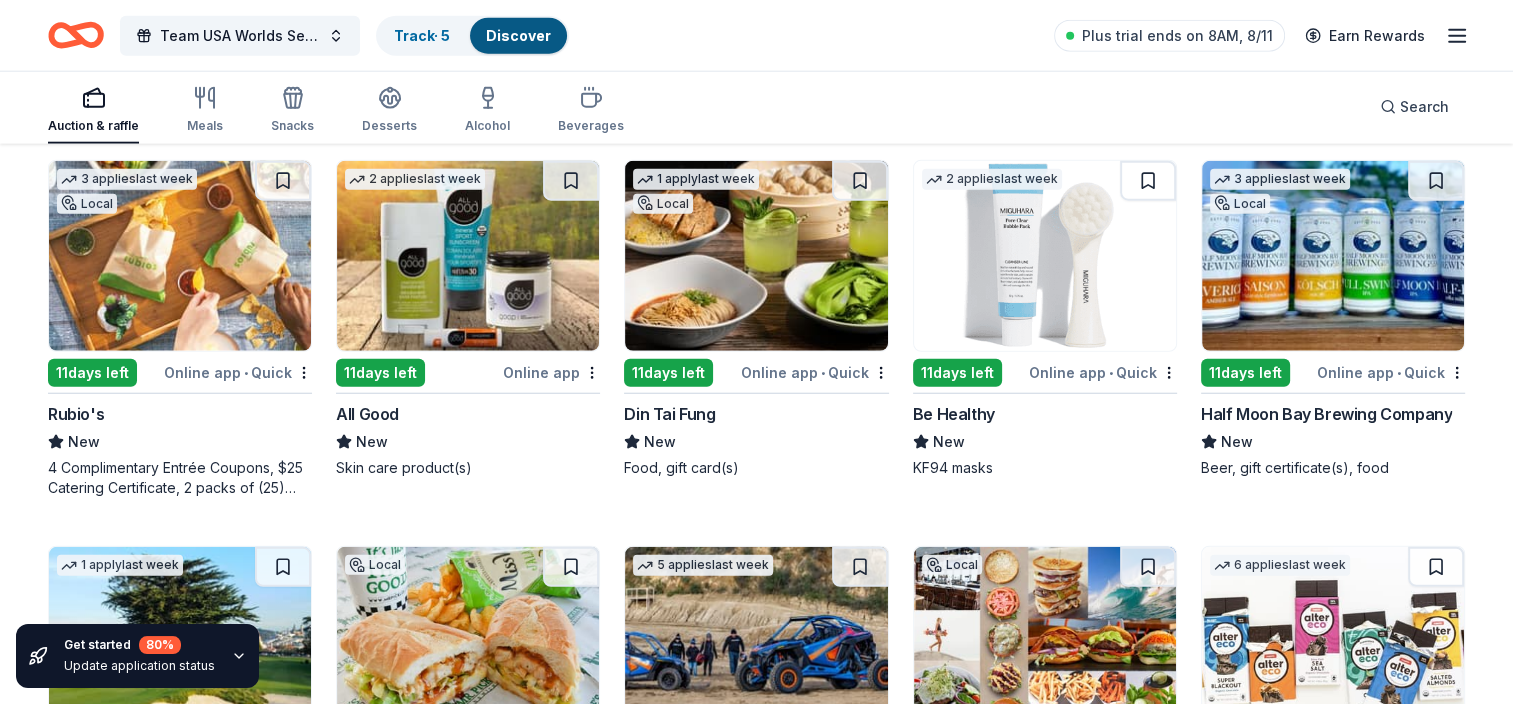 click at bounding box center [468, 256] 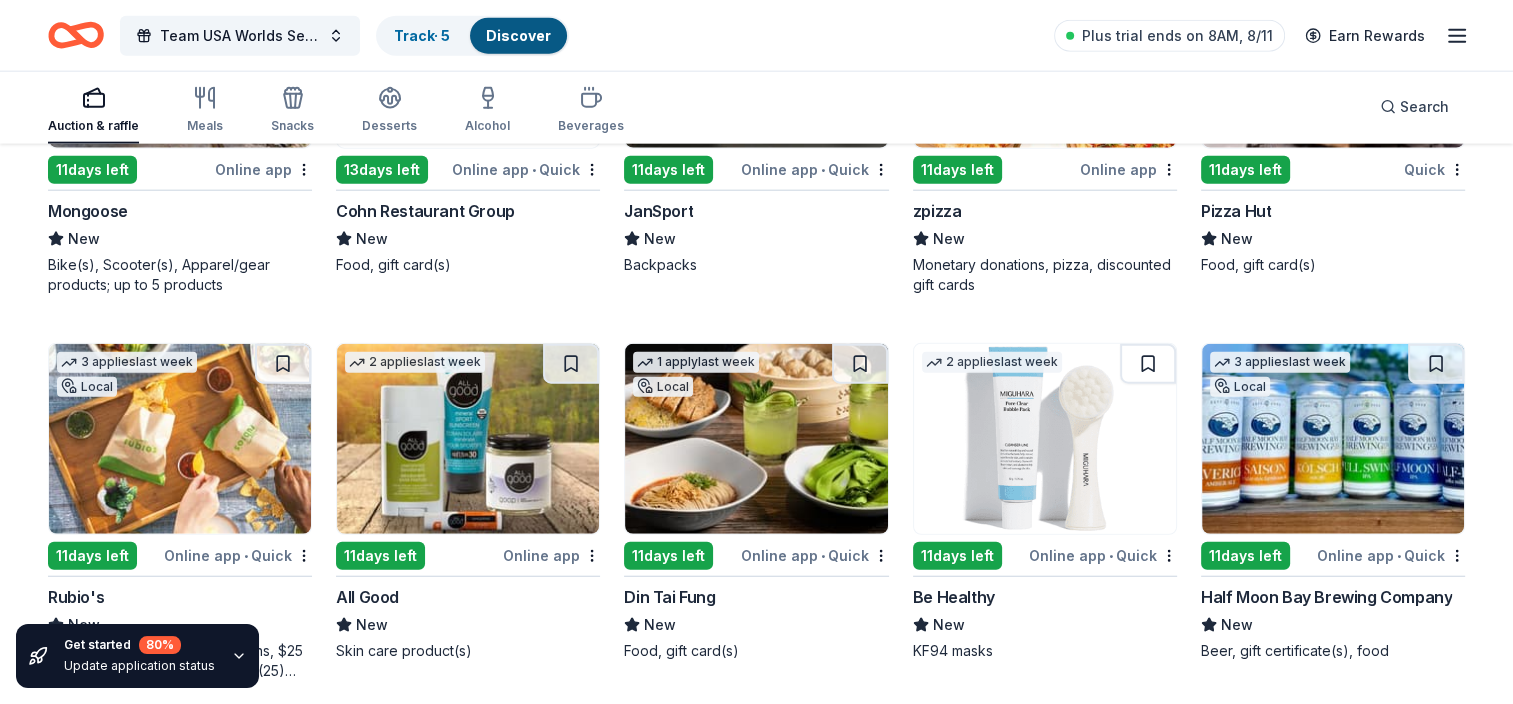 scroll, scrollTop: 12567, scrollLeft: 0, axis: vertical 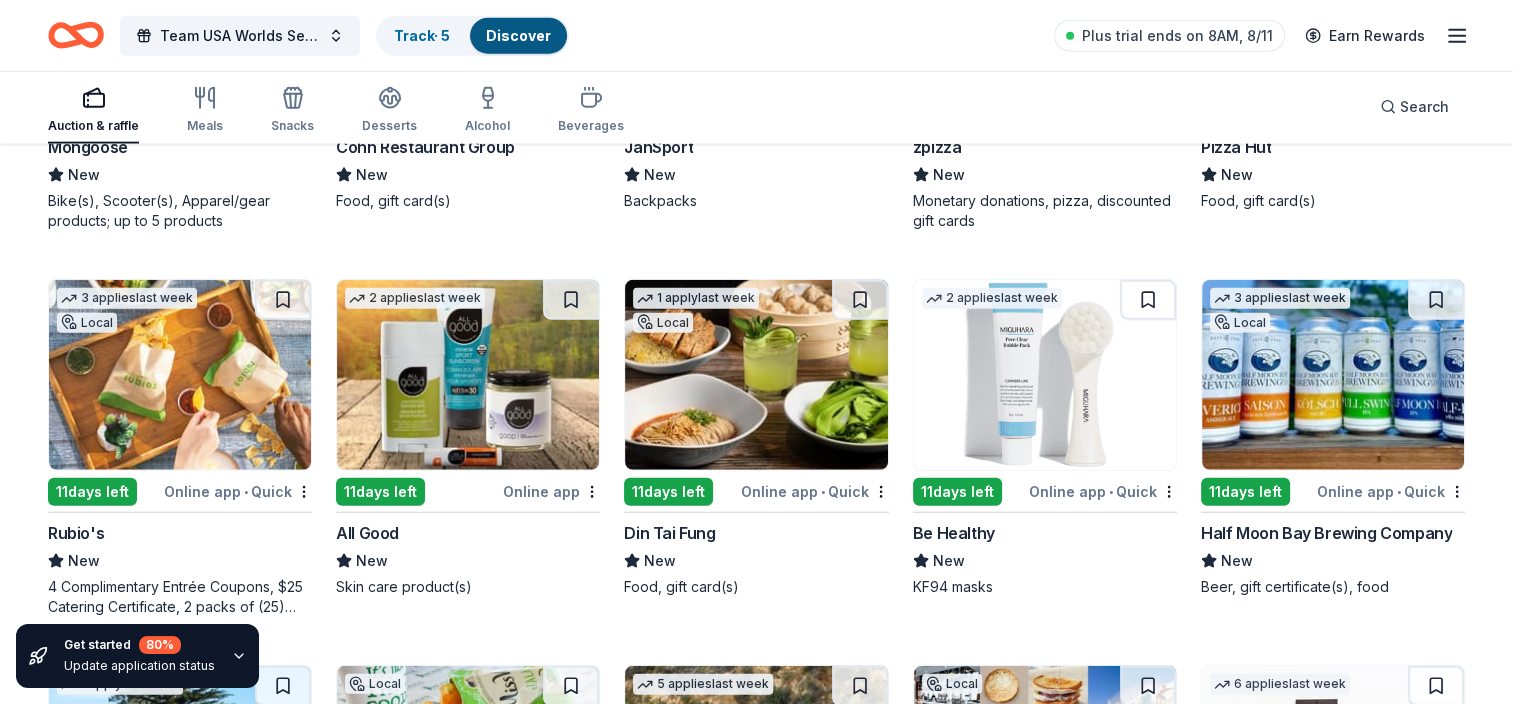 click at bounding box center [1333, 375] 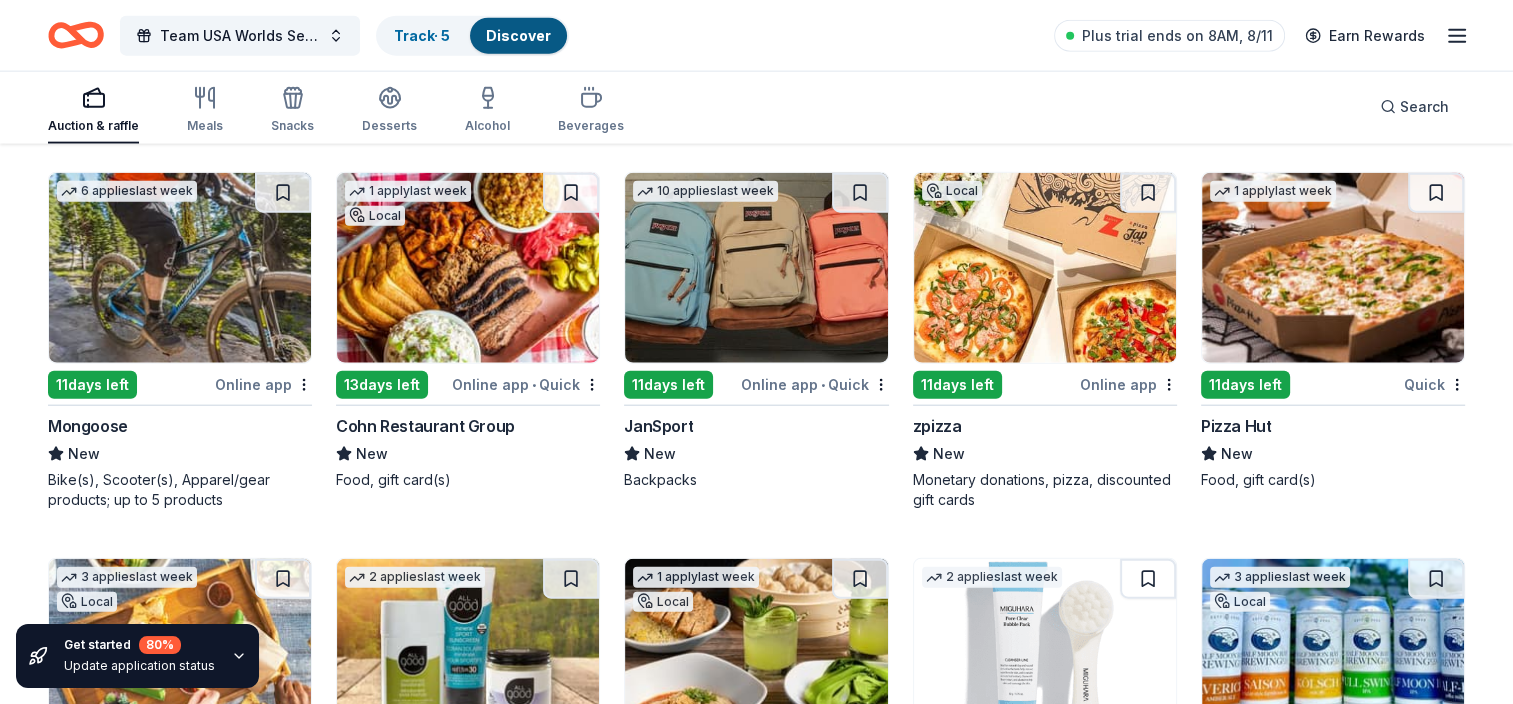 scroll, scrollTop: 12261, scrollLeft: 0, axis: vertical 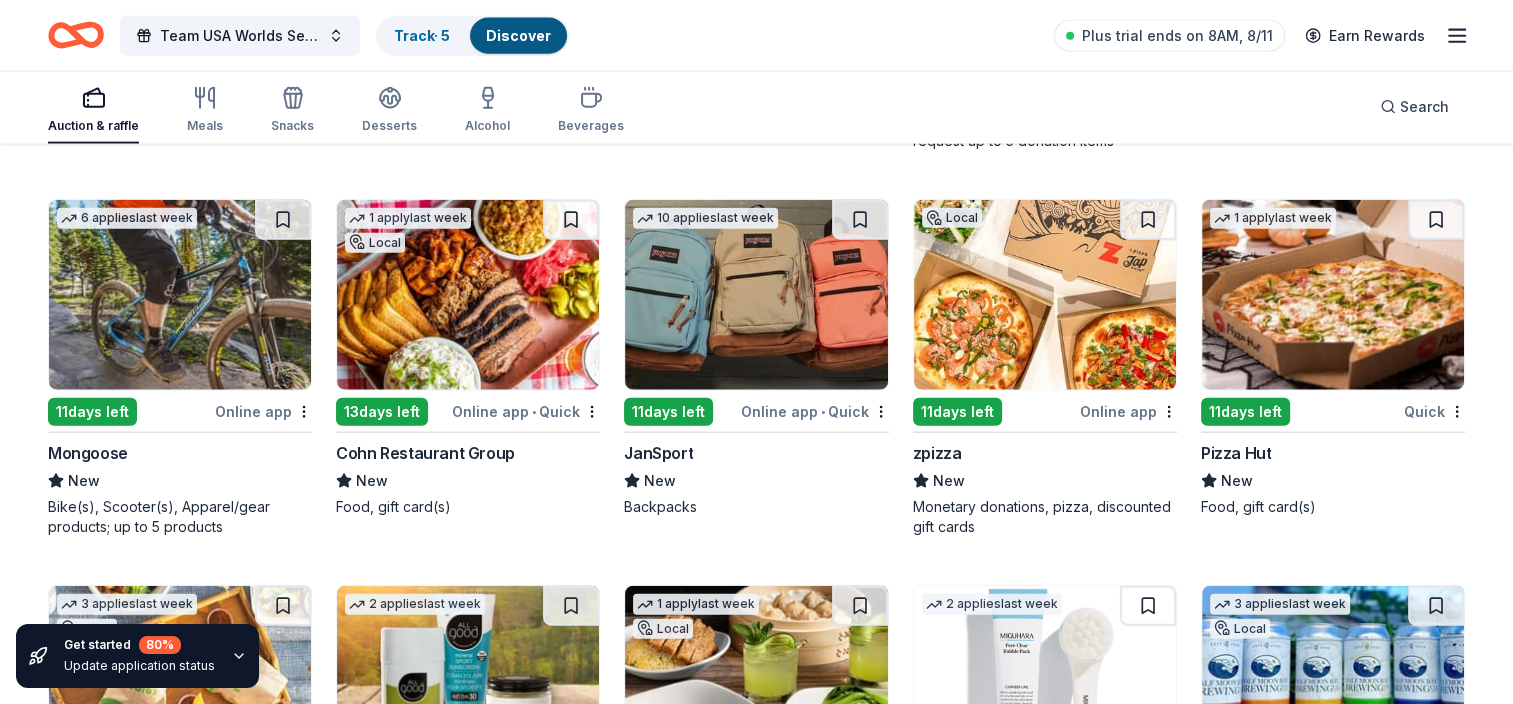 click at bounding box center (756, 295) 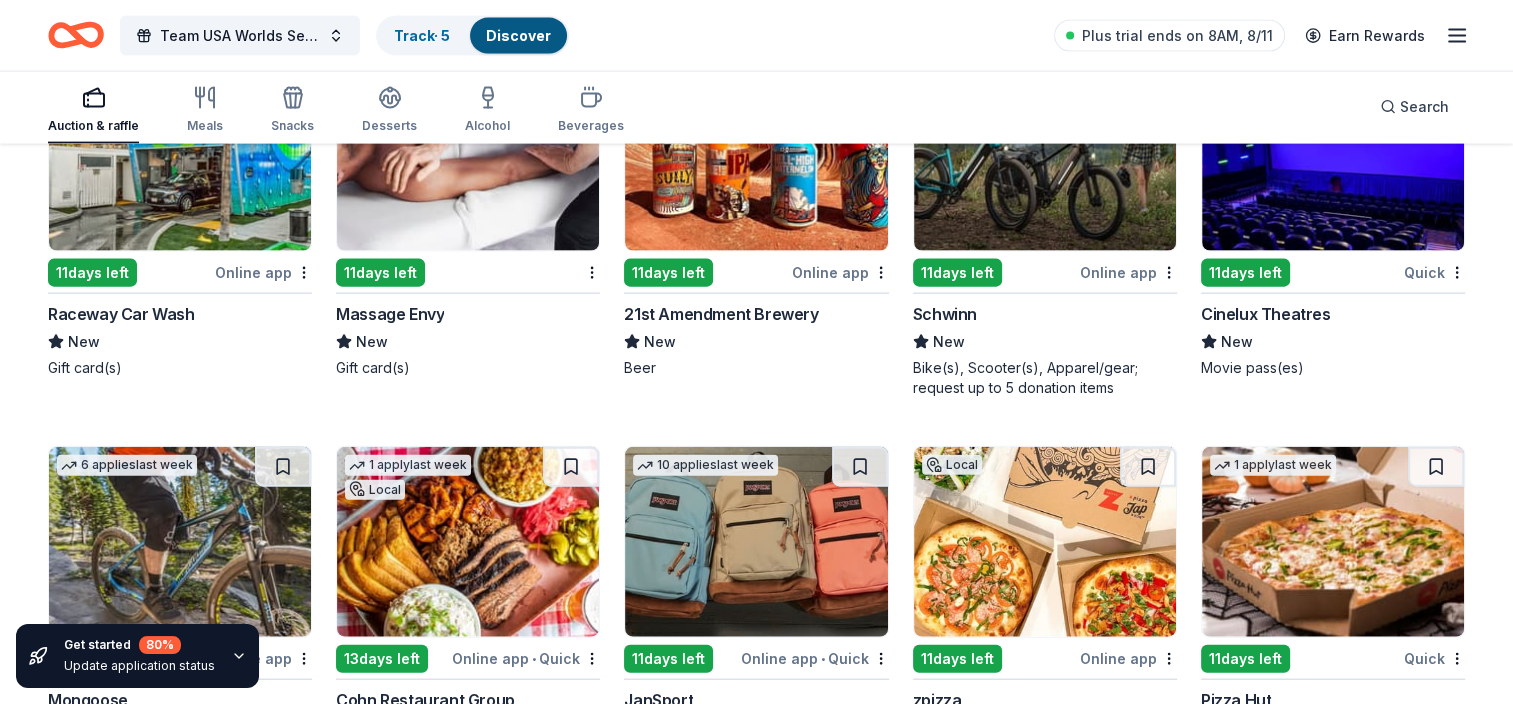 scroll, scrollTop: 12137, scrollLeft: 0, axis: vertical 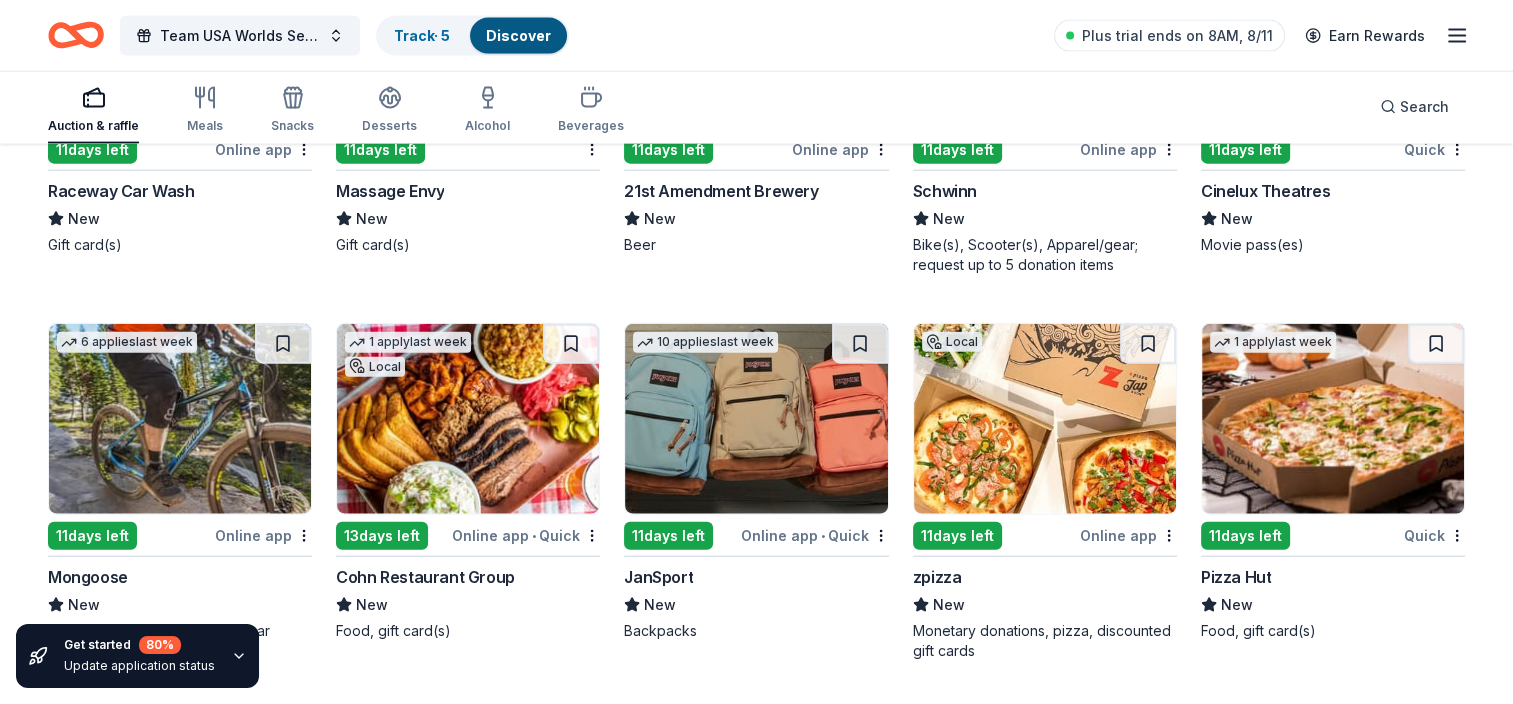 click at bounding box center (180, 419) 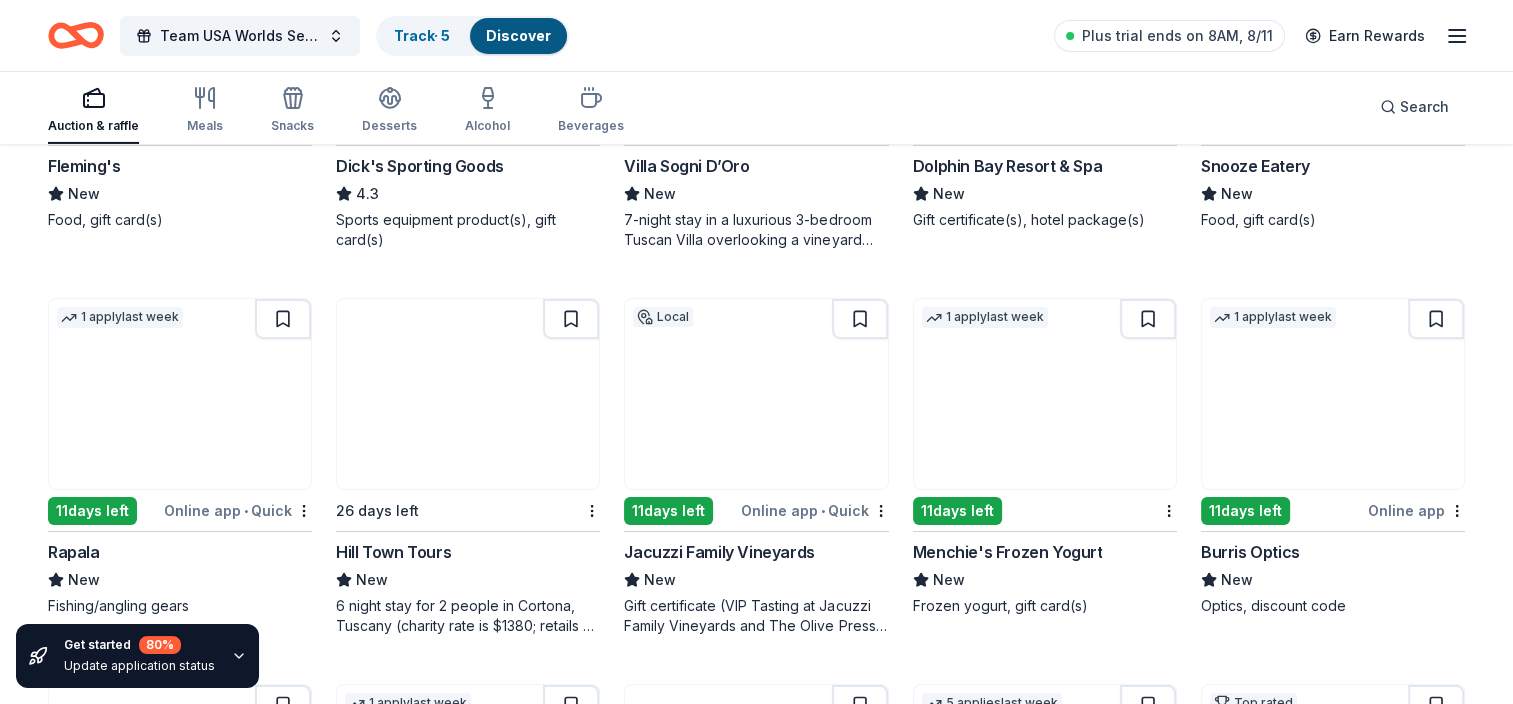 scroll, scrollTop: 6897, scrollLeft: 0, axis: vertical 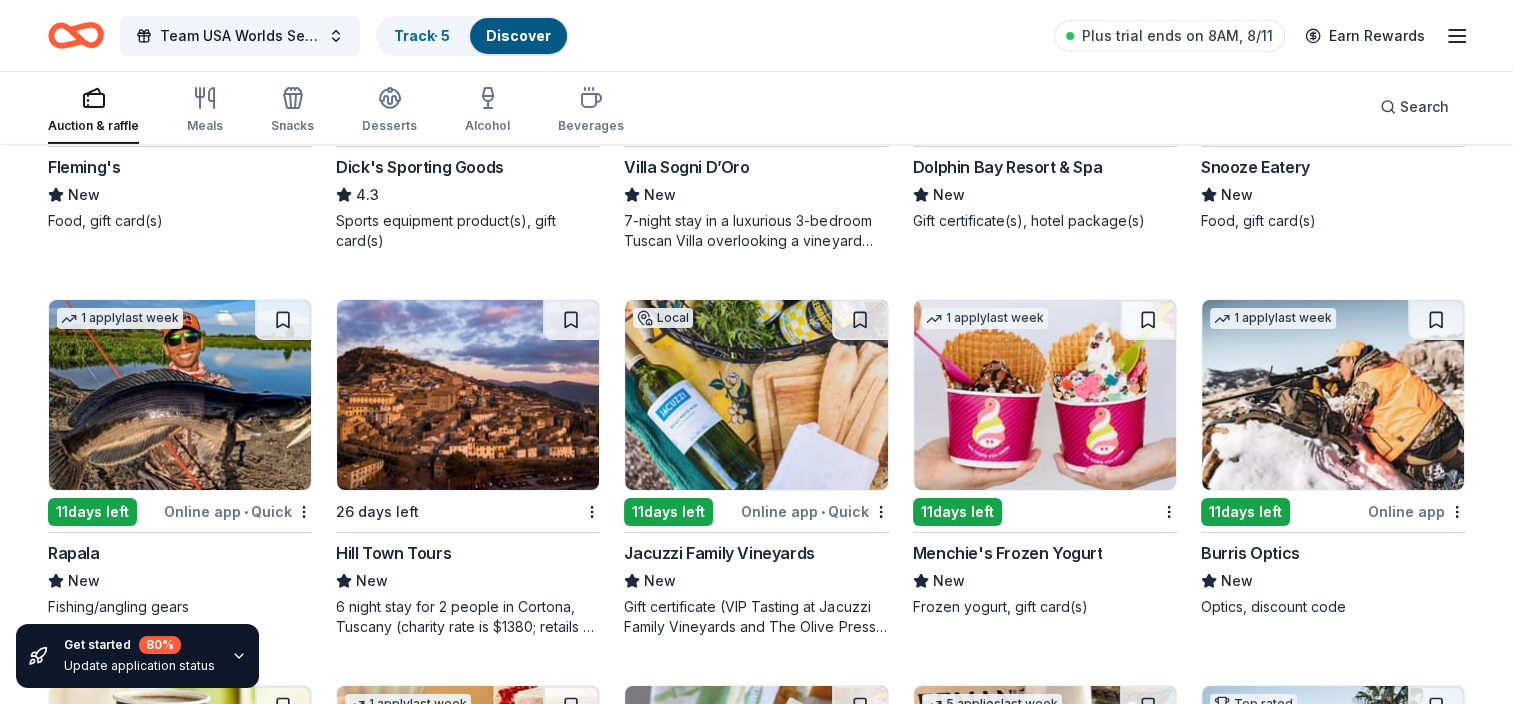 click at bounding box center [1045, 395] 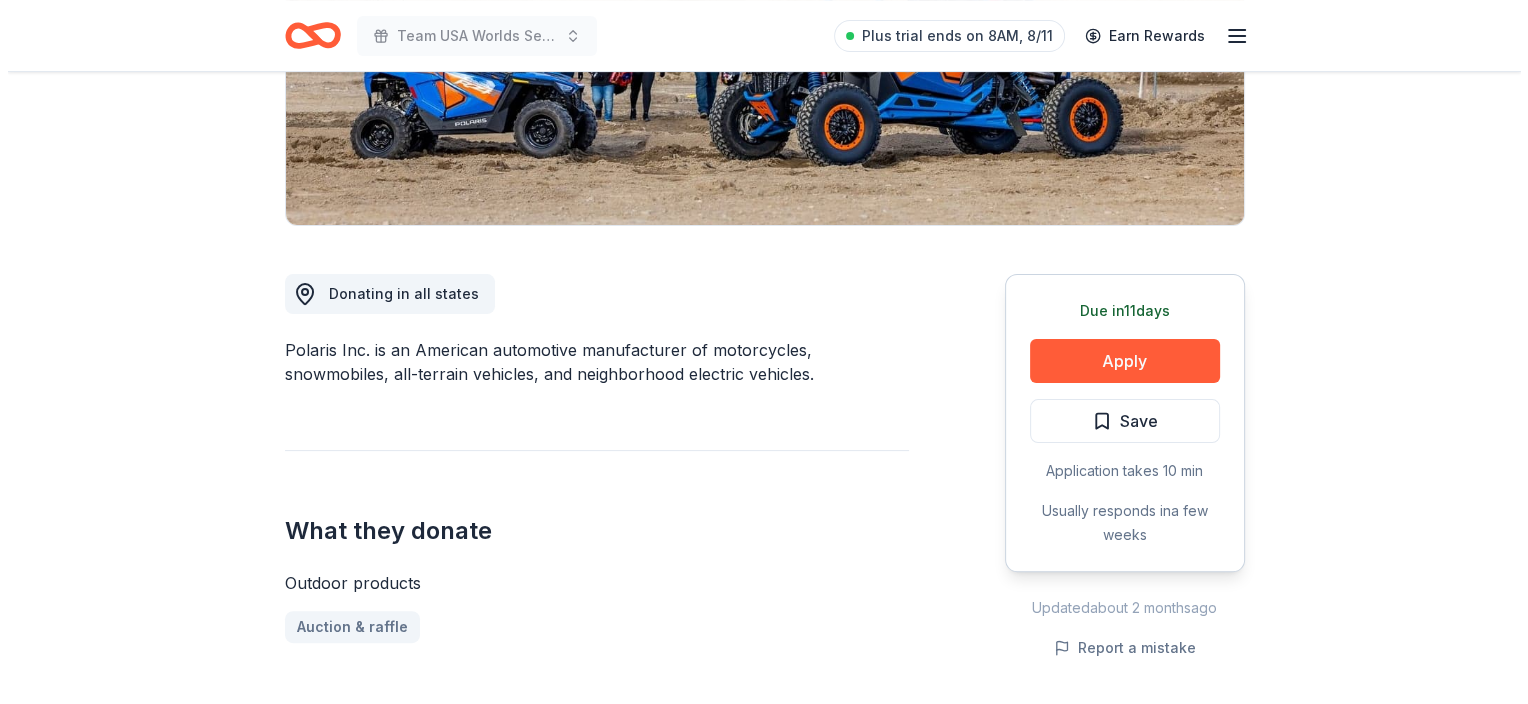 scroll, scrollTop: 383, scrollLeft: 0, axis: vertical 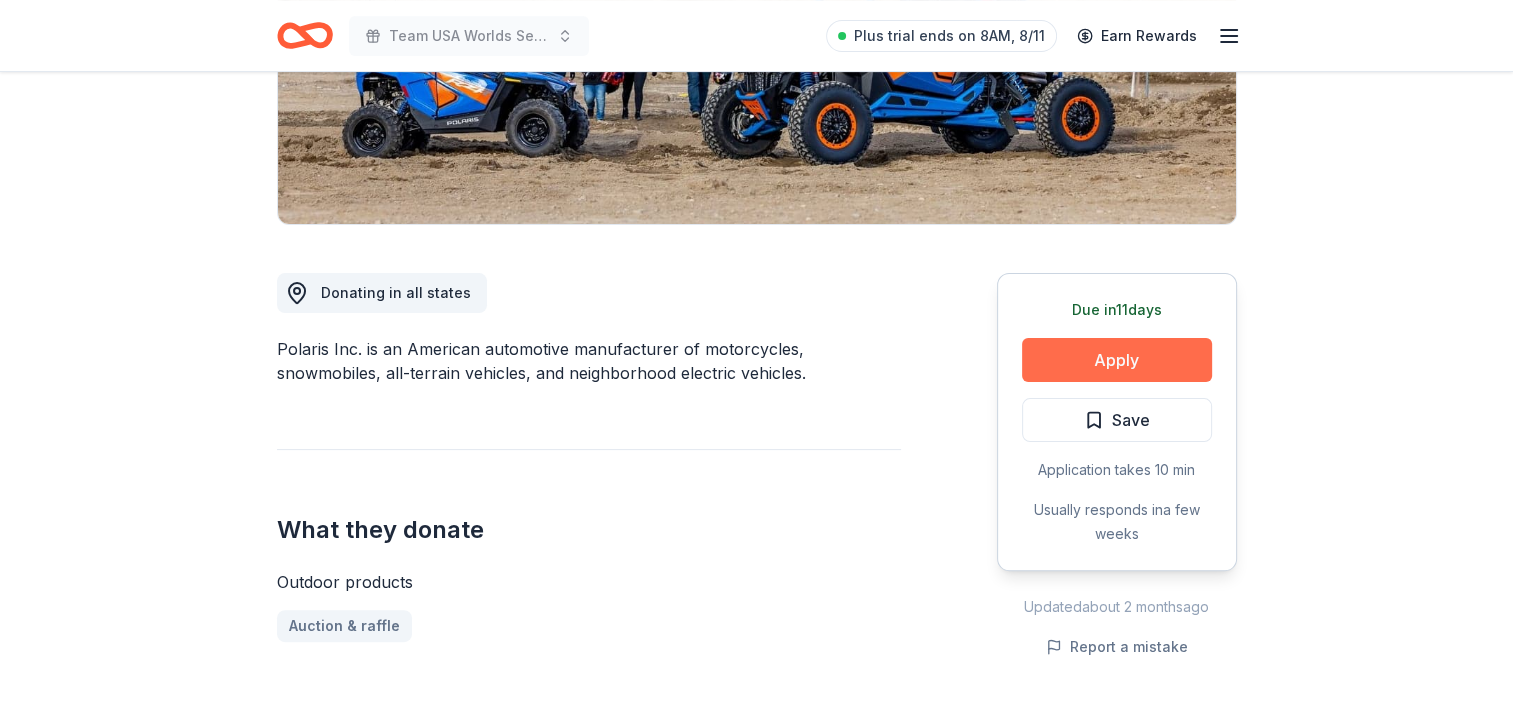 click on "Apply" at bounding box center (1117, 360) 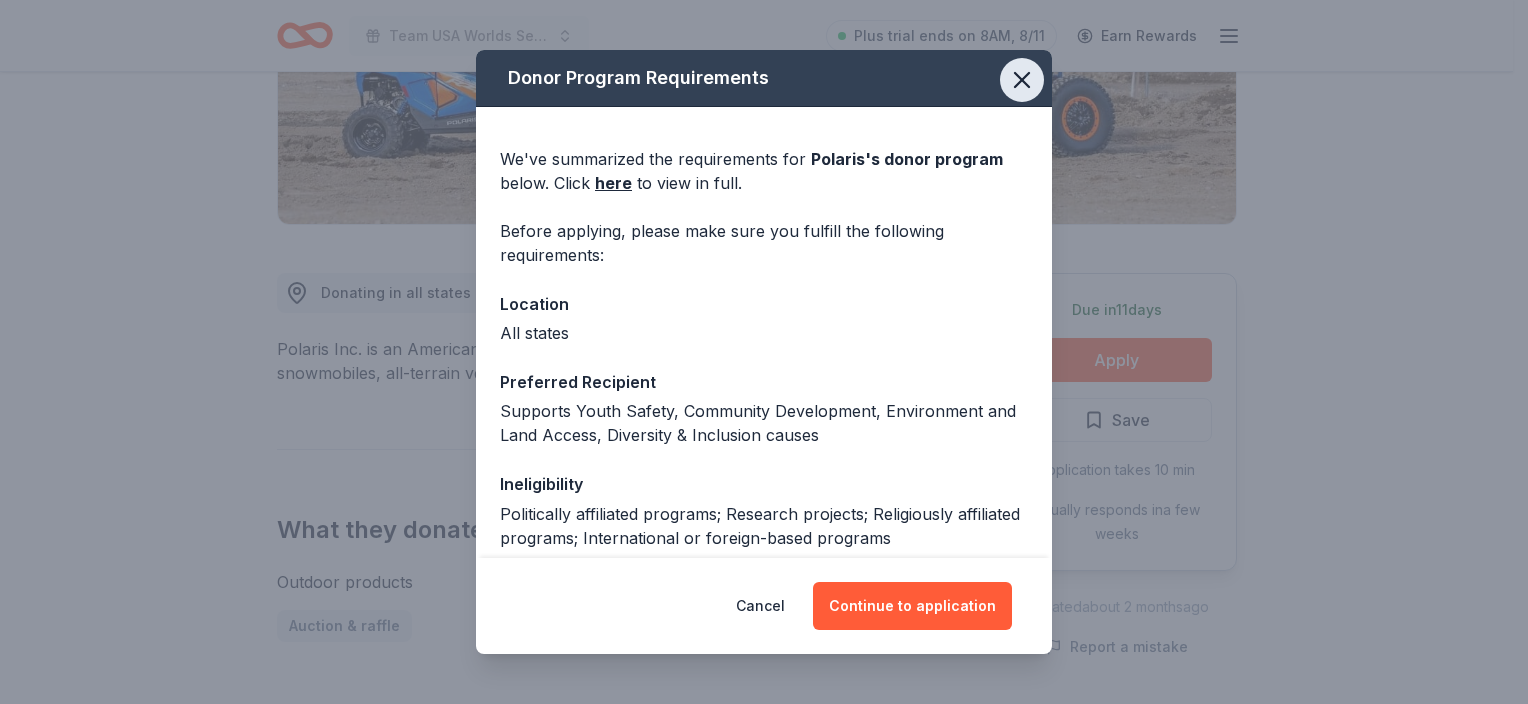 click at bounding box center (1022, 80) 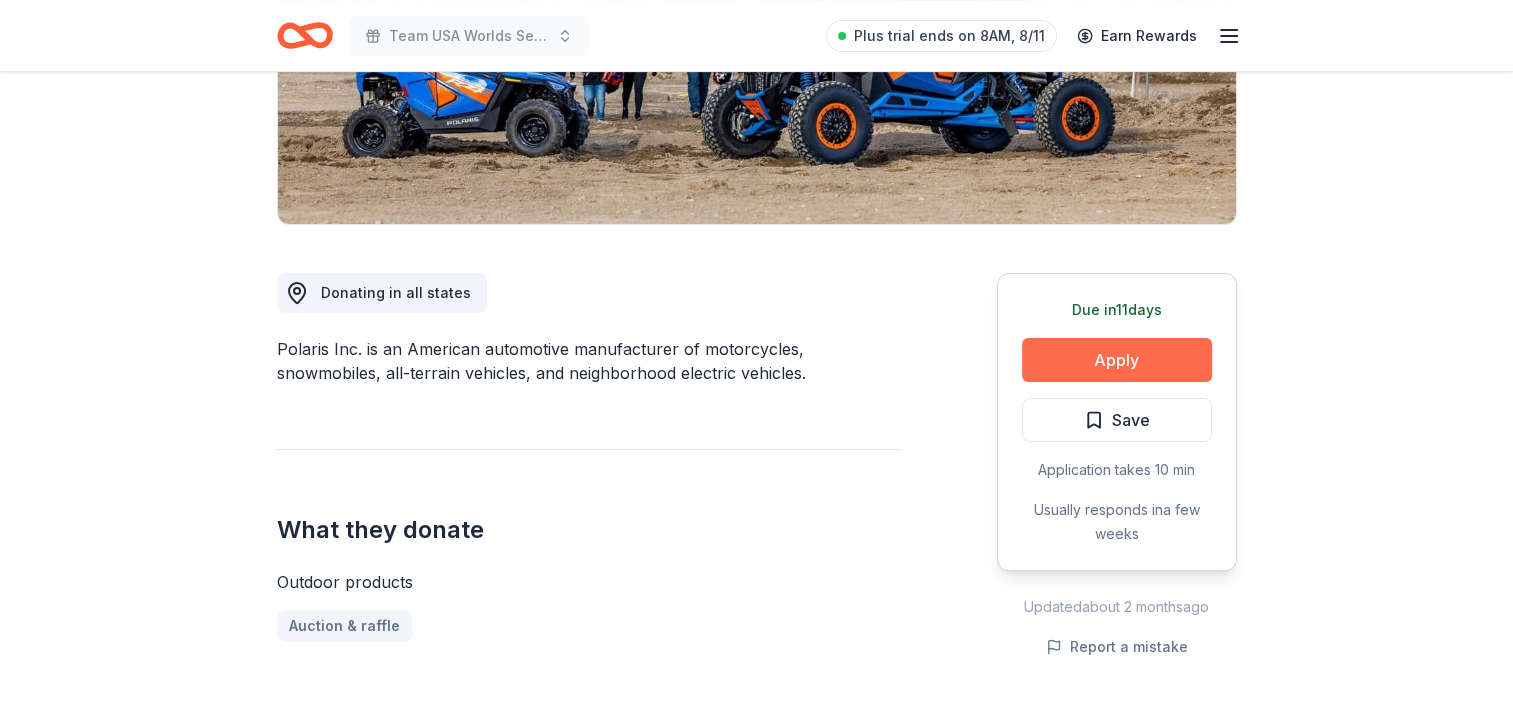 click on "Apply" at bounding box center [1117, 360] 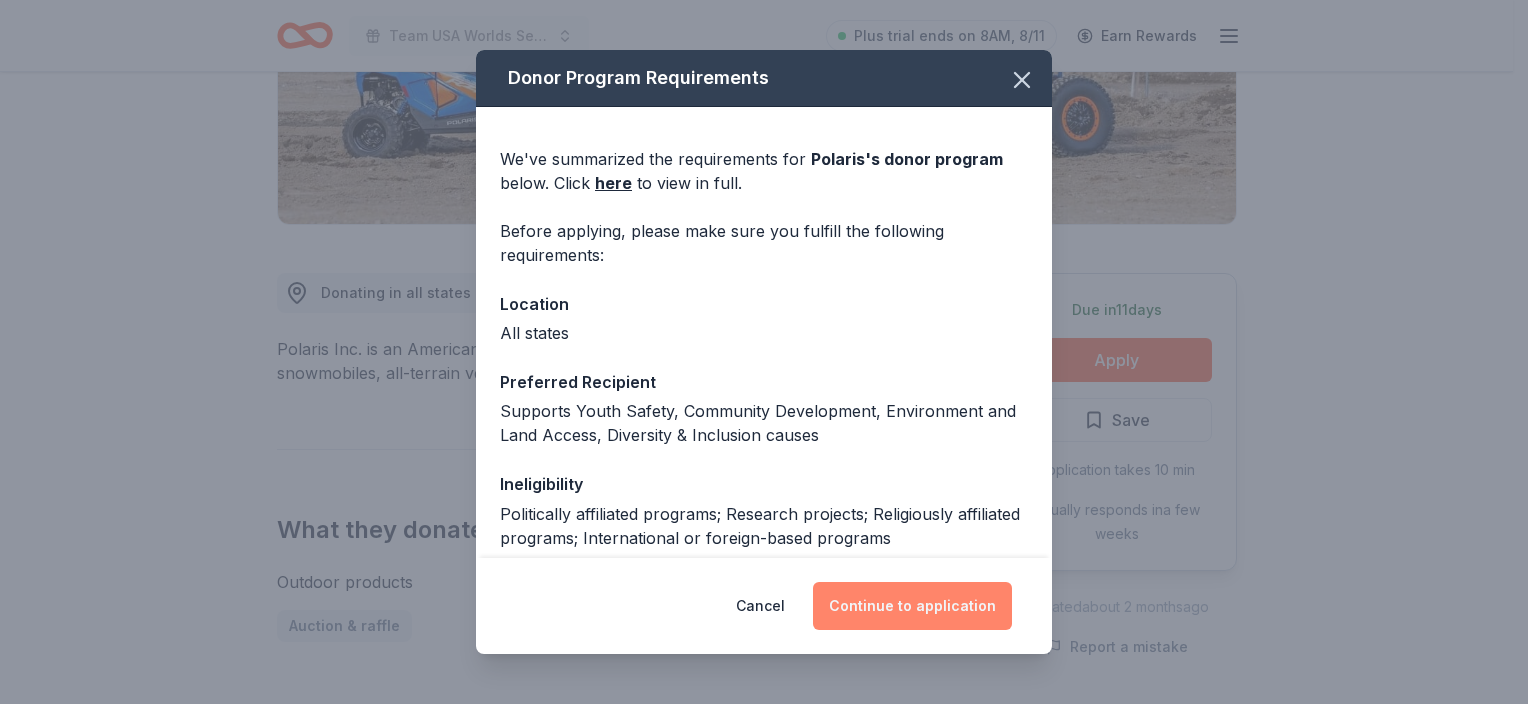 click on "Continue to application" at bounding box center [912, 606] 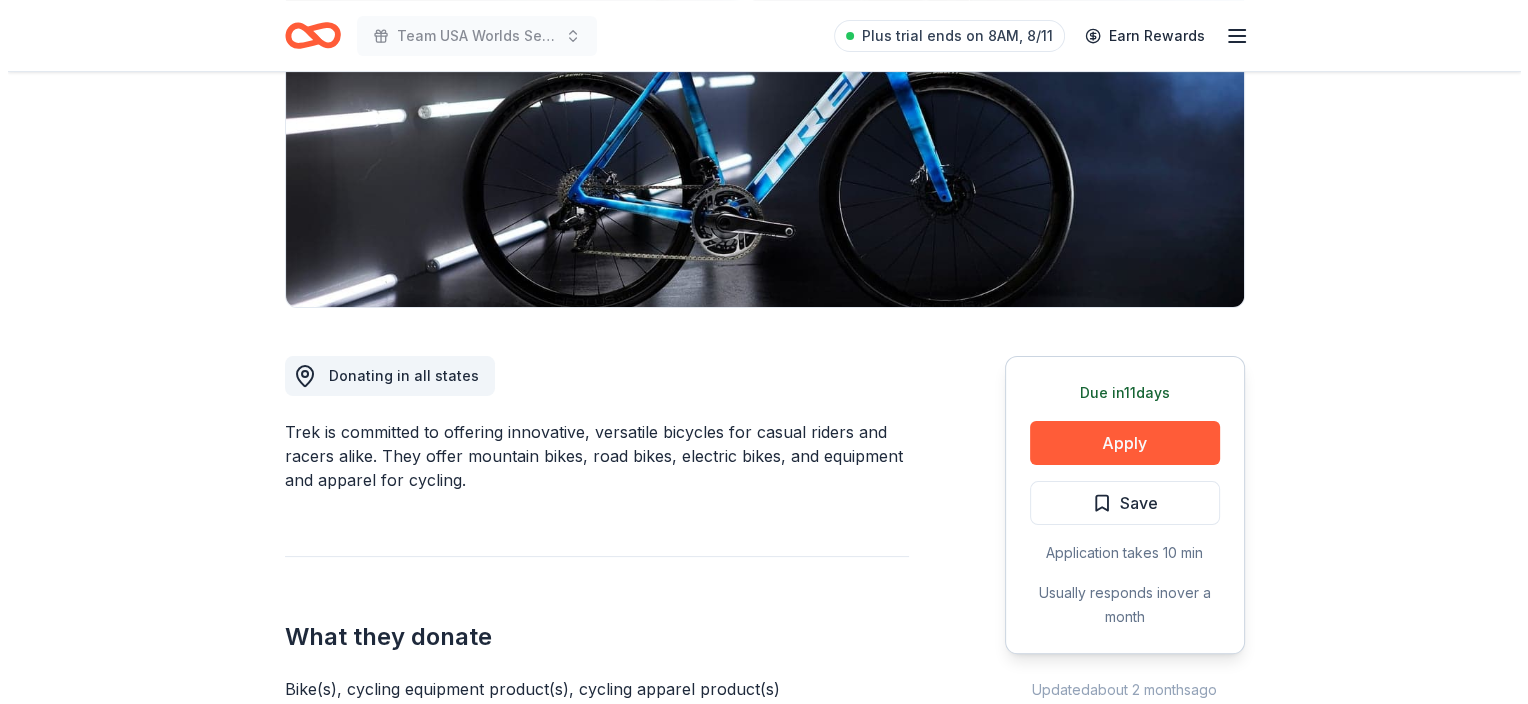 scroll, scrollTop: 306, scrollLeft: 0, axis: vertical 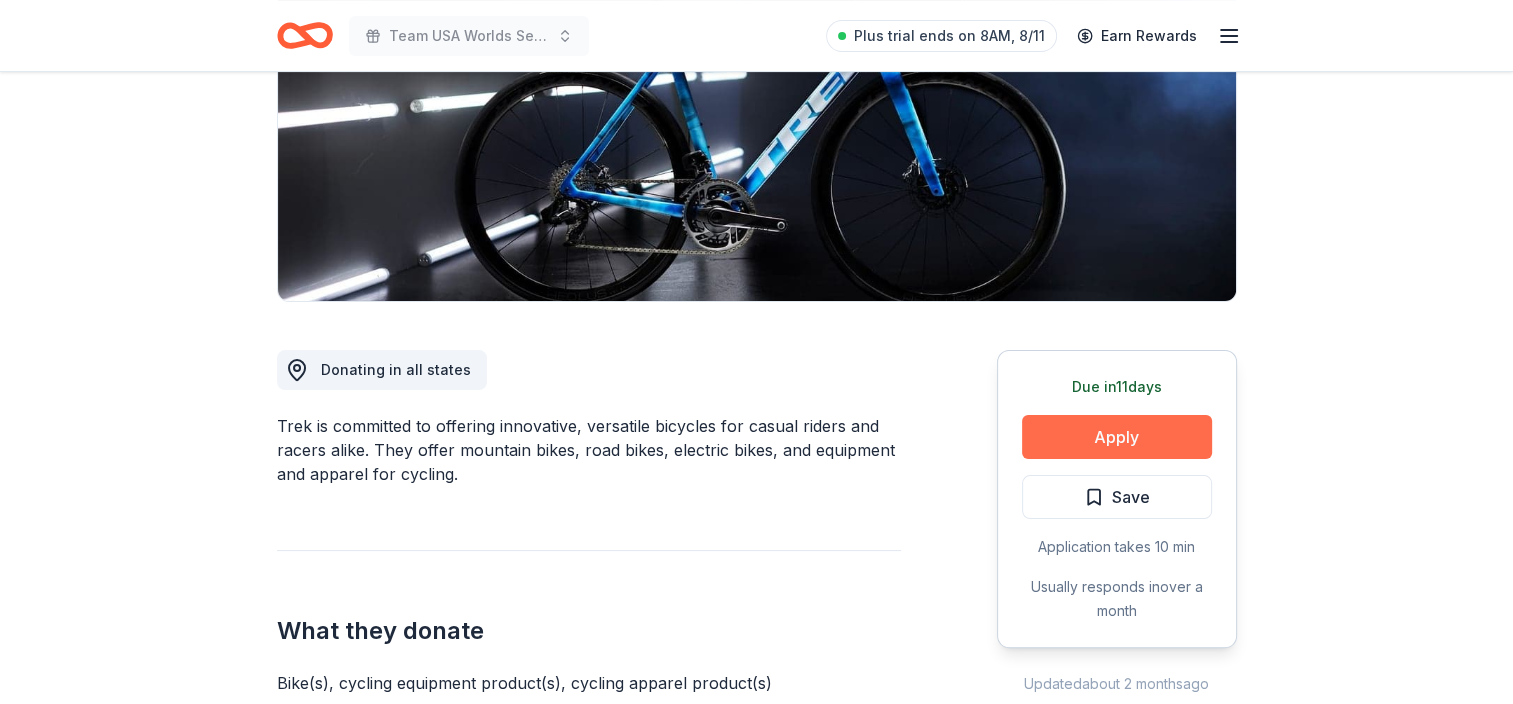 click on "Apply" at bounding box center [1117, 437] 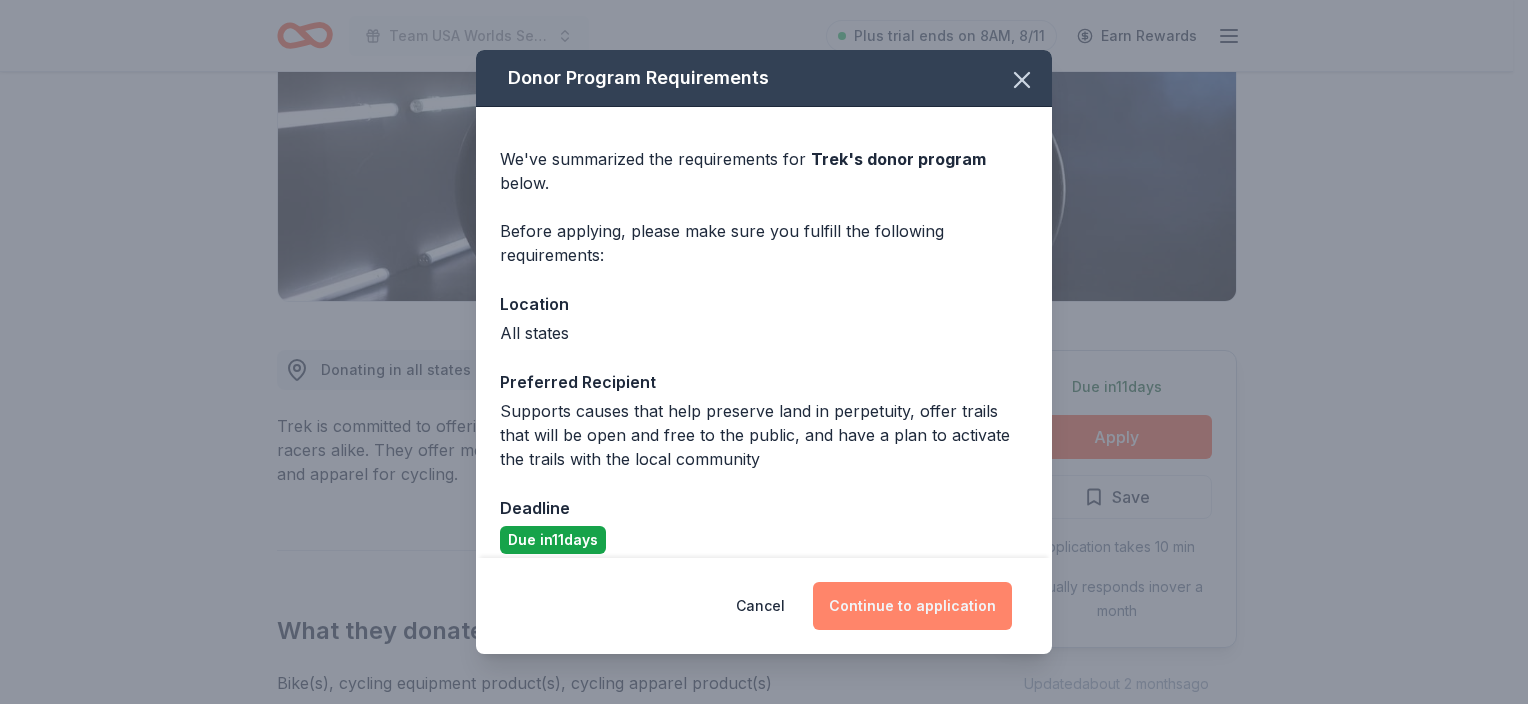 click on "Continue to application" at bounding box center (912, 606) 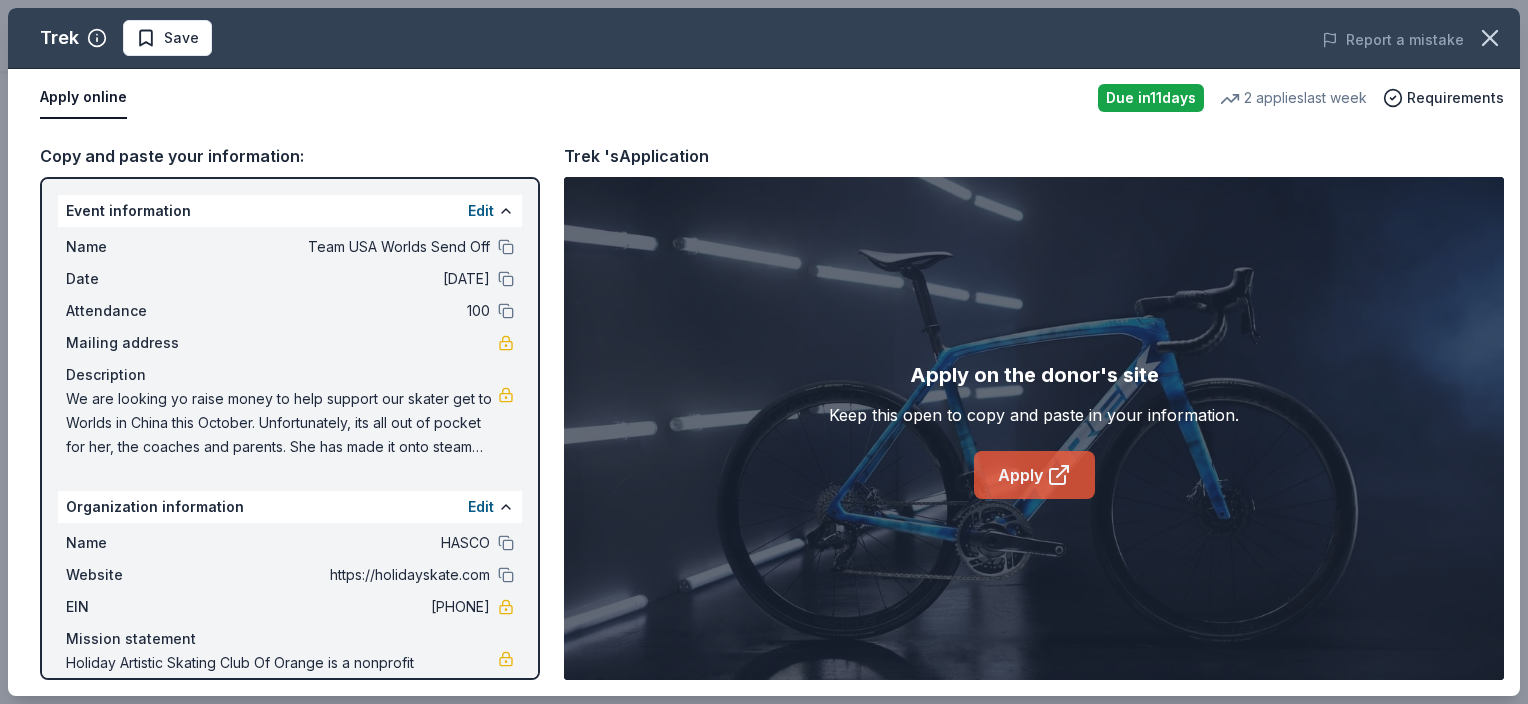 click on "Apply" at bounding box center (1034, 475) 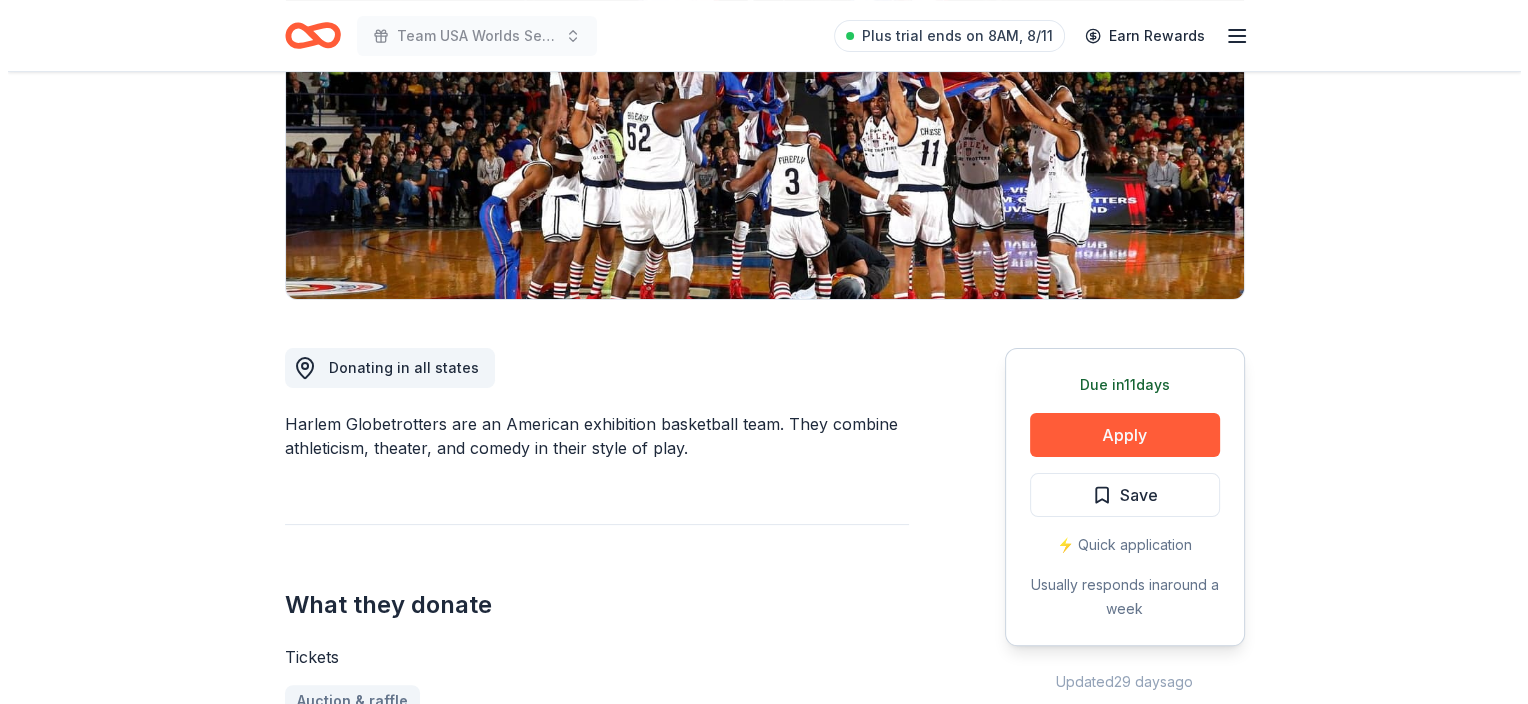scroll, scrollTop: 328, scrollLeft: 0, axis: vertical 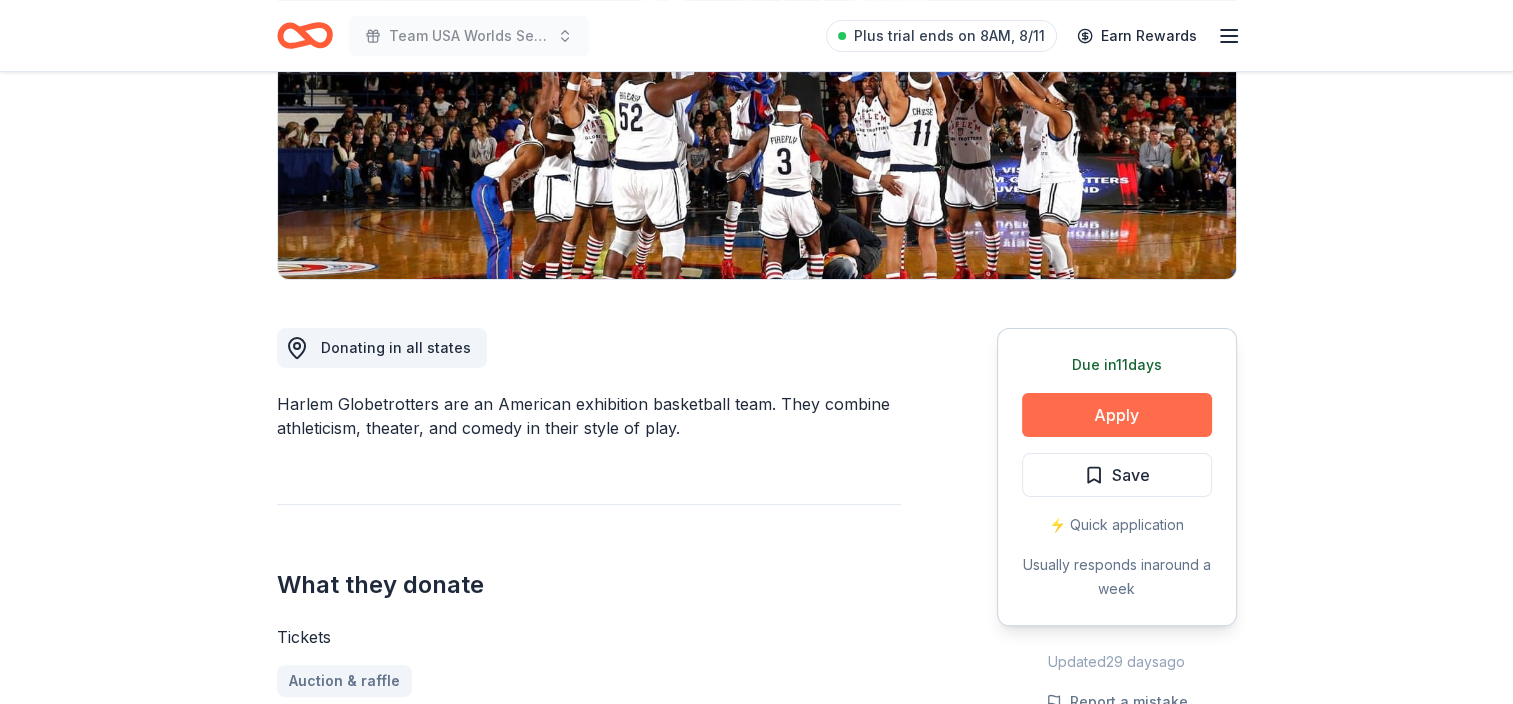 click on "Apply" at bounding box center (1117, 415) 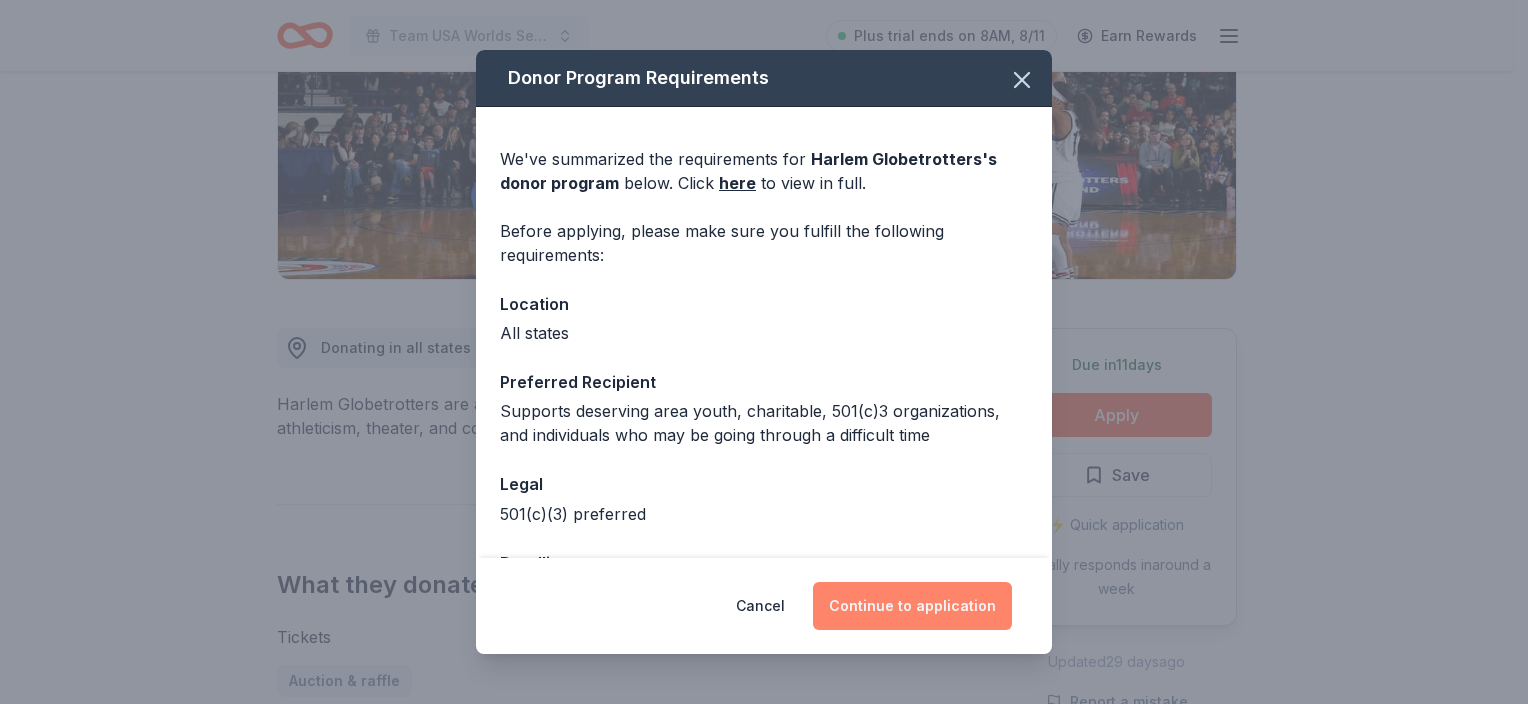 click on "Continue to application" at bounding box center (912, 606) 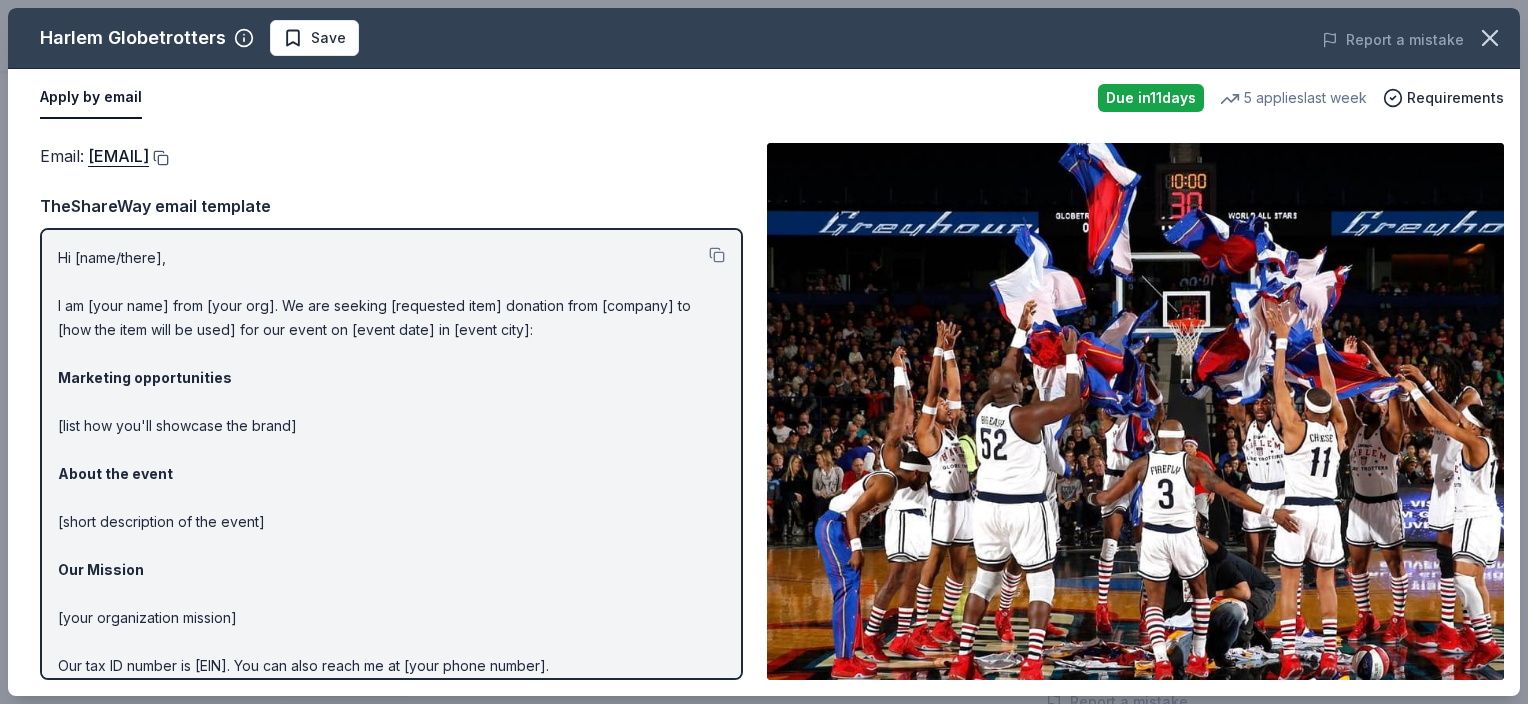click at bounding box center [159, 158] 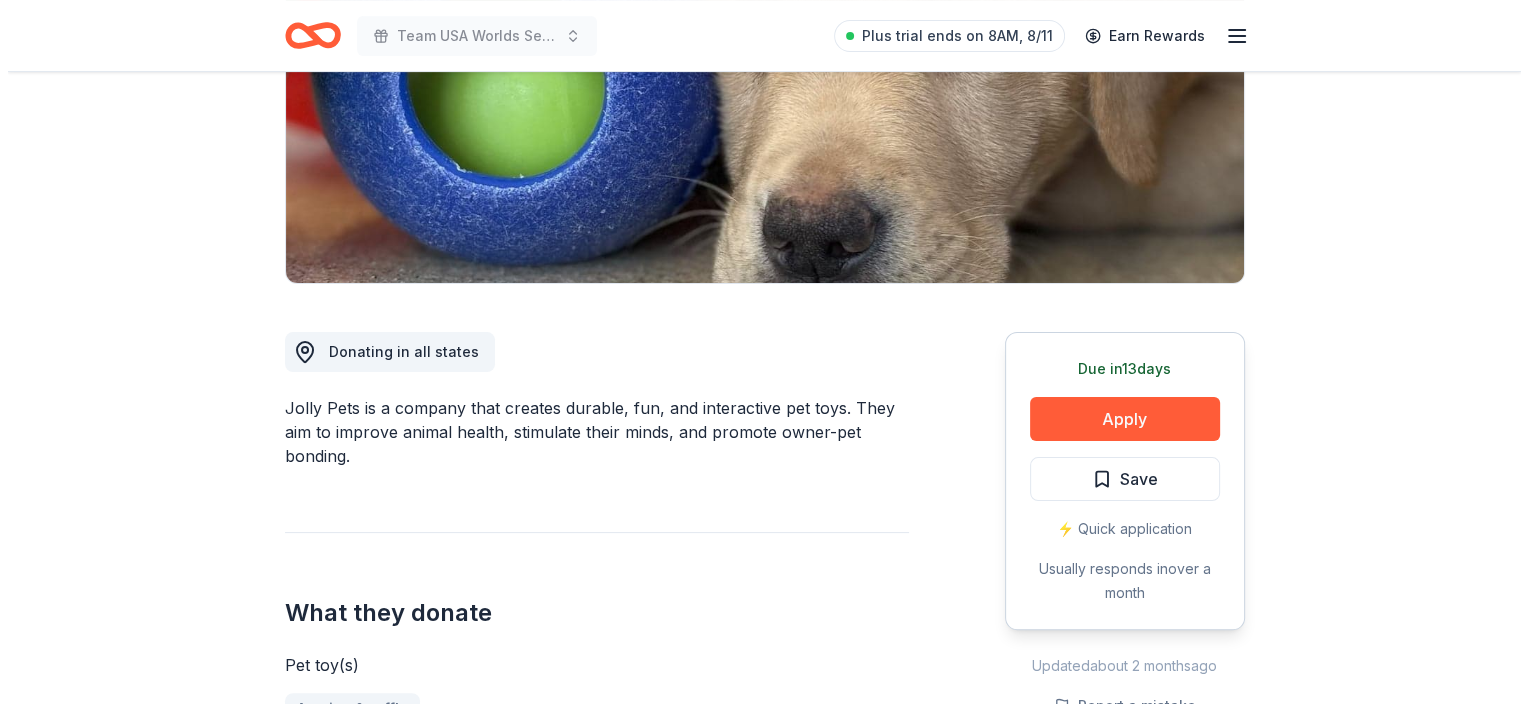 scroll, scrollTop: 328, scrollLeft: 0, axis: vertical 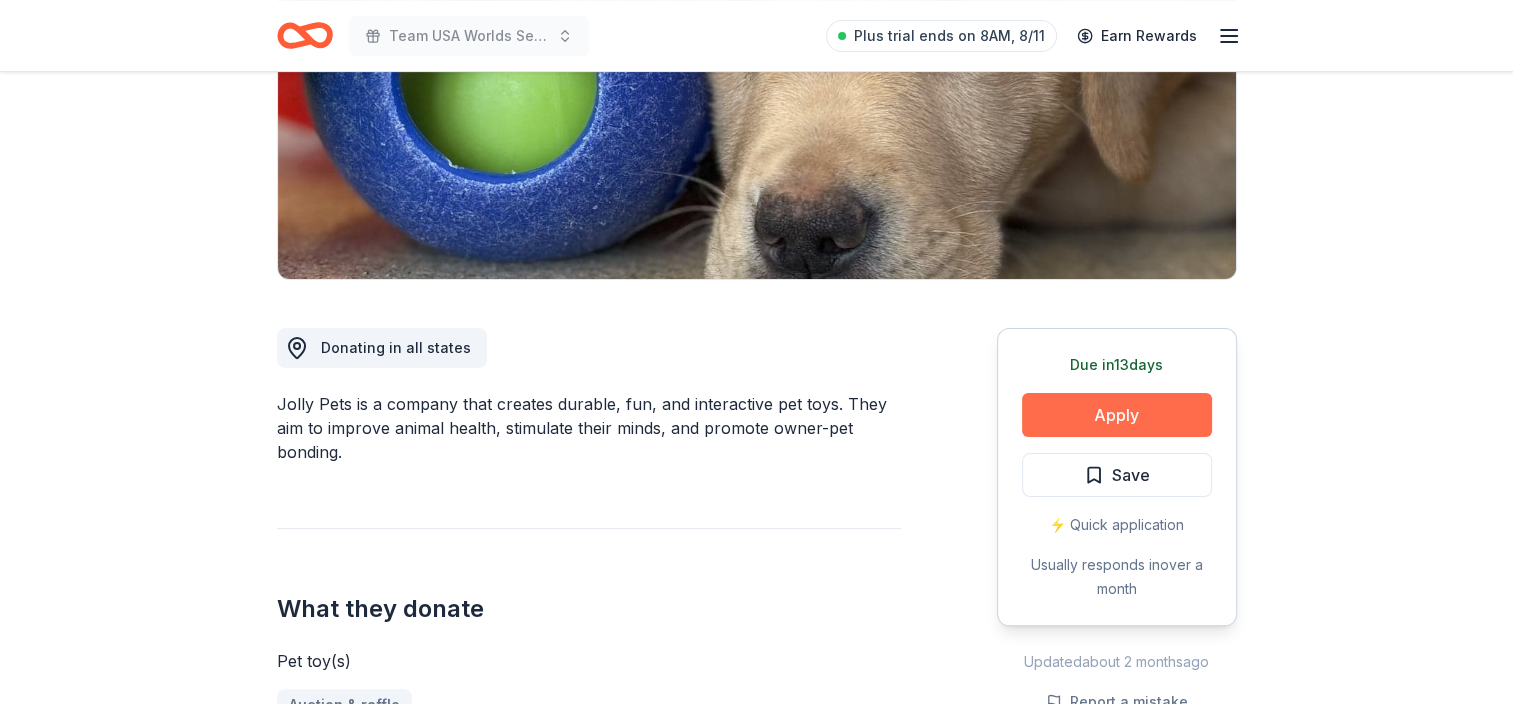 click on "Apply" at bounding box center [1117, 415] 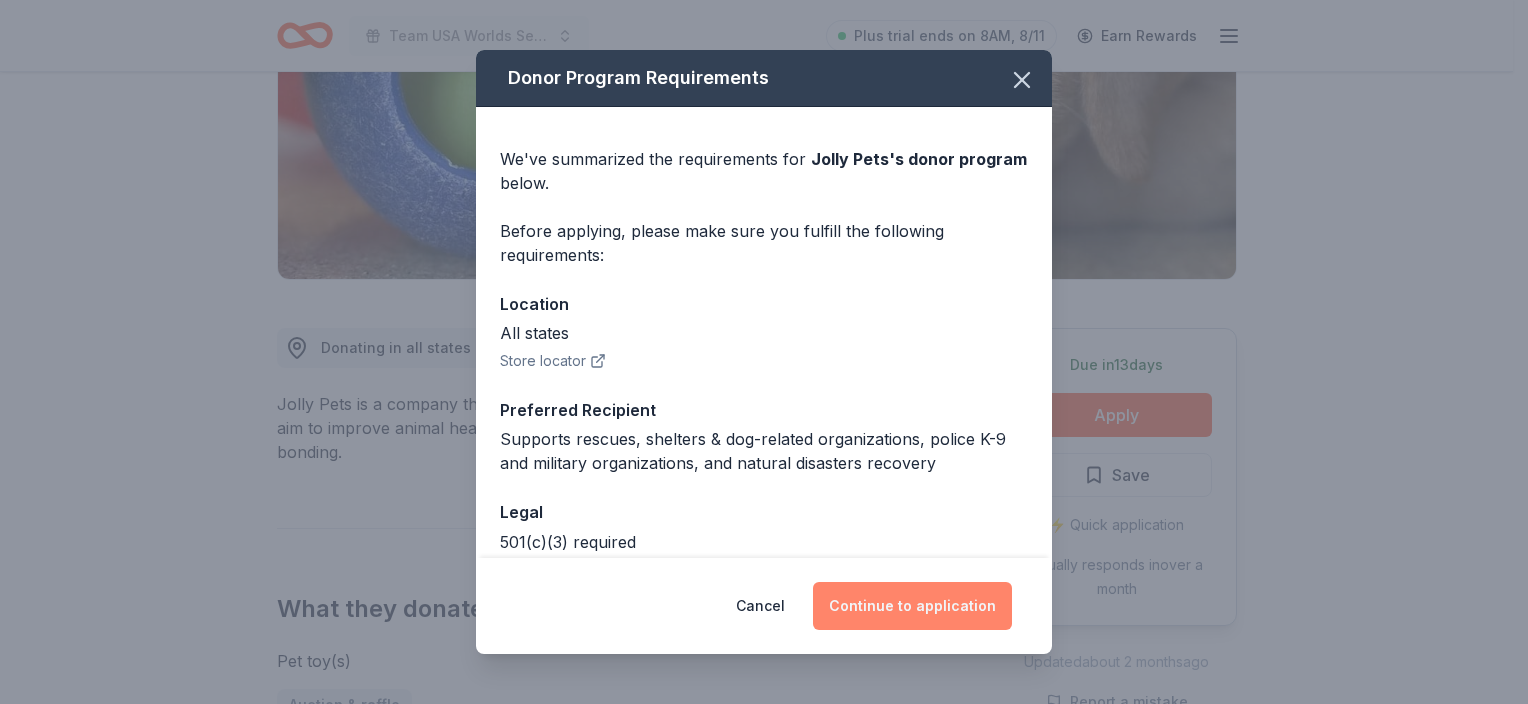 click on "Continue to application" at bounding box center (912, 606) 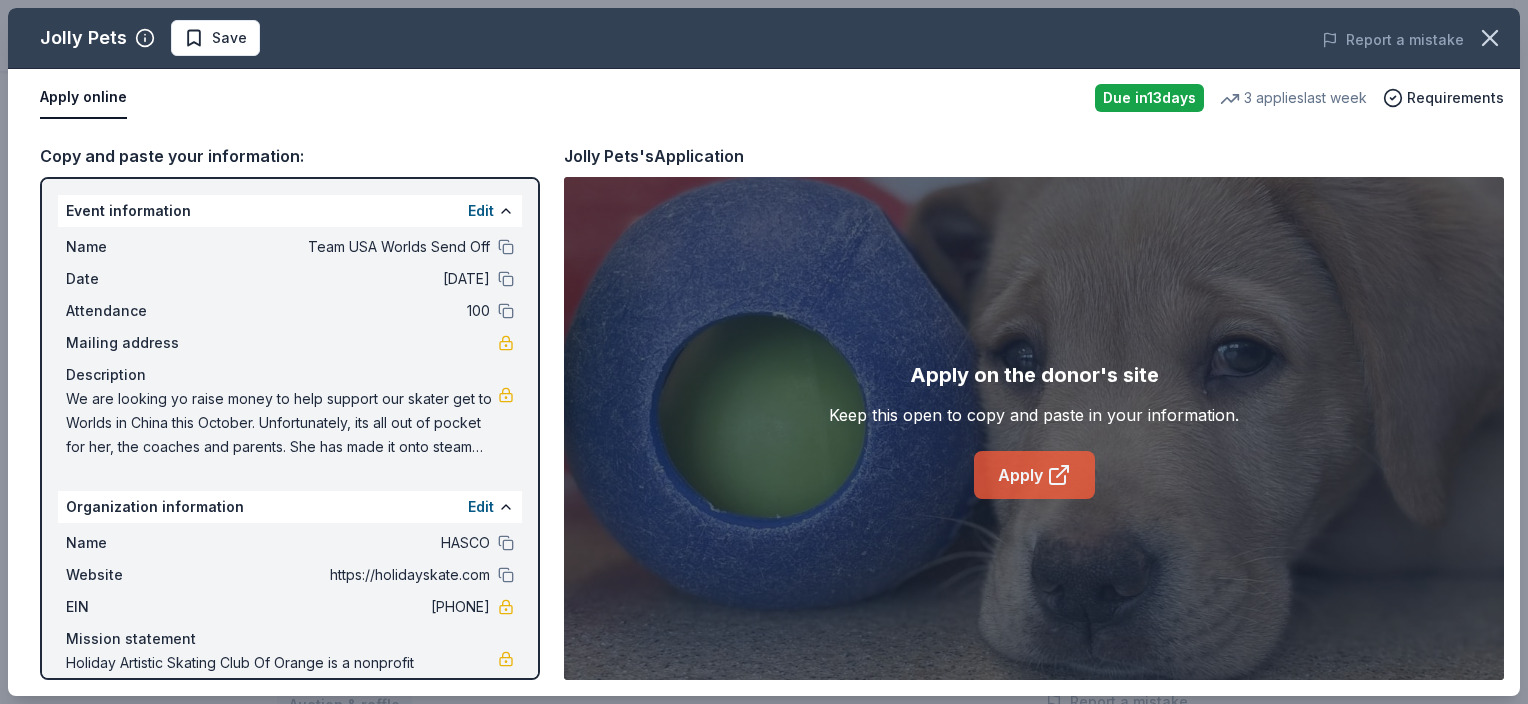 click on "Apply" at bounding box center [1034, 475] 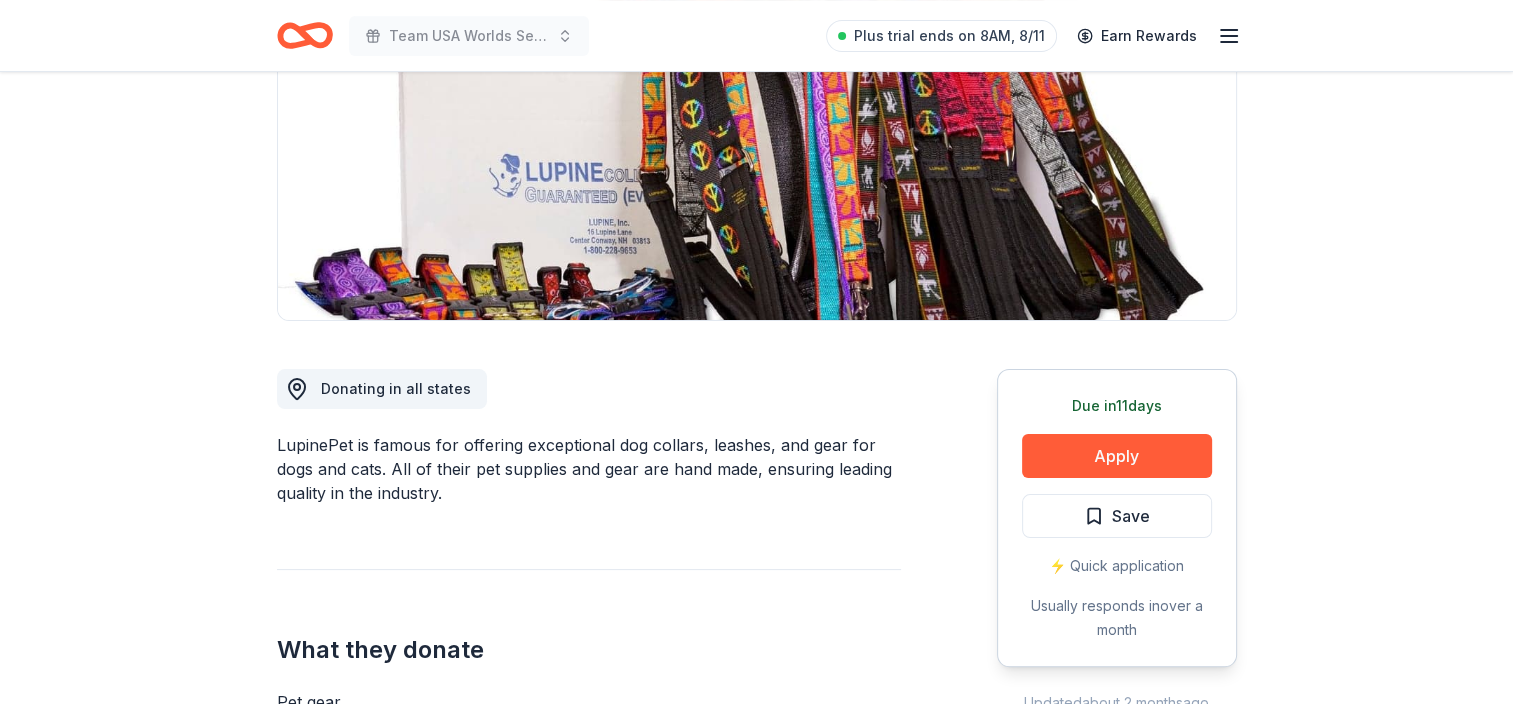scroll, scrollTop: 288, scrollLeft: 0, axis: vertical 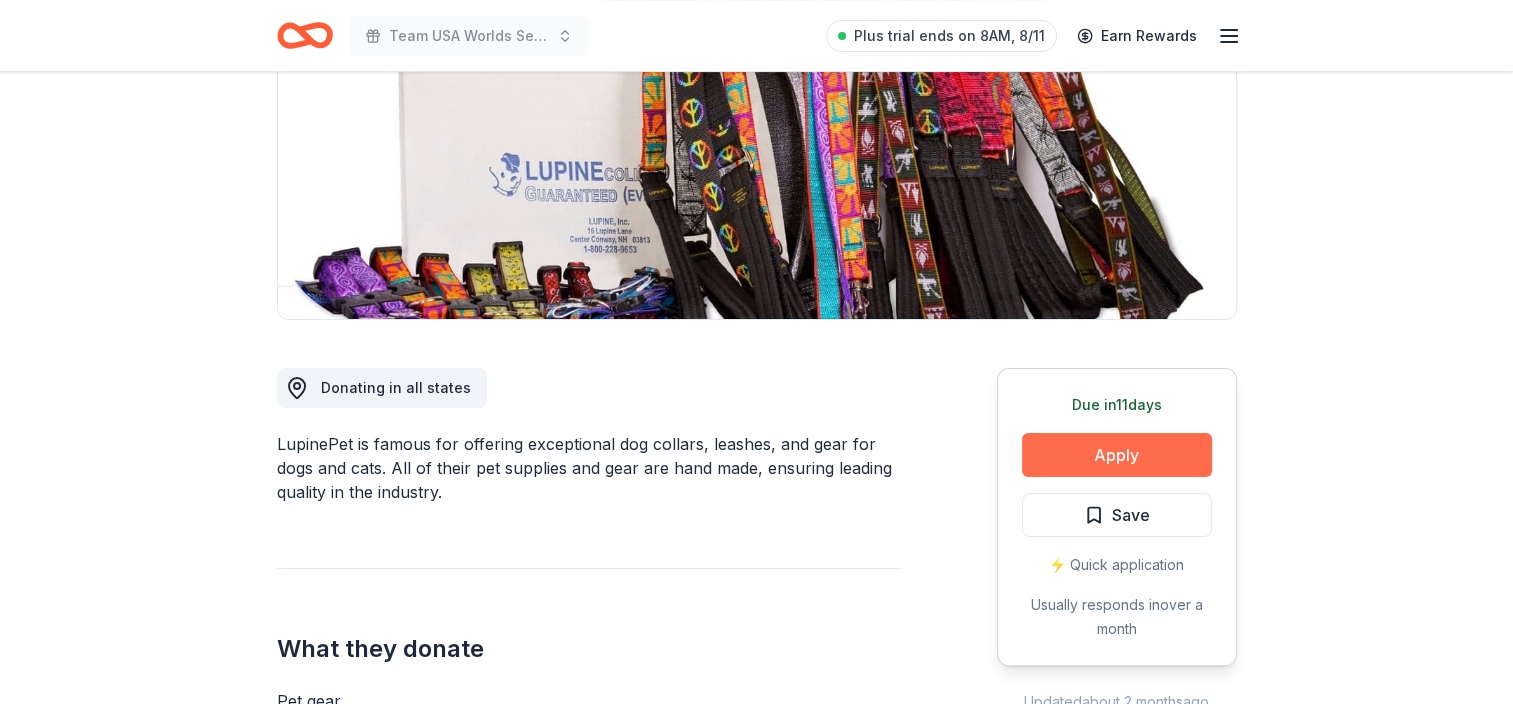 click on "Apply" at bounding box center (1117, 455) 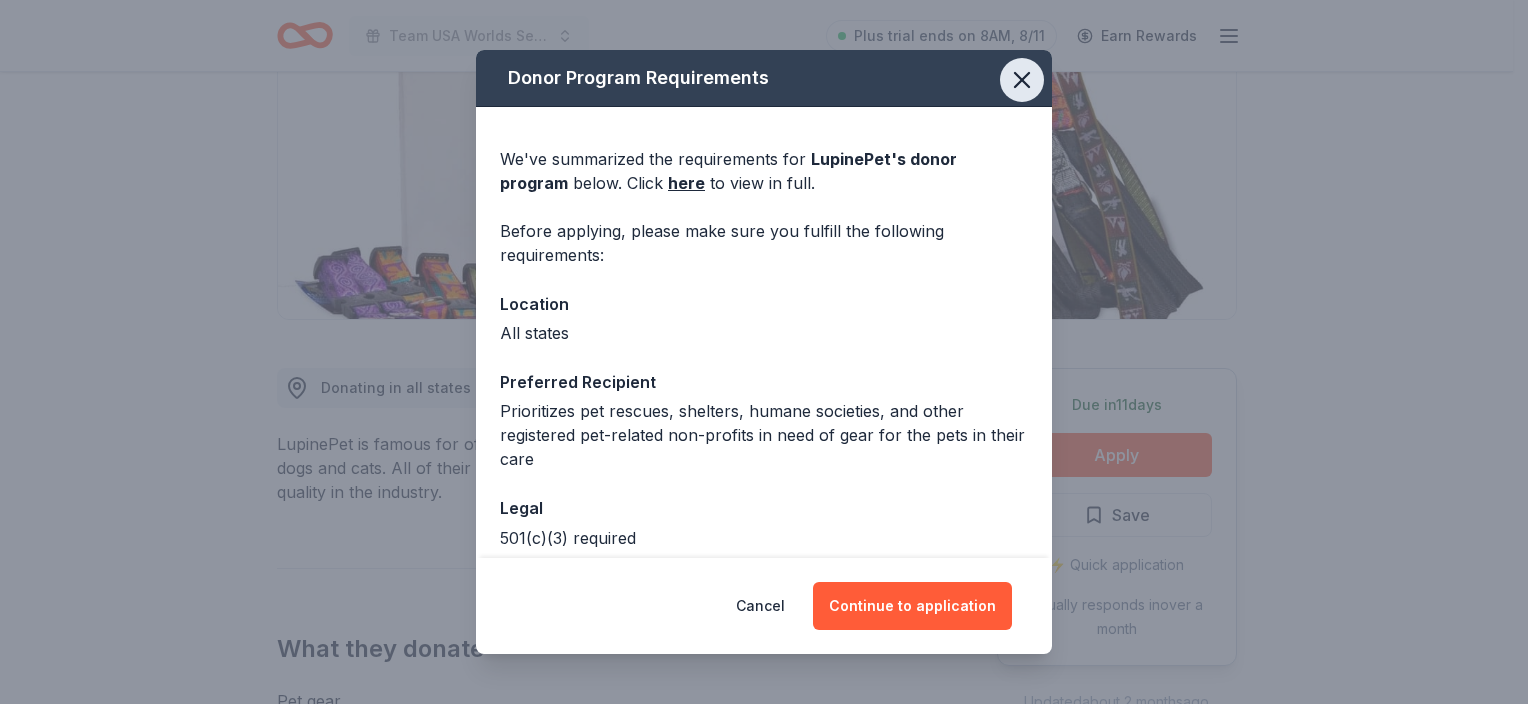 click 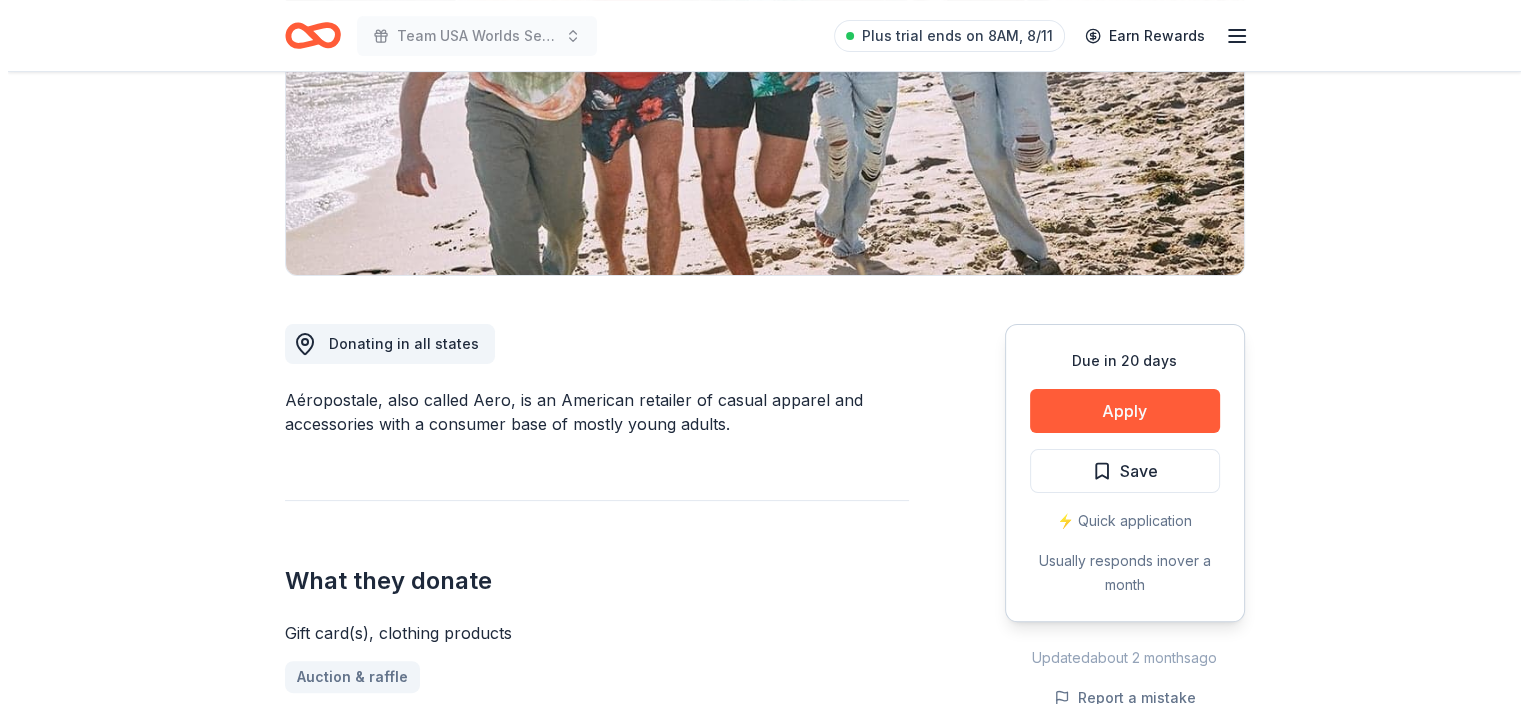 scroll, scrollTop: 336, scrollLeft: 0, axis: vertical 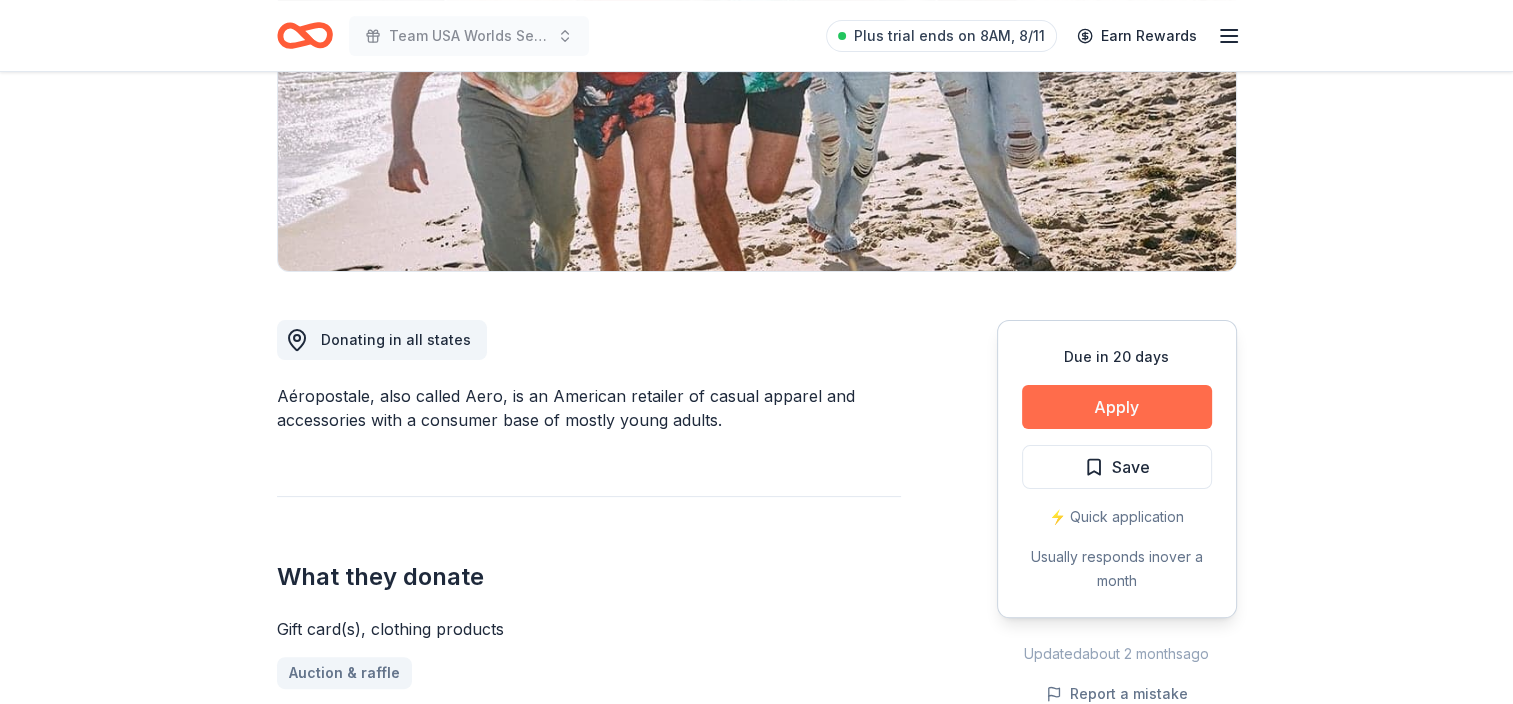 click on "Apply" at bounding box center [1117, 407] 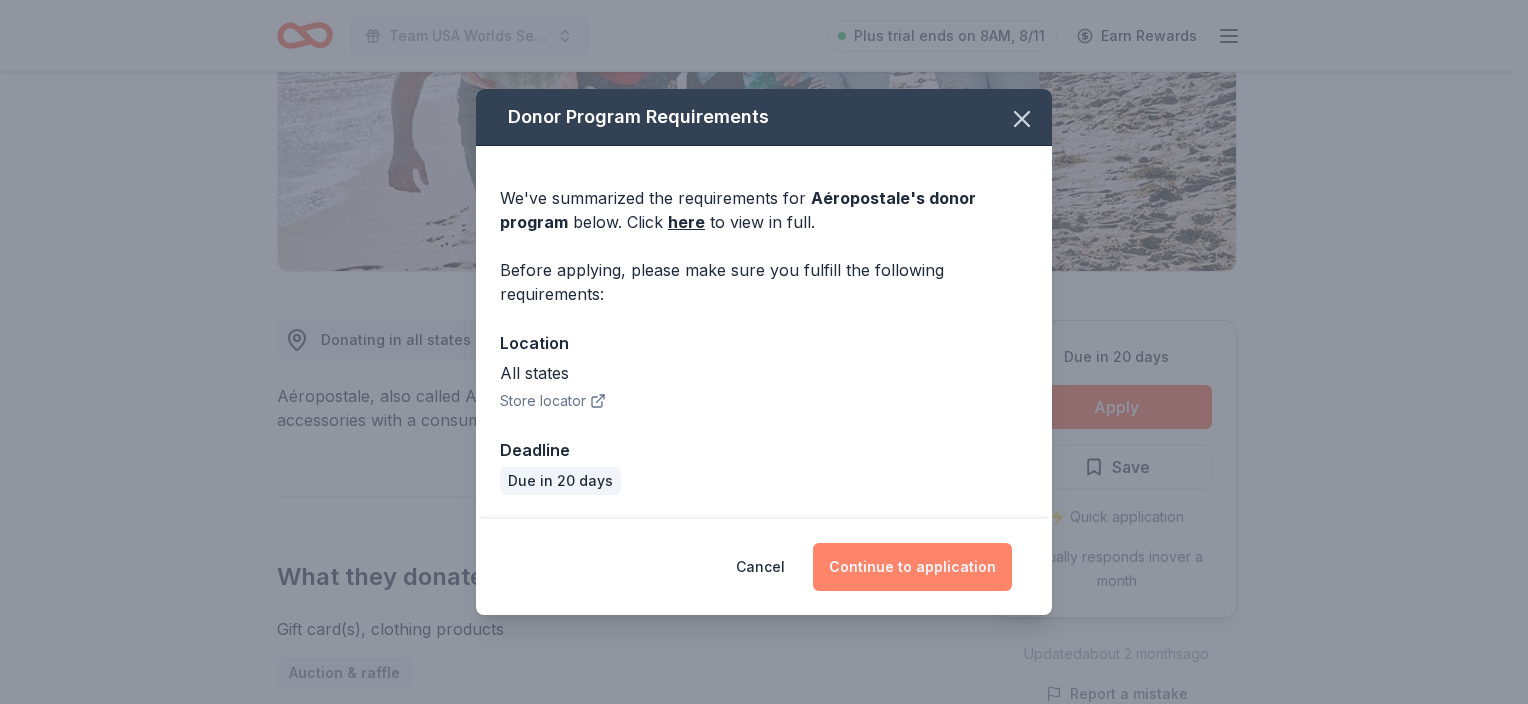 click on "Continue to application" at bounding box center (912, 567) 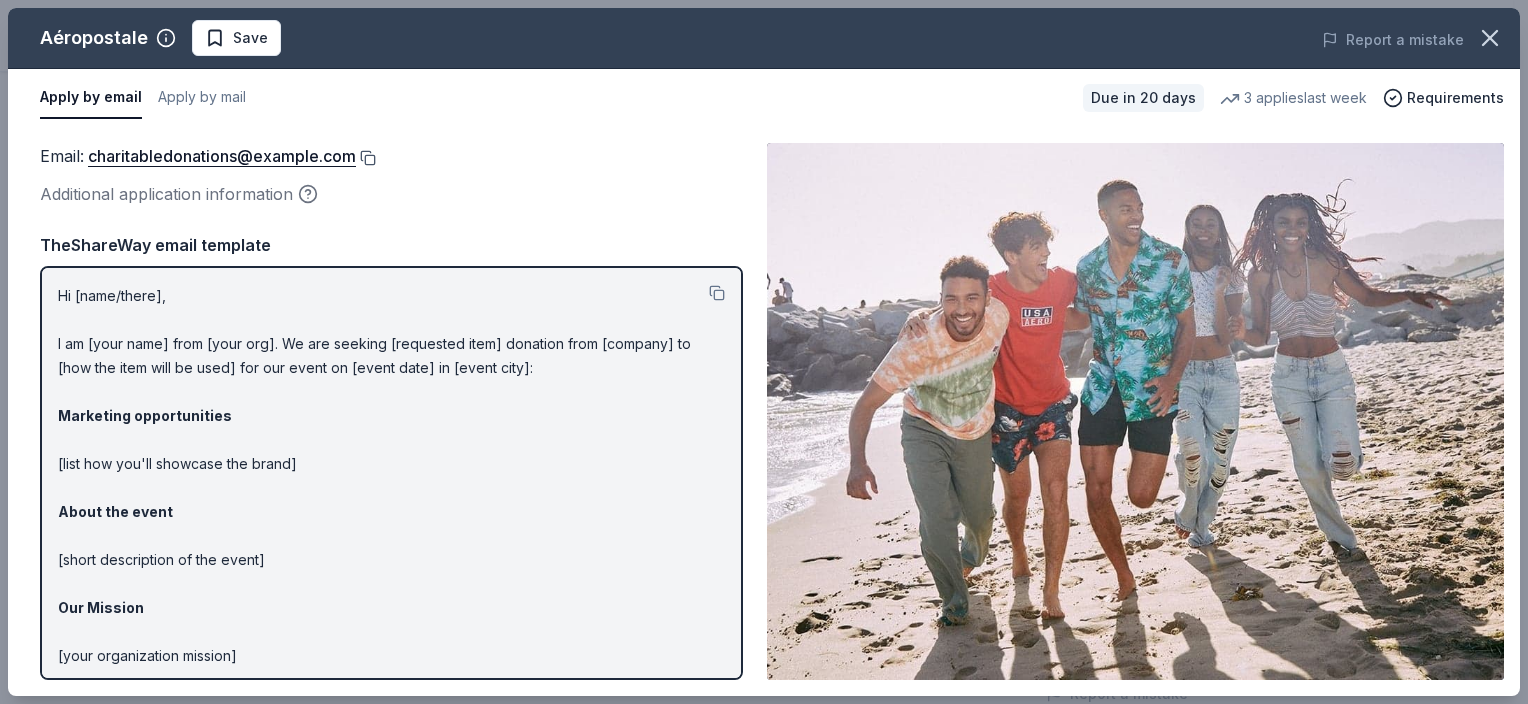 click at bounding box center (366, 158) 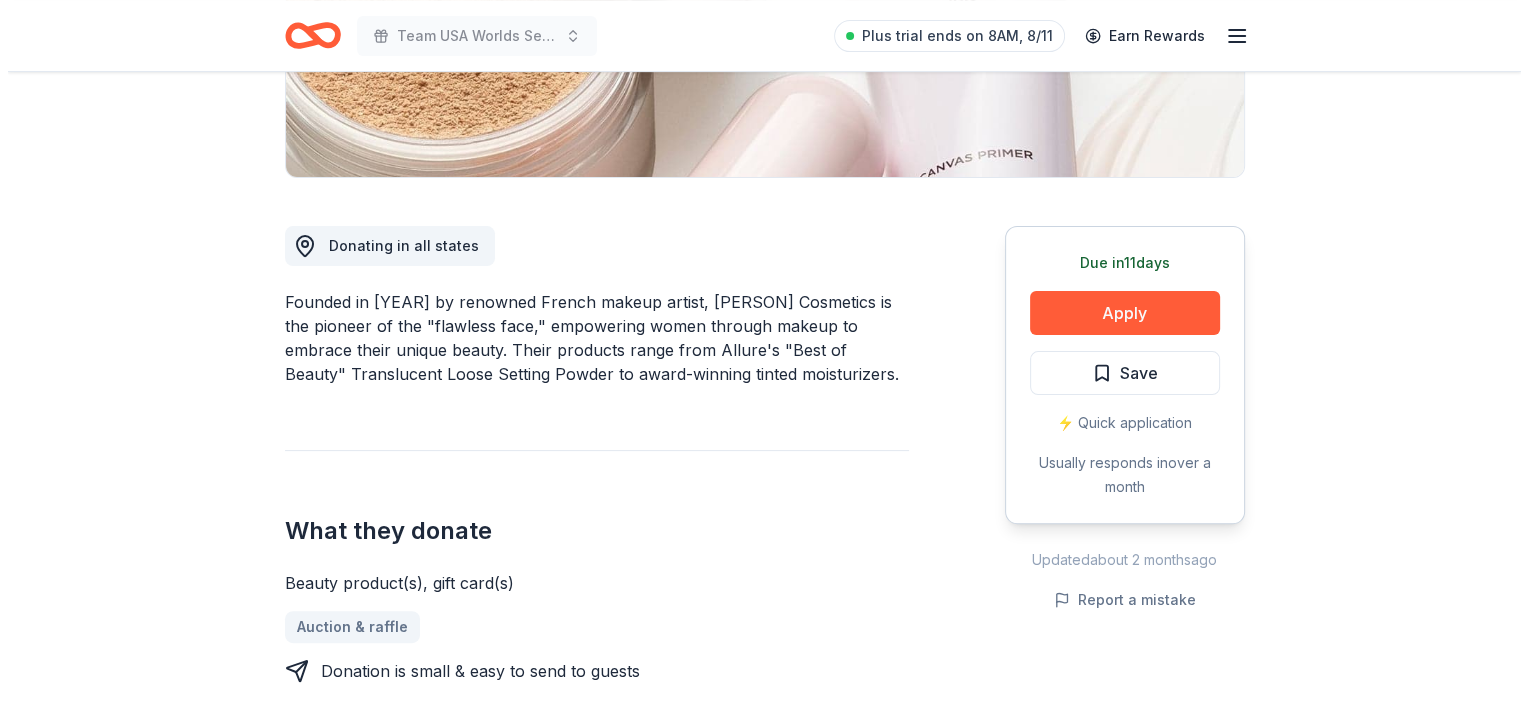 scroll, scrollTop: 431, scrollLeft: 0, axis: vertical 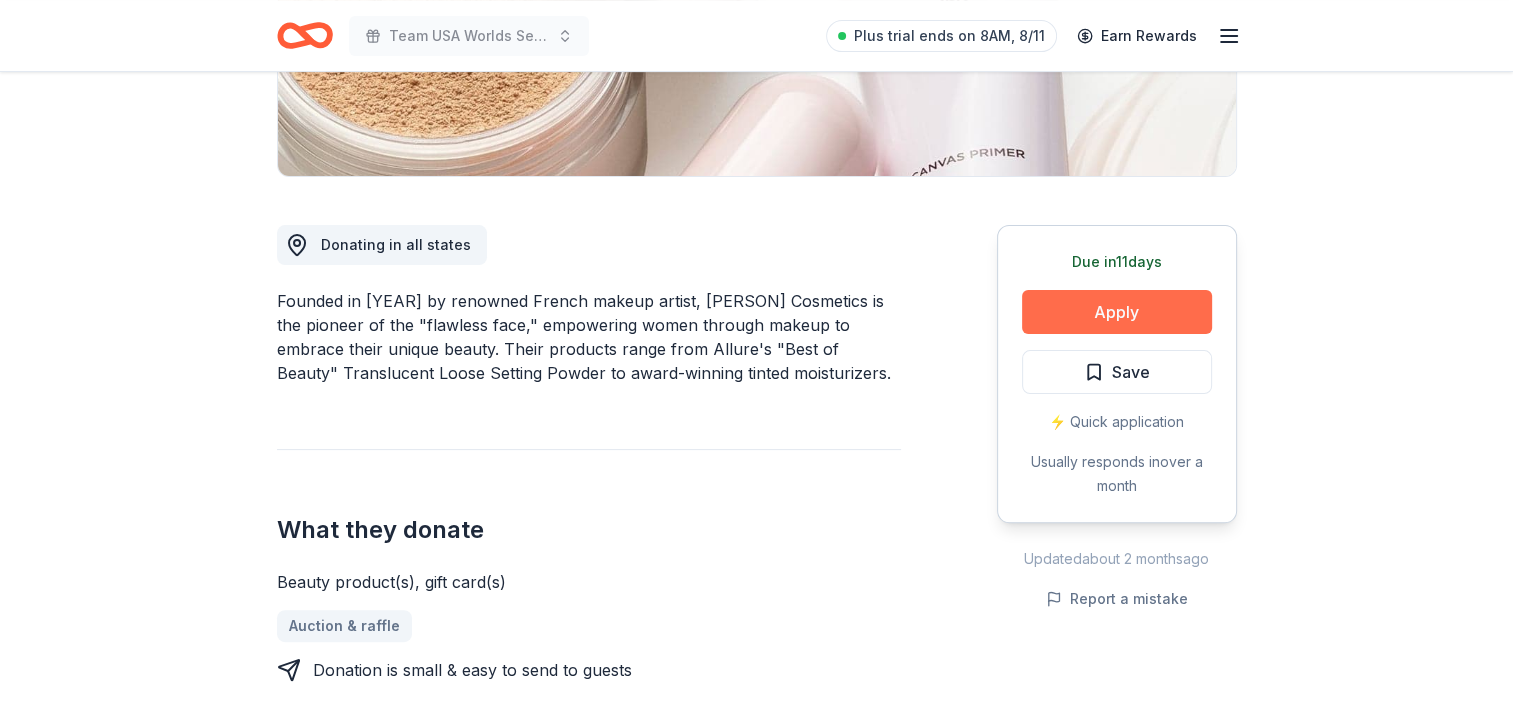 click on "Apply" at bounding box center [1117, 312] 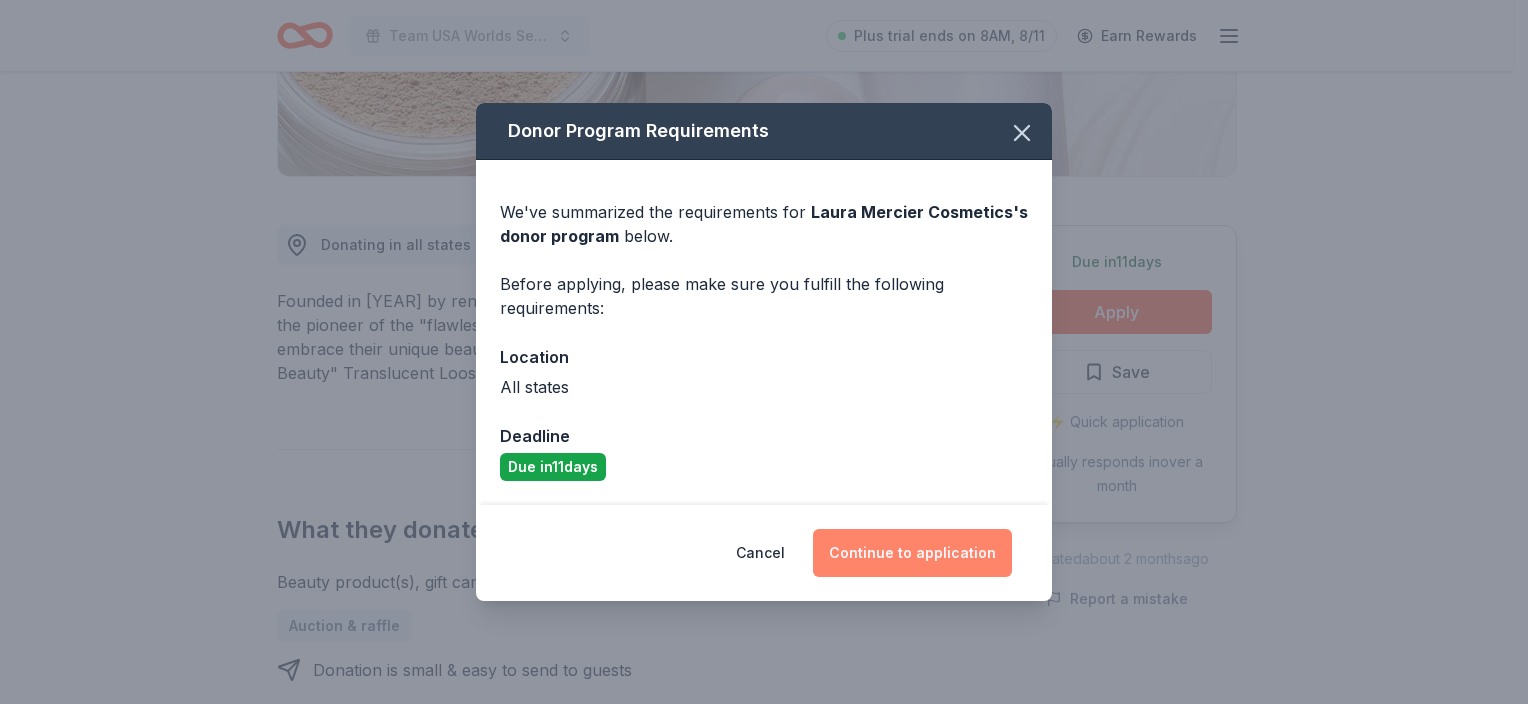 click on "Continue to application" at bounding box center [912, 553] 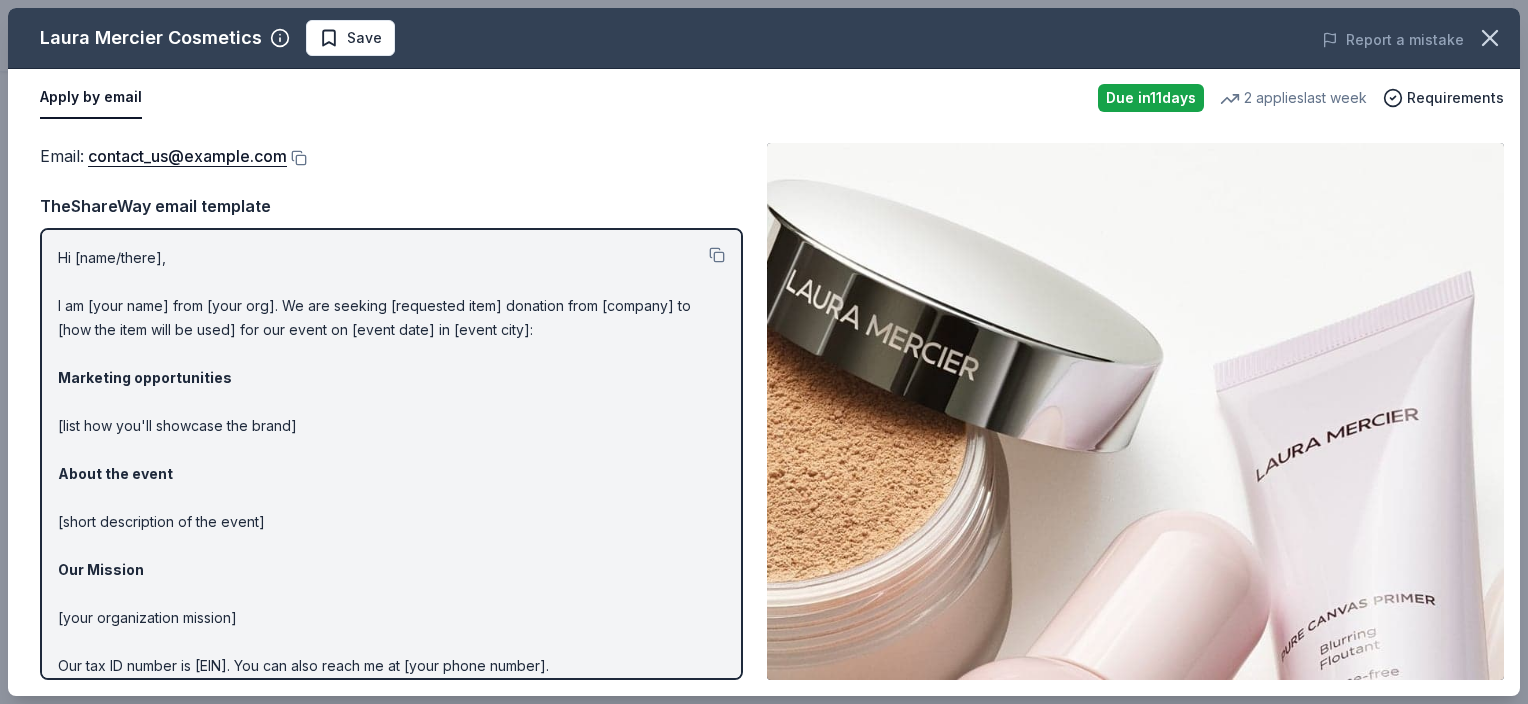 click on "Email : contact_us@lauramercier.com" at bounding box center (391, 156) 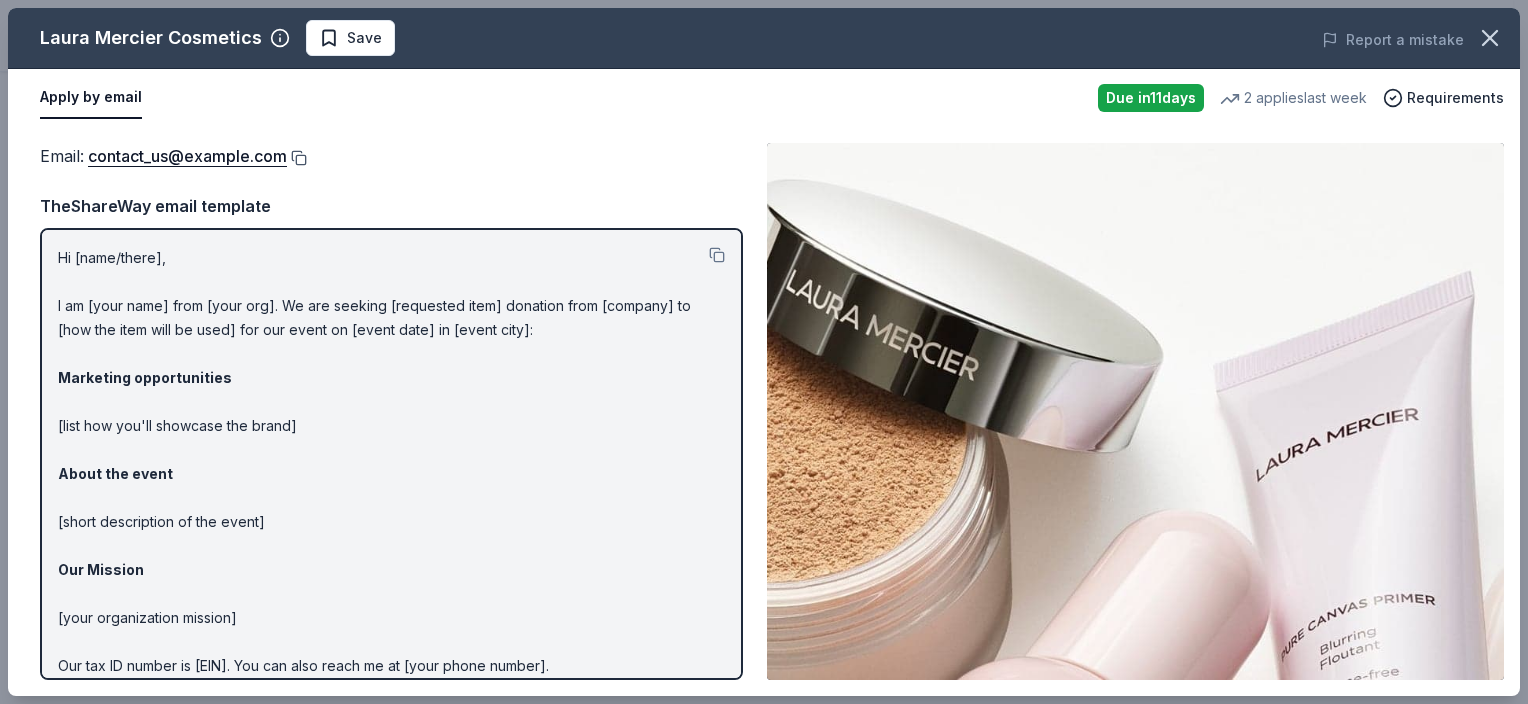click at bounding box center (297, 158) 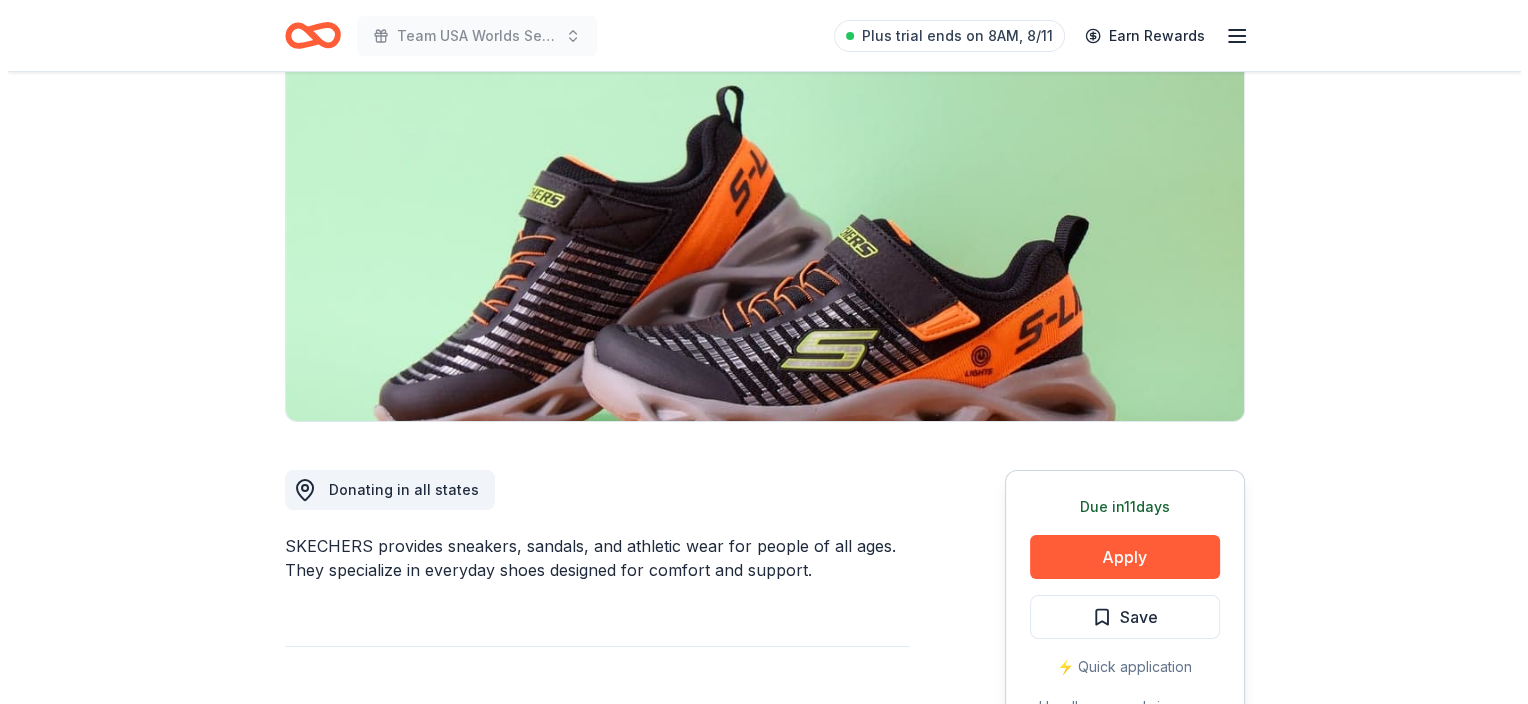 scroll, scrollTop: 187, scrollLeft: 0, axis: vertical 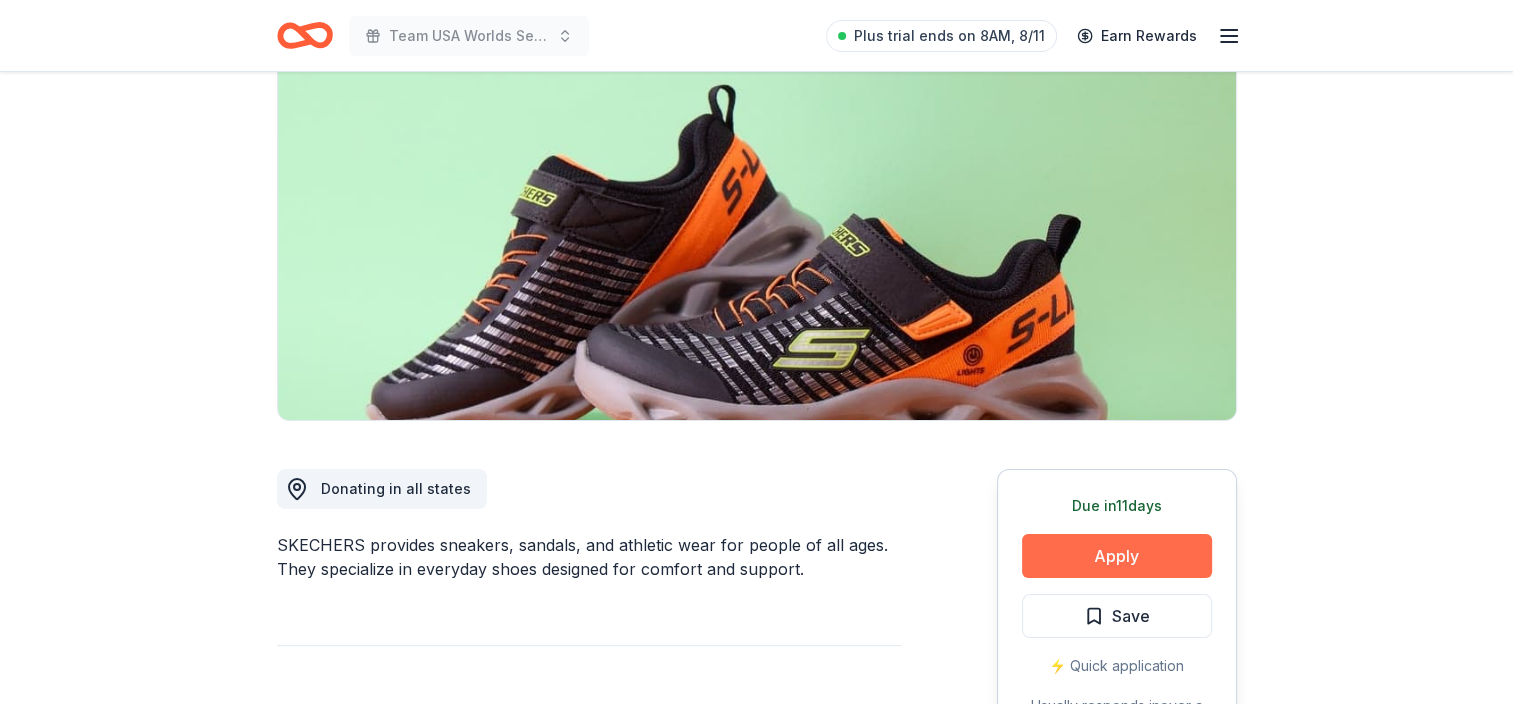 click on "Apply" at bounding box center (1117, 556) 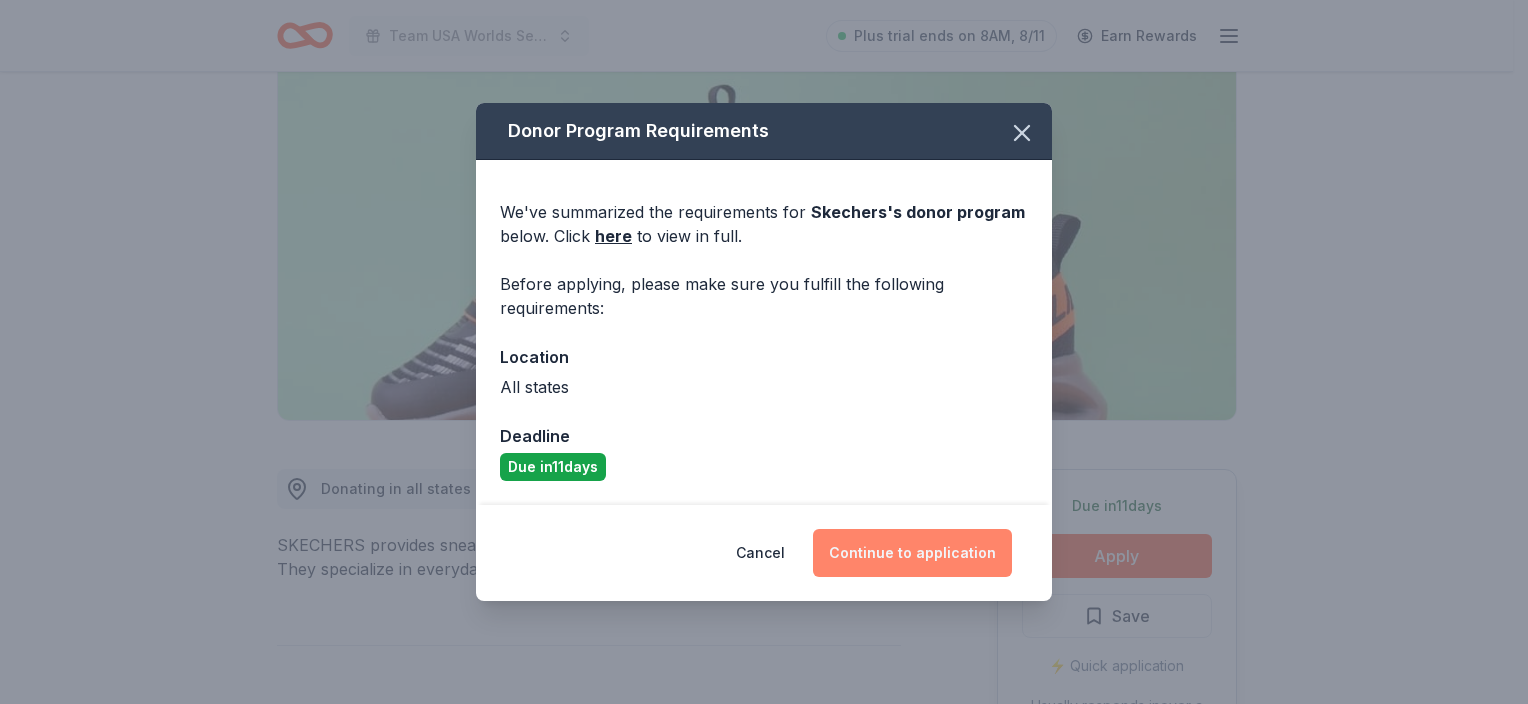 click on "Continue to application" at bounding box center [912, 553] 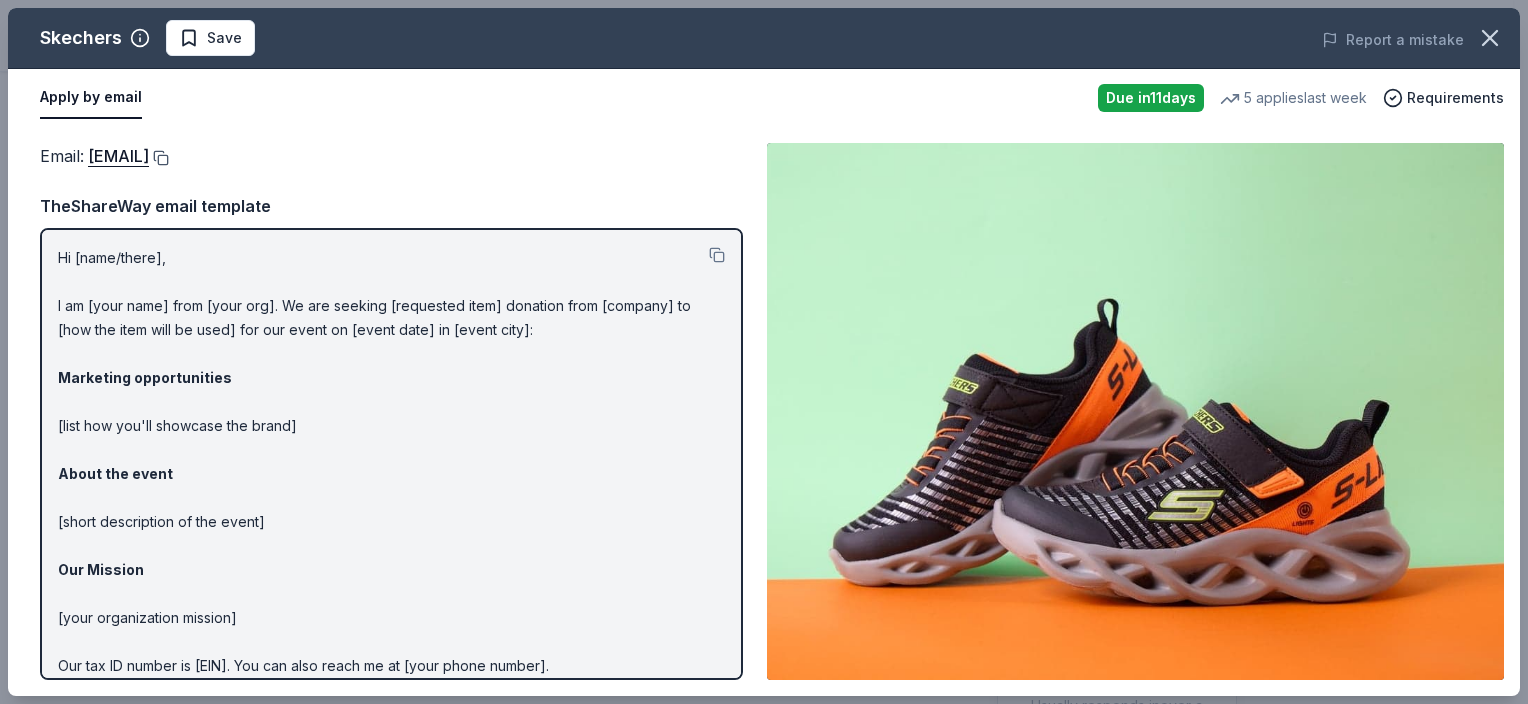 click at bounding box center (159, 158) 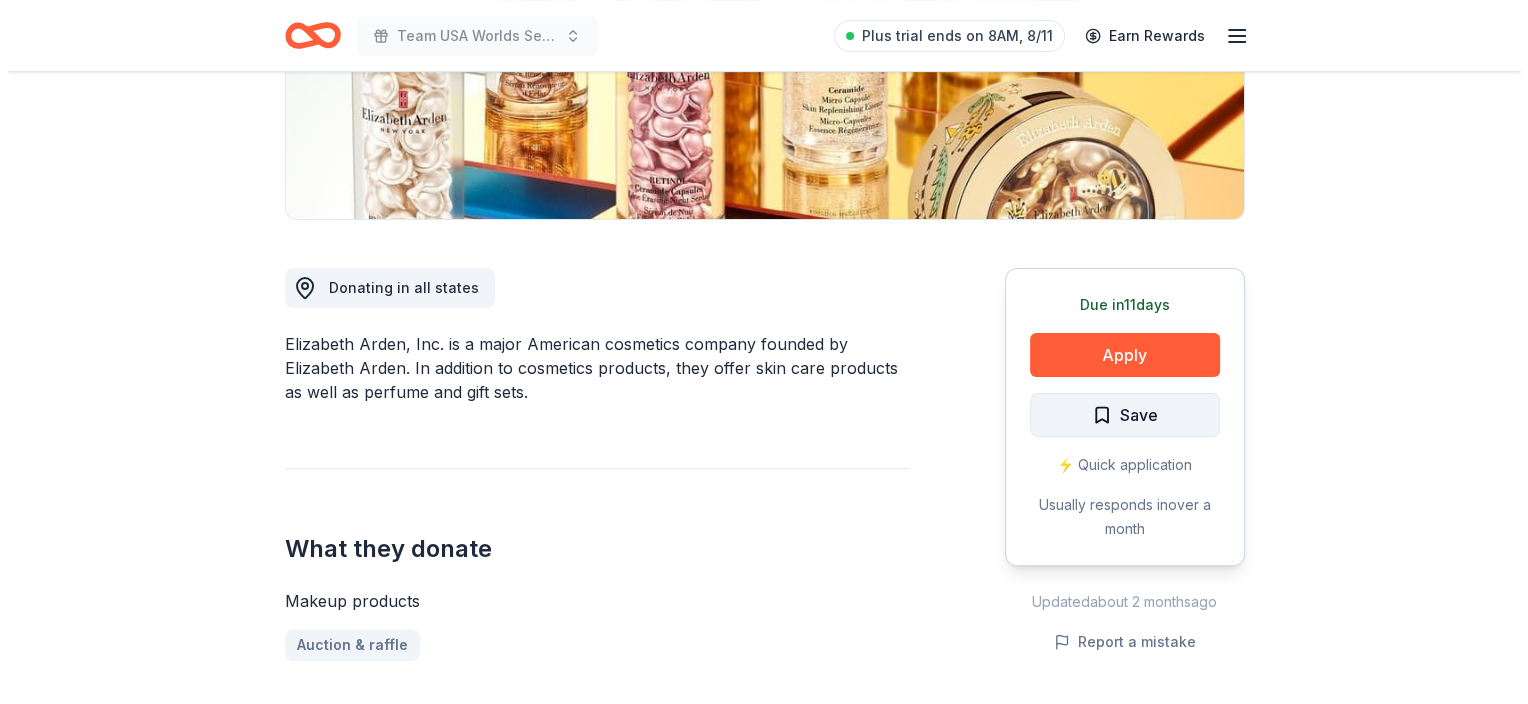 scroll, scrollTop: 388, scrollLeft: 0, axis: vertical 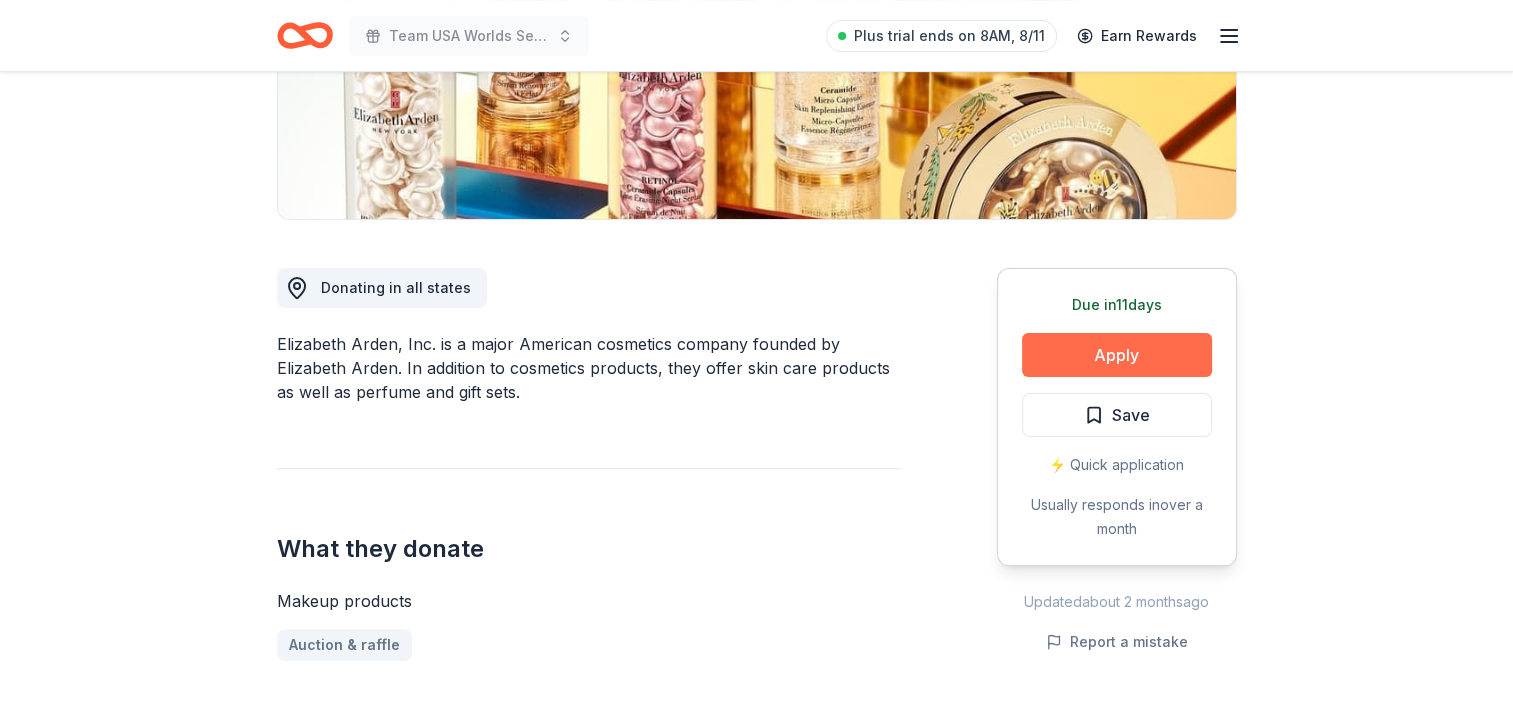 click on "Apply" at bounding box center (1117, 355) 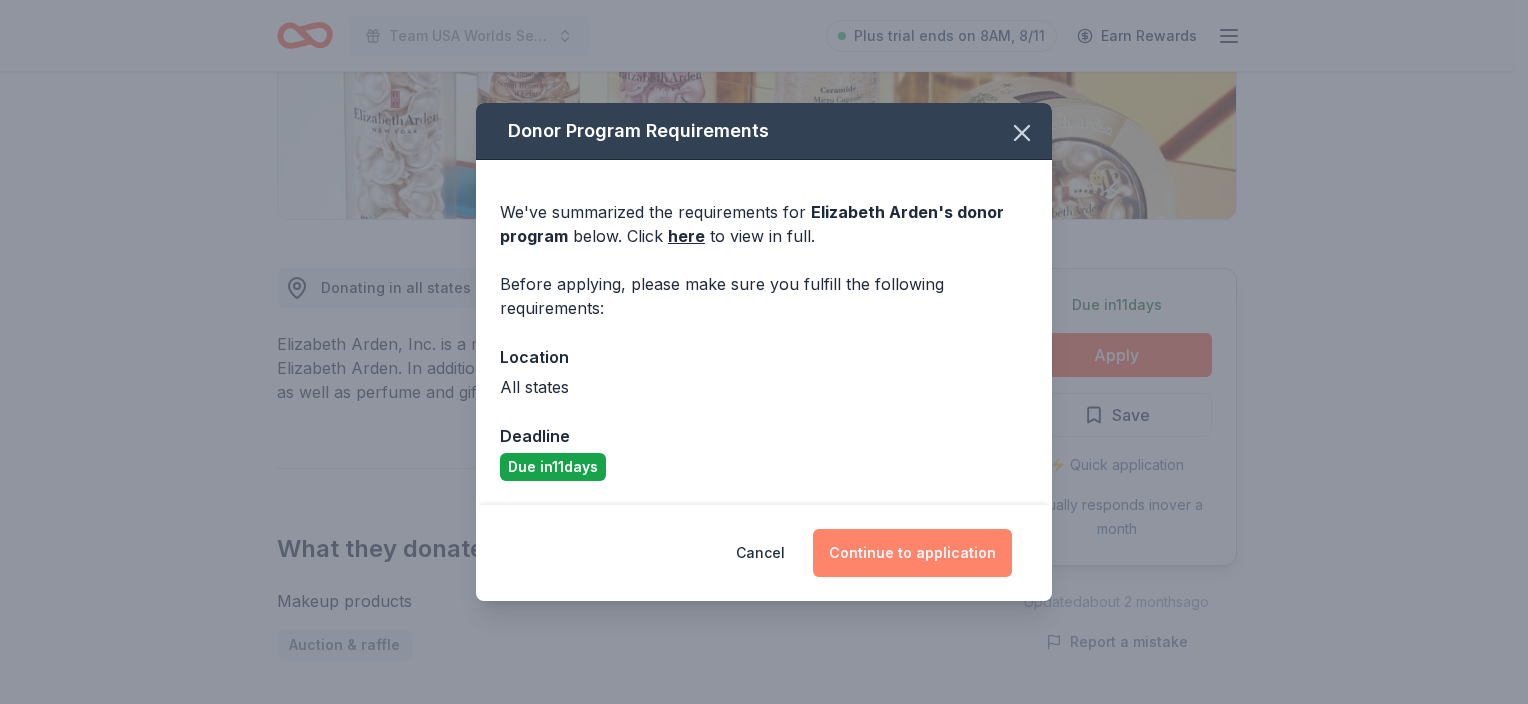 click on "Continue to application" at bounding box center (912, 553) 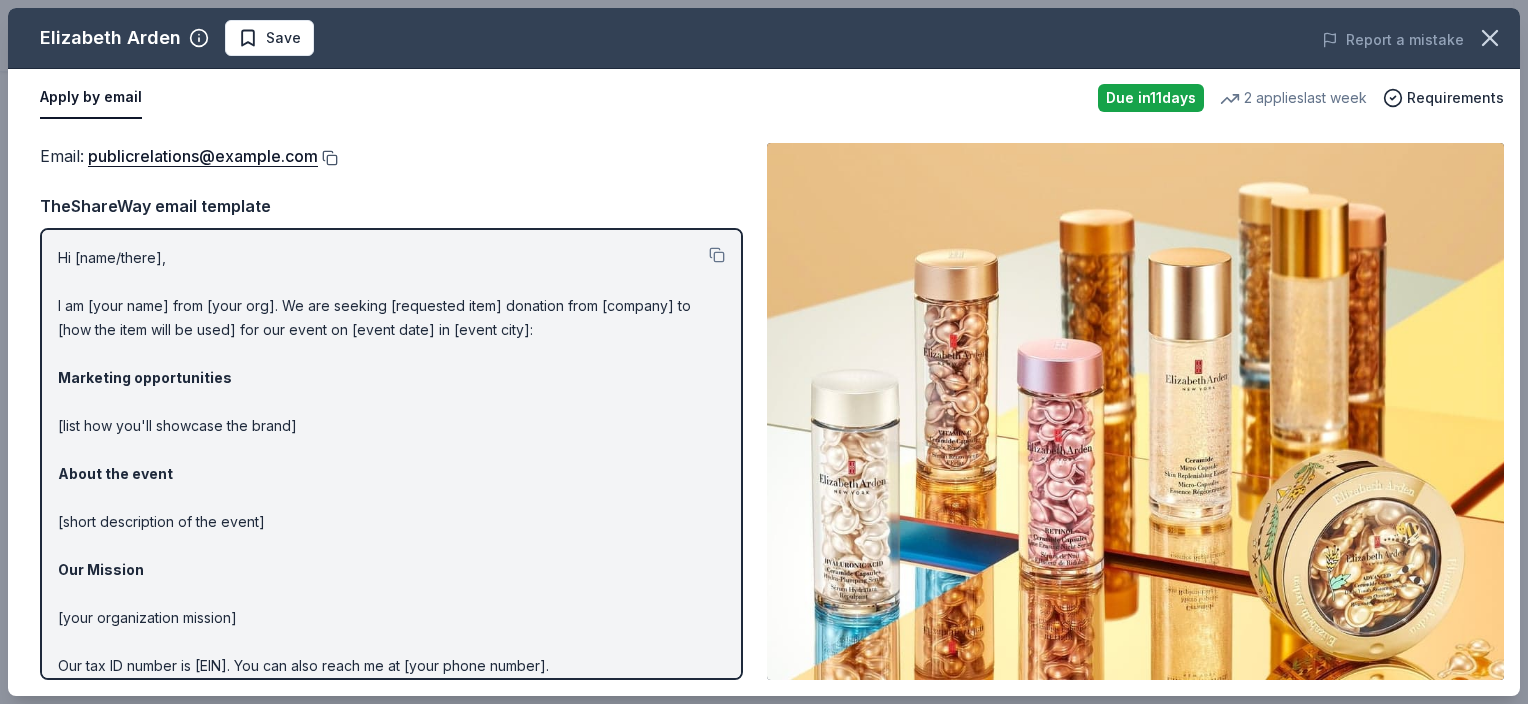 click at bounding box center (328, 158) 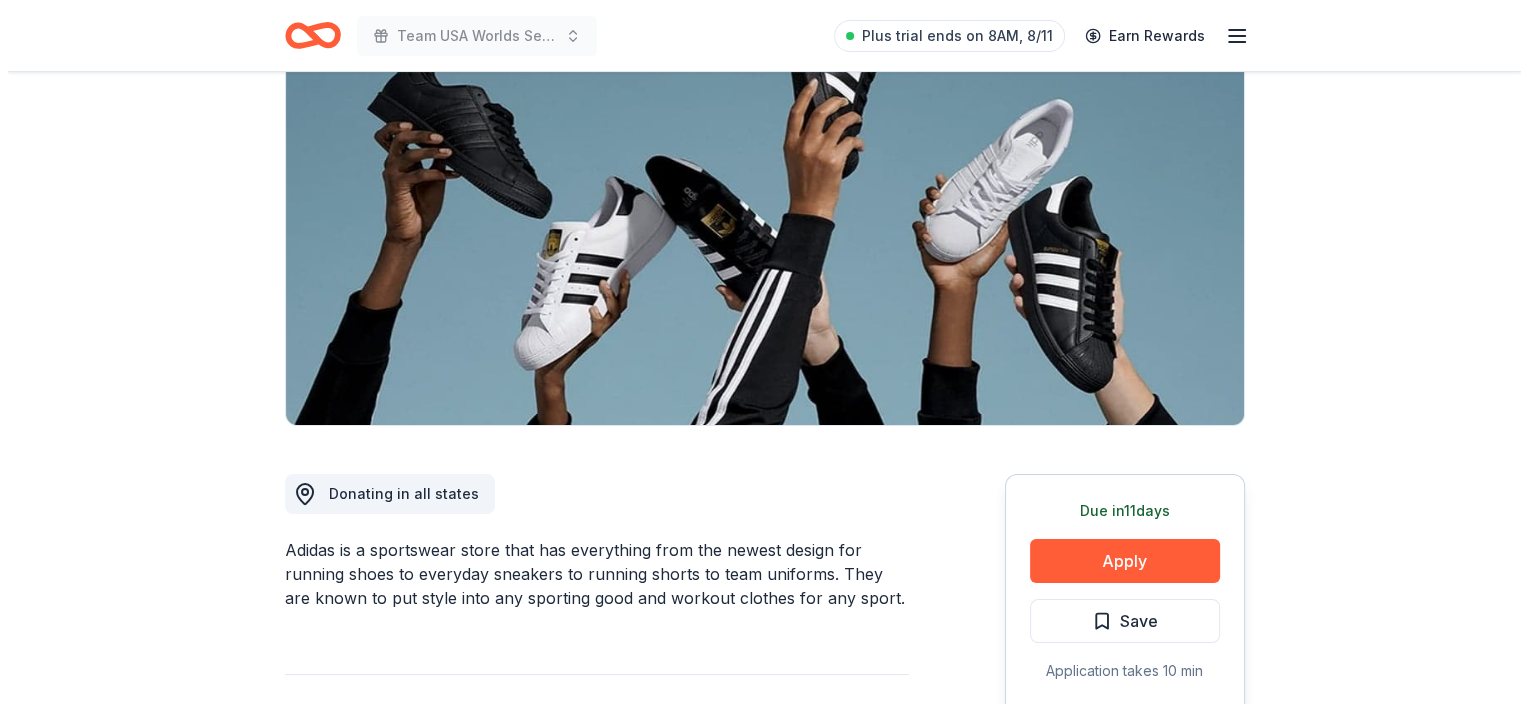 scroll, scrollTop: 194, scrollLeft: 0, axis: vertical 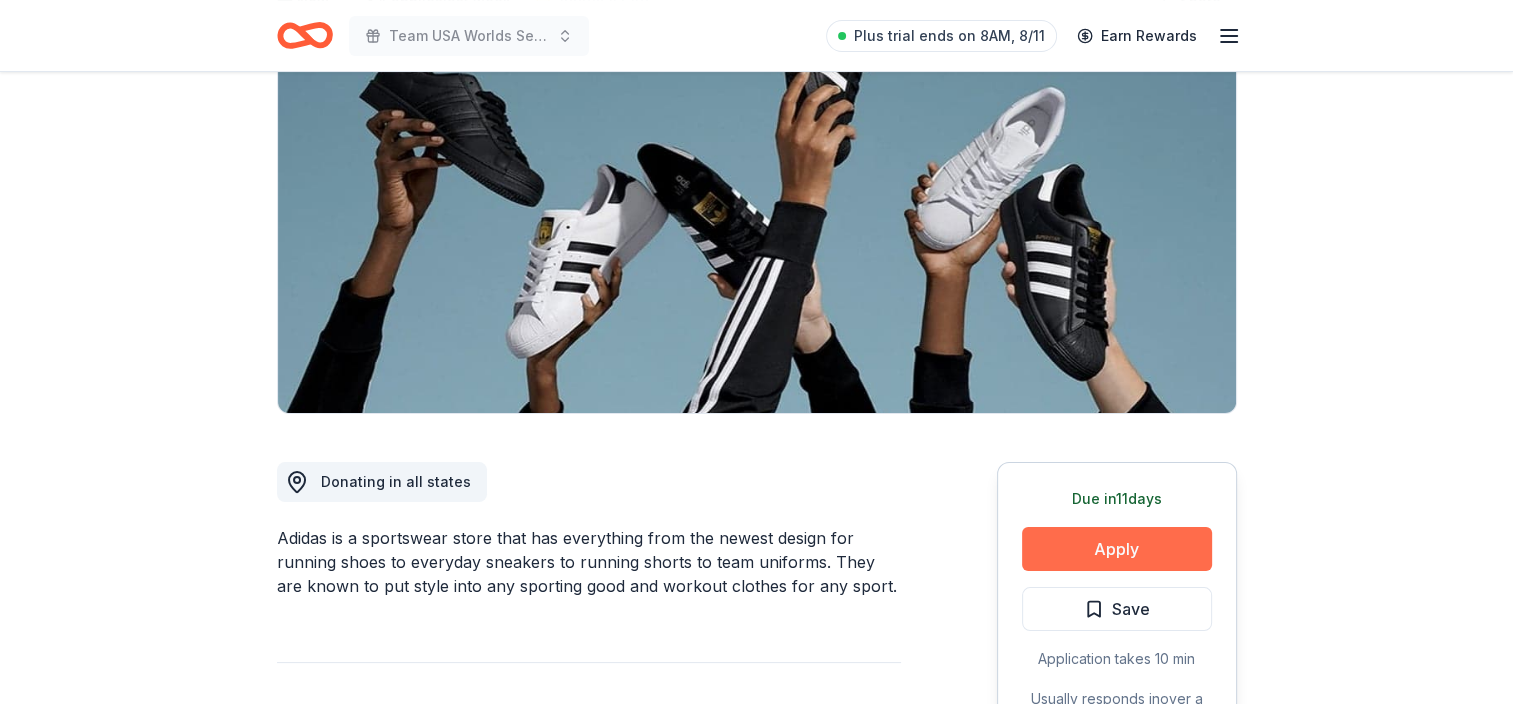 click on "Apply" at bounding box center (1117, 549) 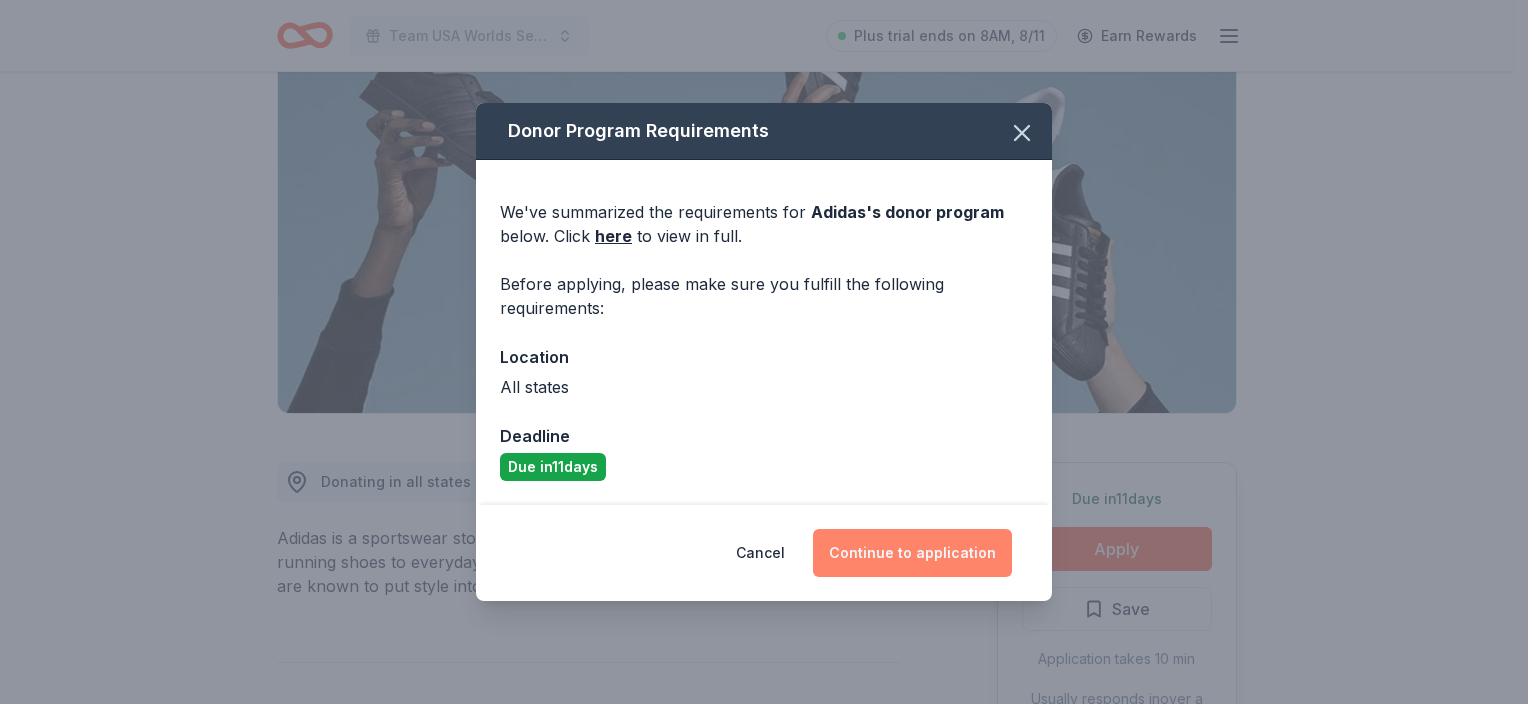 click on "Continue to application" at bounding box center [912, 553] 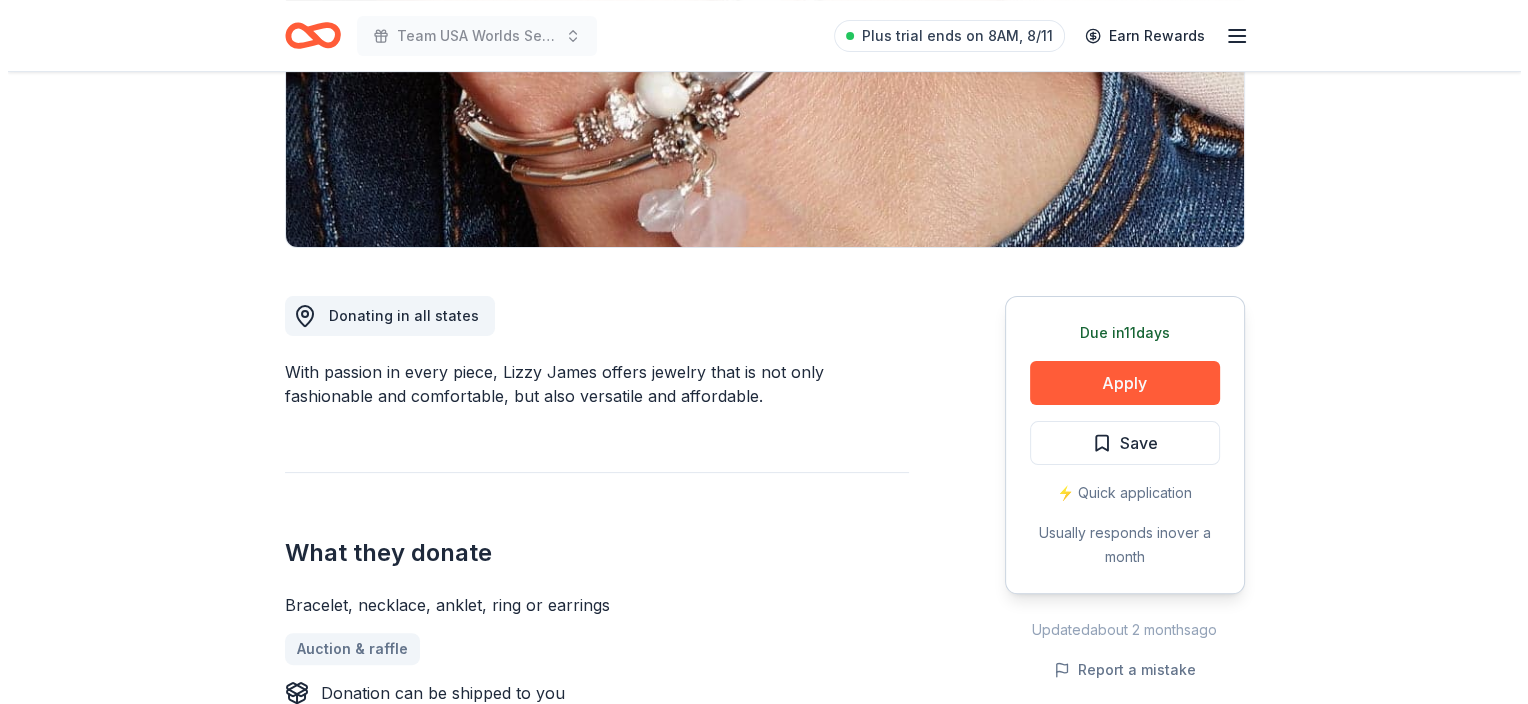 scroll, scrollTop: 360, scrollLeft: 0, axis: vertical 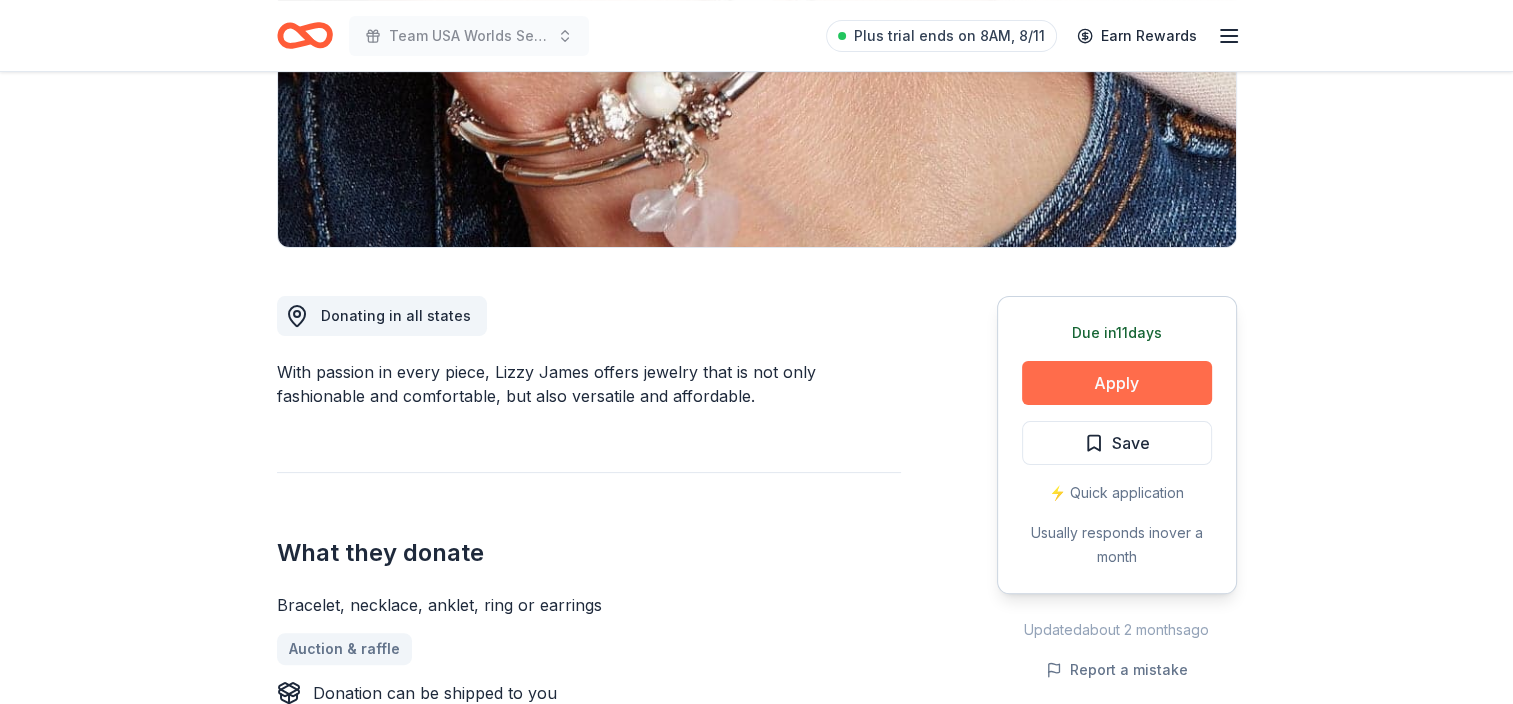 click on "Apply" at bounding box center (1117, 383) 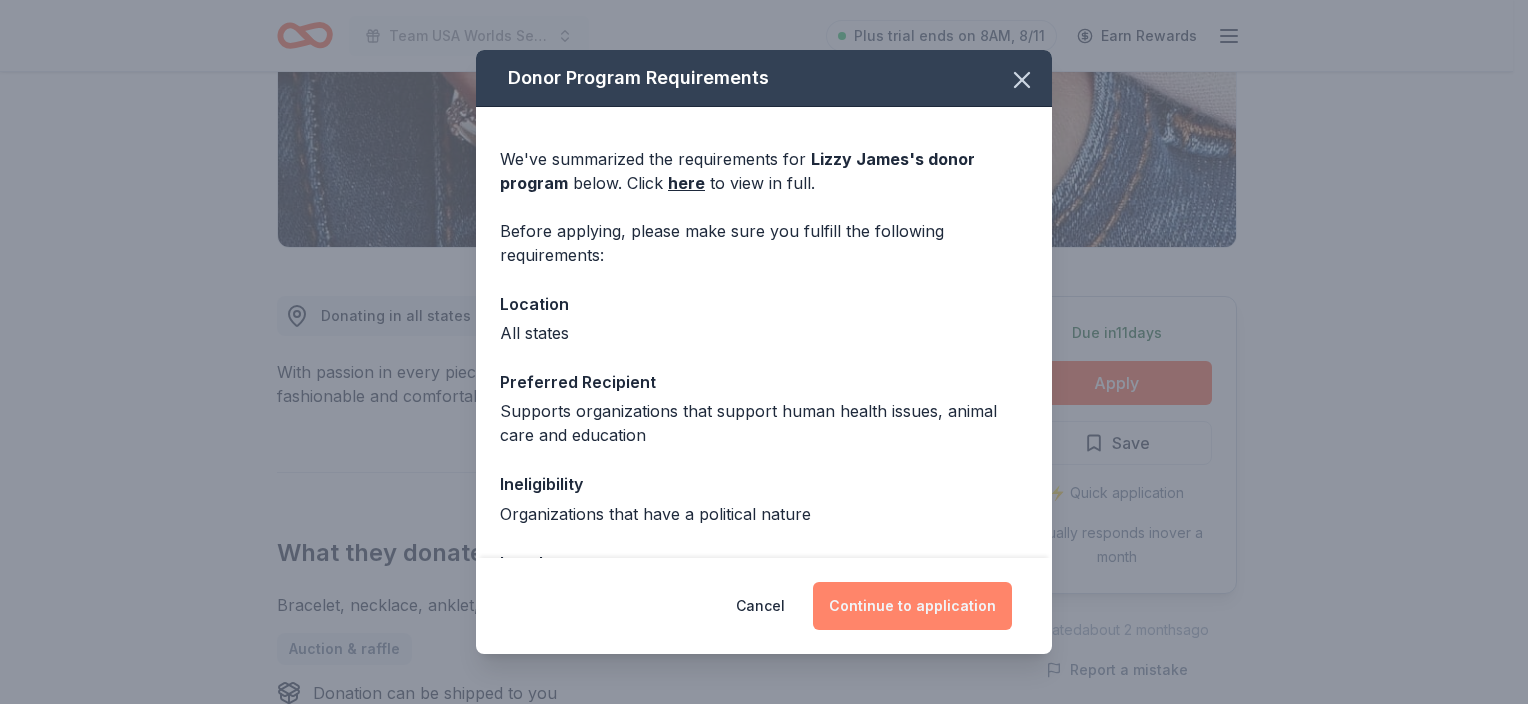 click on "Continue to application" at bounding box center (912, 606) 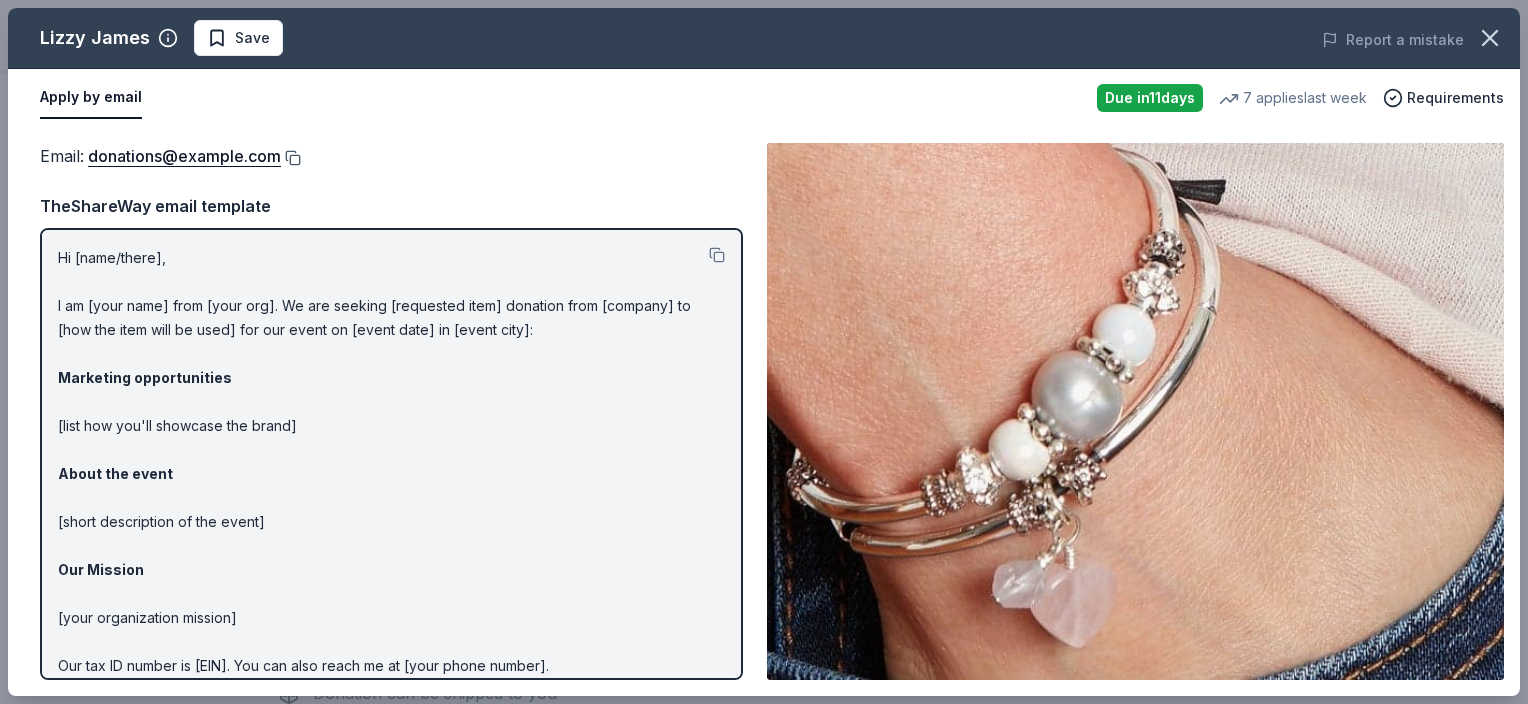 click at bounding box center [291, 158] 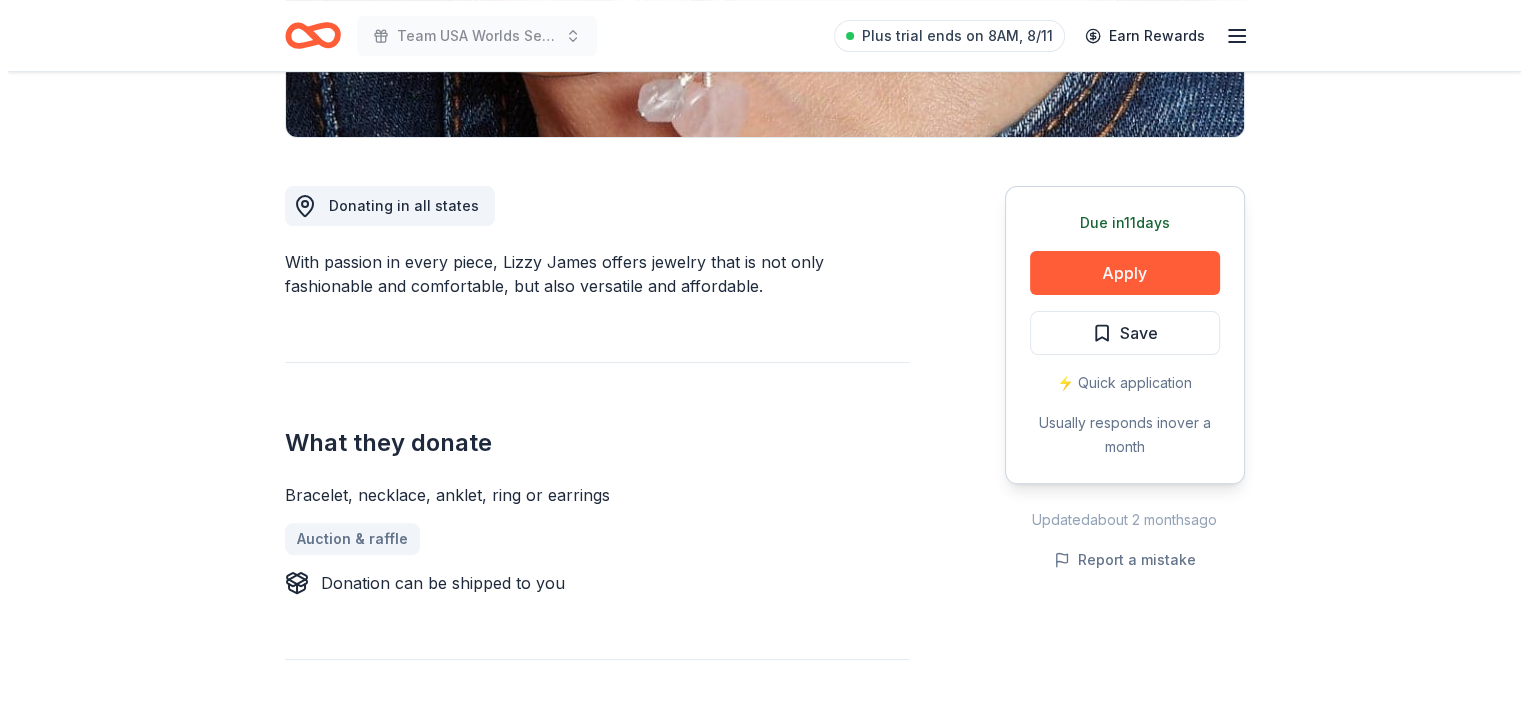 scroll, scrollTop: 472, scrollLeft: 0, axis: vertical 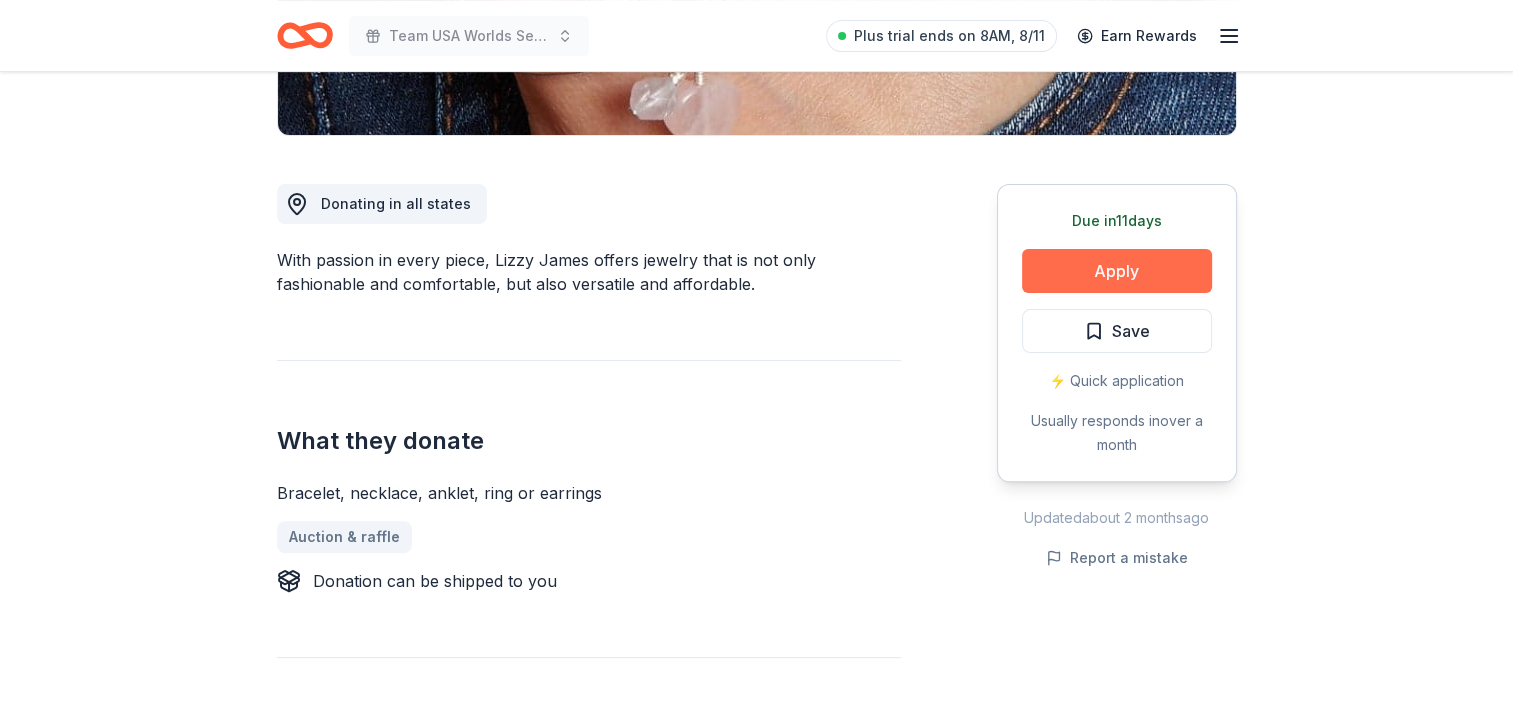click on "Apply" at bounding box center [1117, 271] 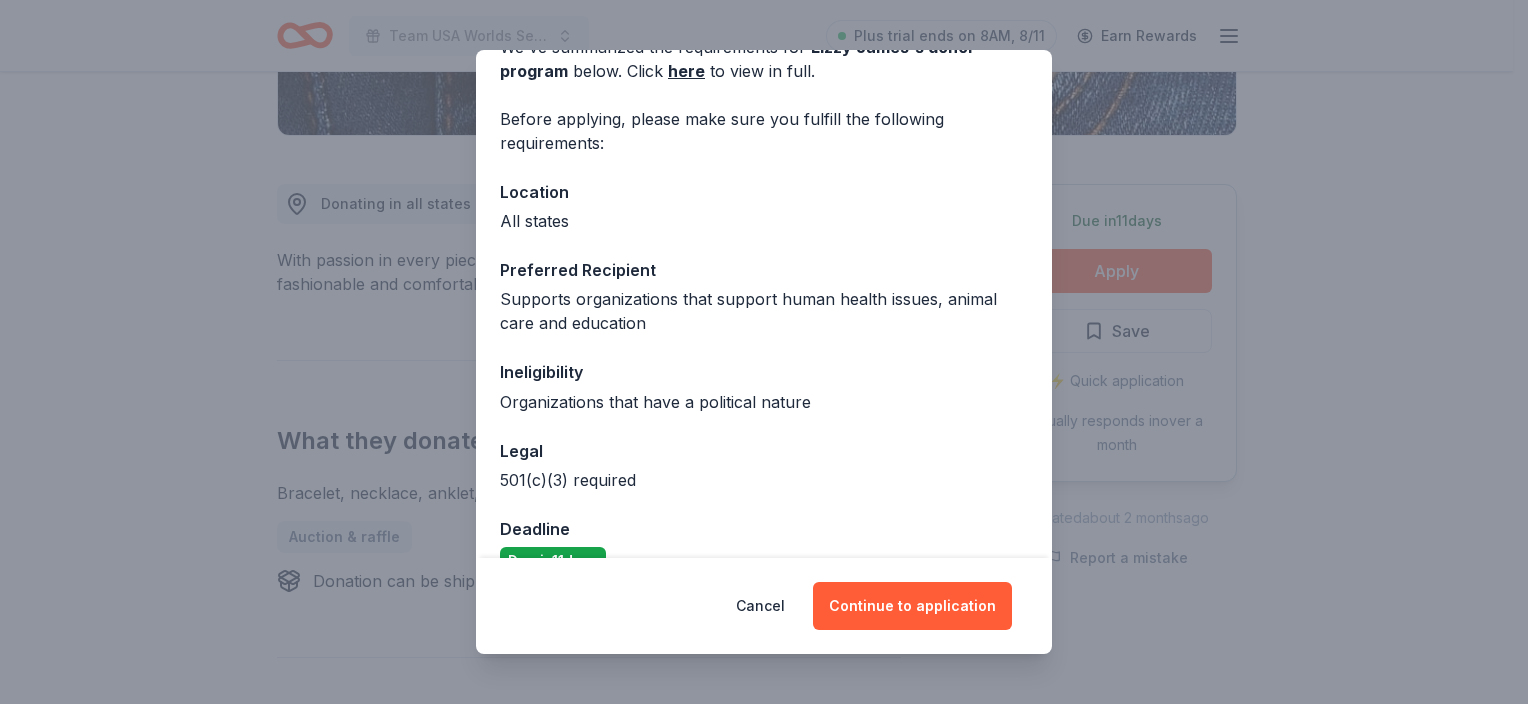 scroll, scrollTop: 116, scrollLeft: 0, axis: vertical 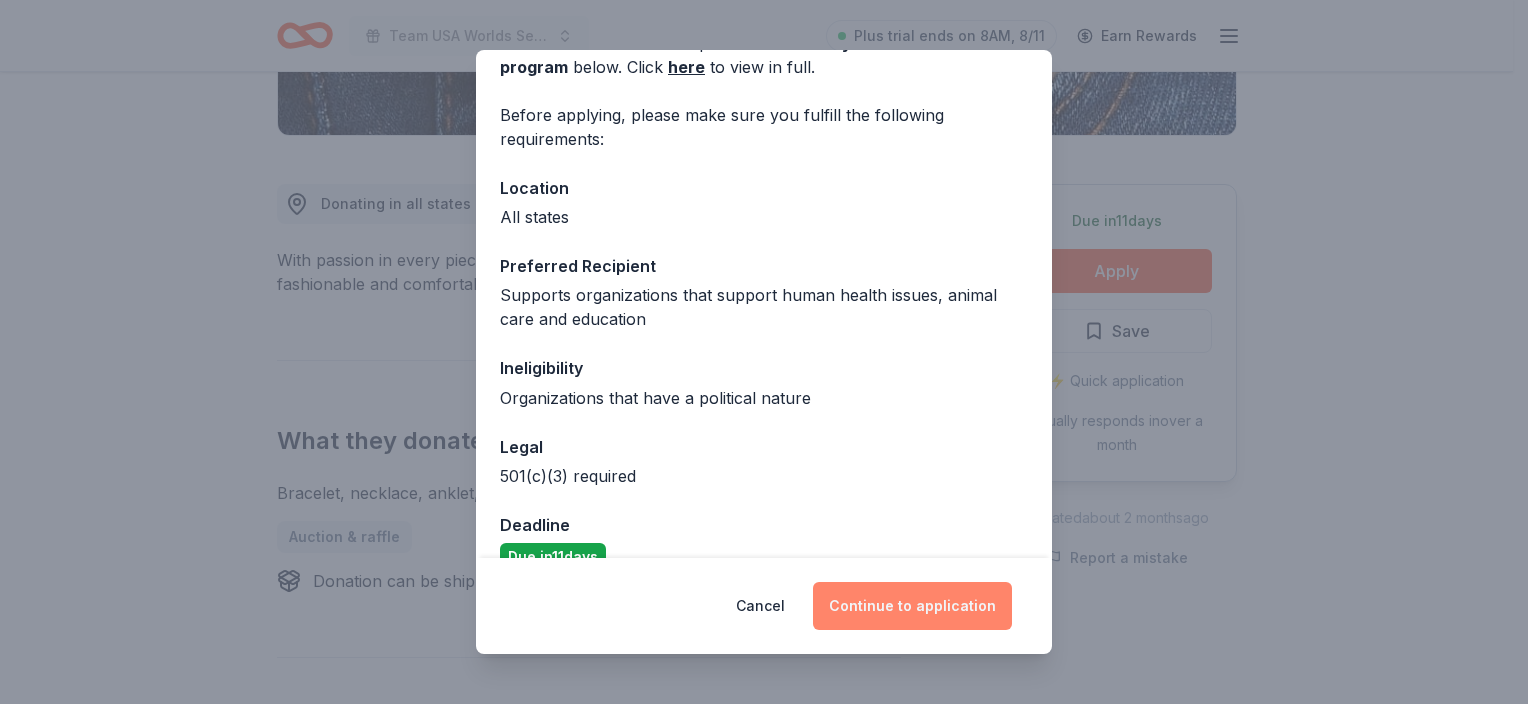 click on "Continue to application" at bounding box center [912, 606] 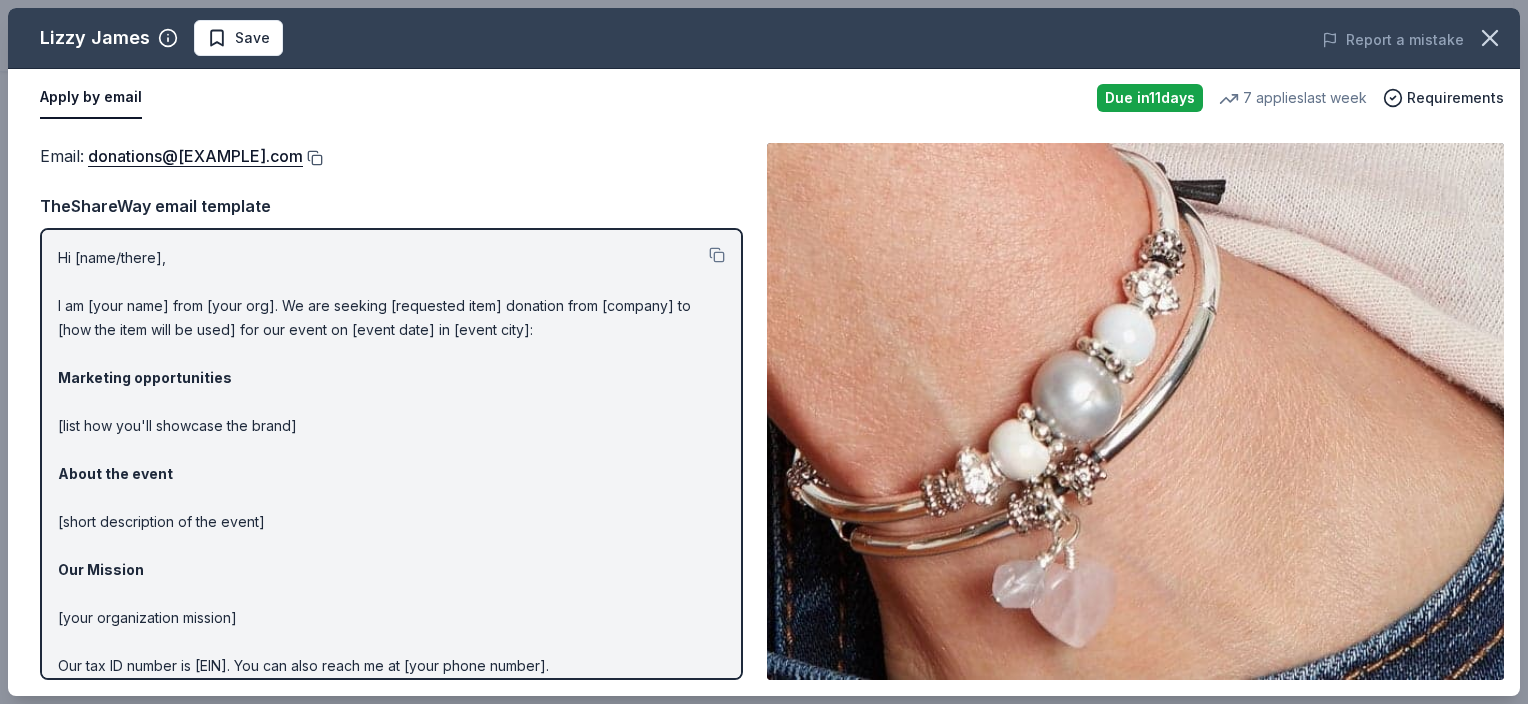 click at bounding box center (313, 158) 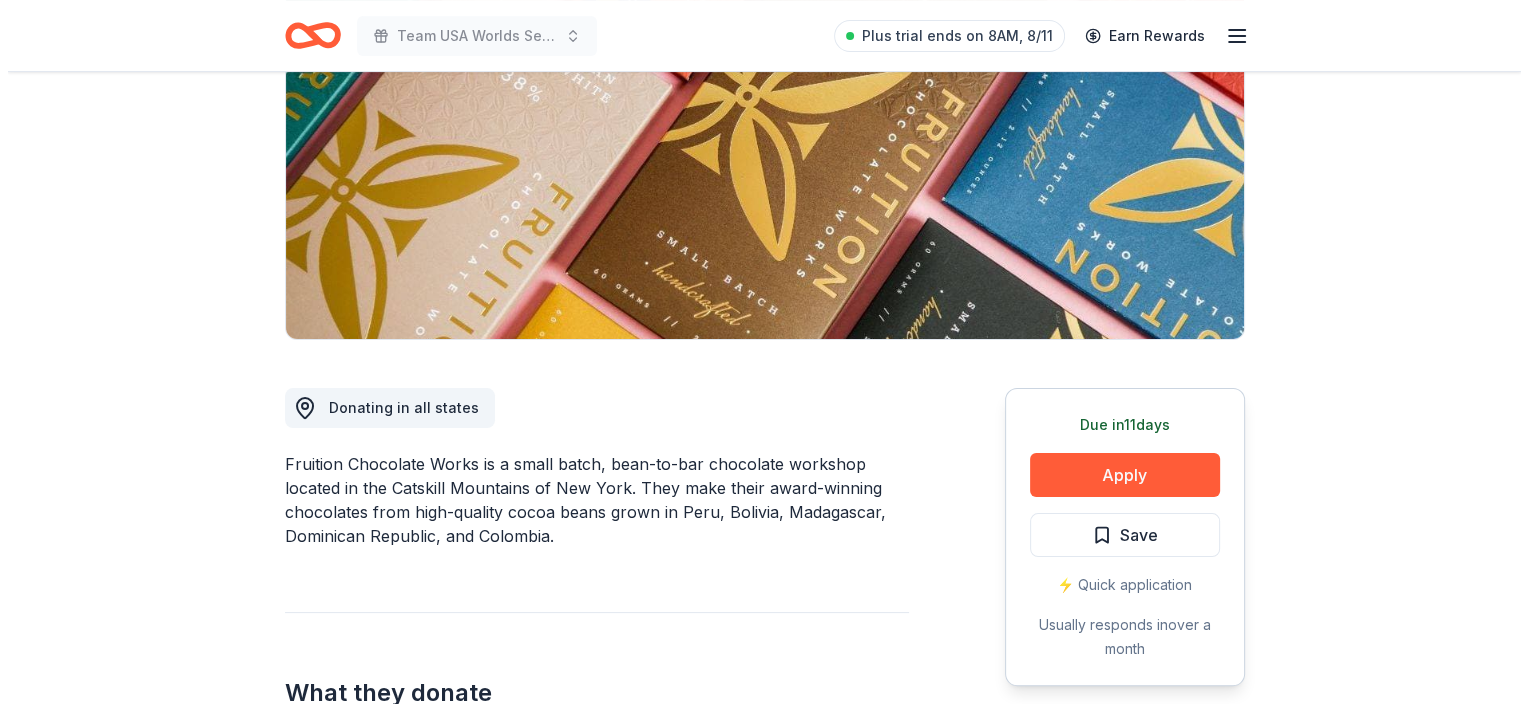 scroll, scrollTop: 268, scrollLeft: 0, axis: vertical 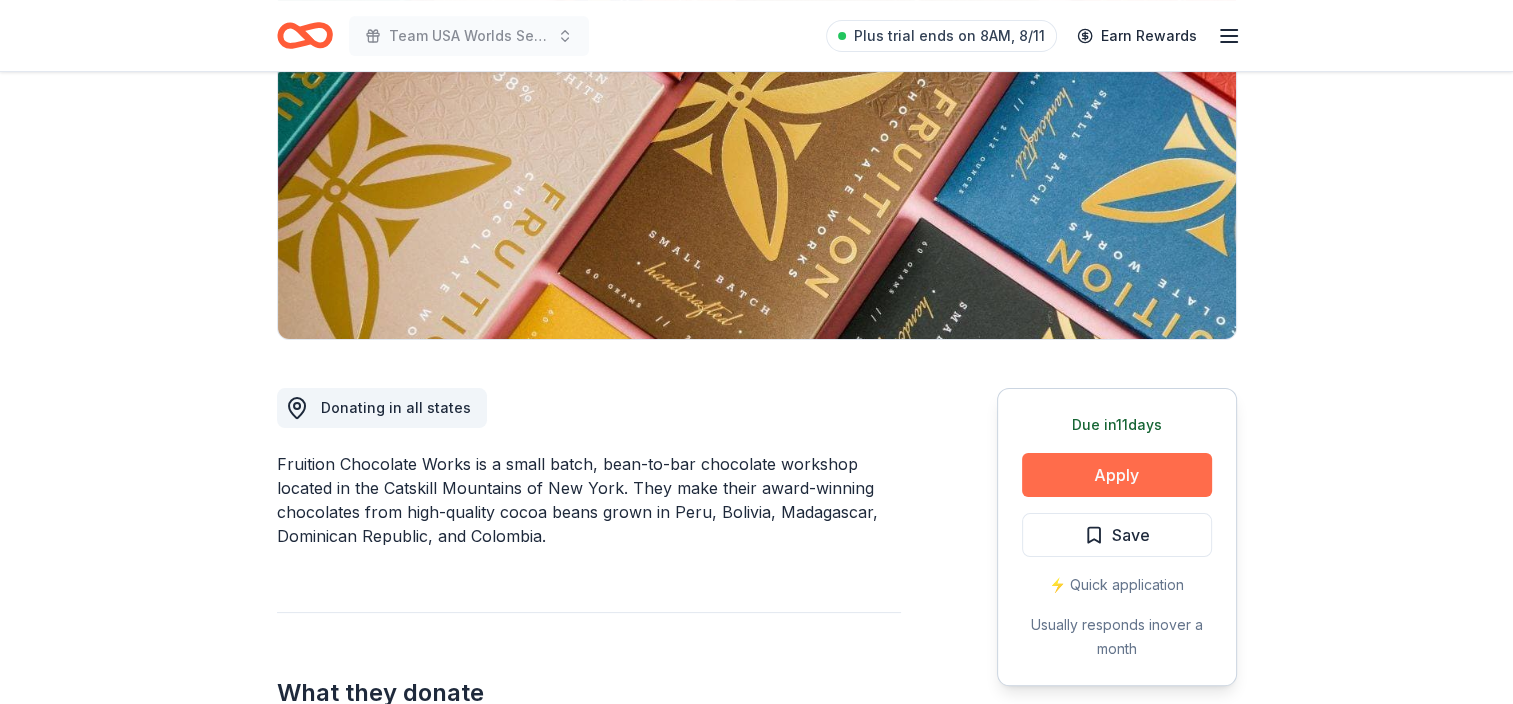 click on "Apply" at bounding box center (1117, 475) 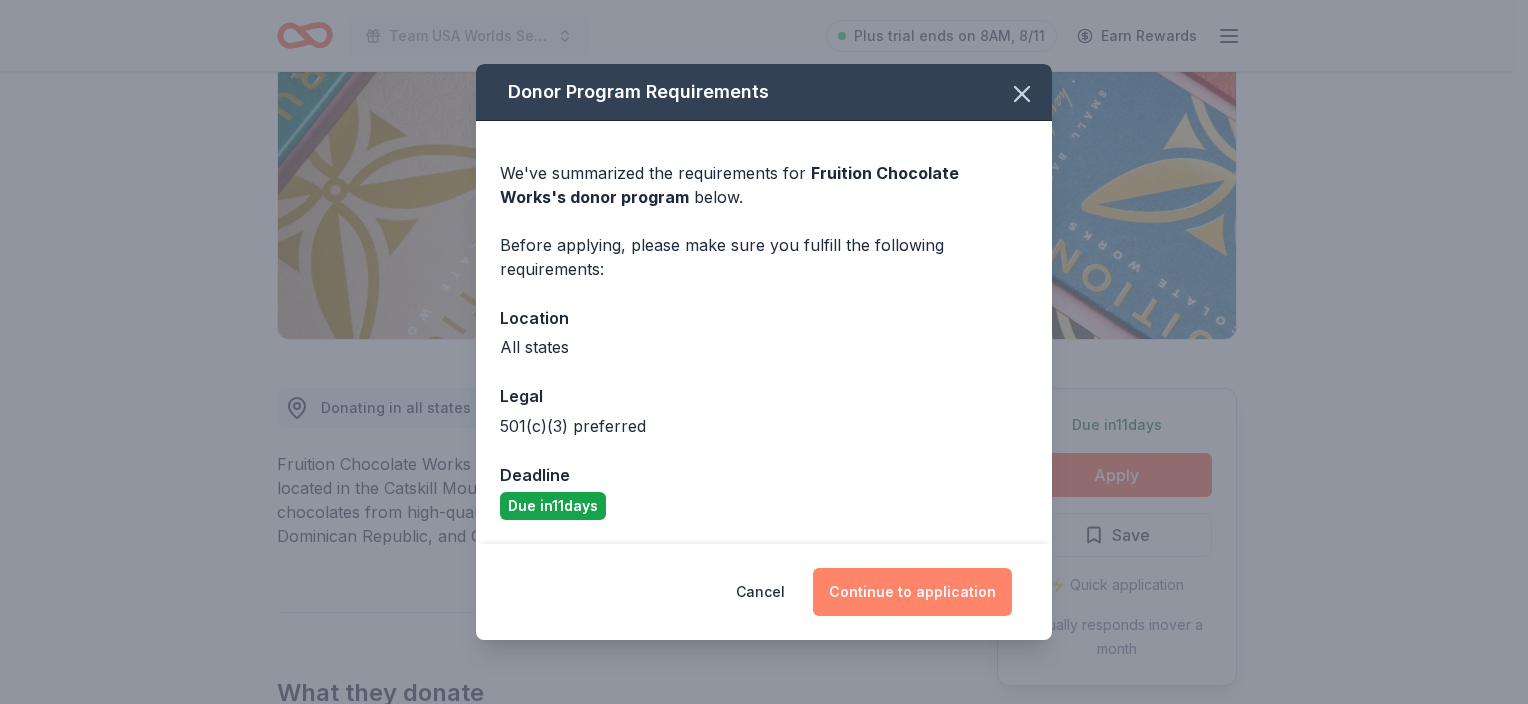click on "Continue to application" at bounding box center [912, 592] 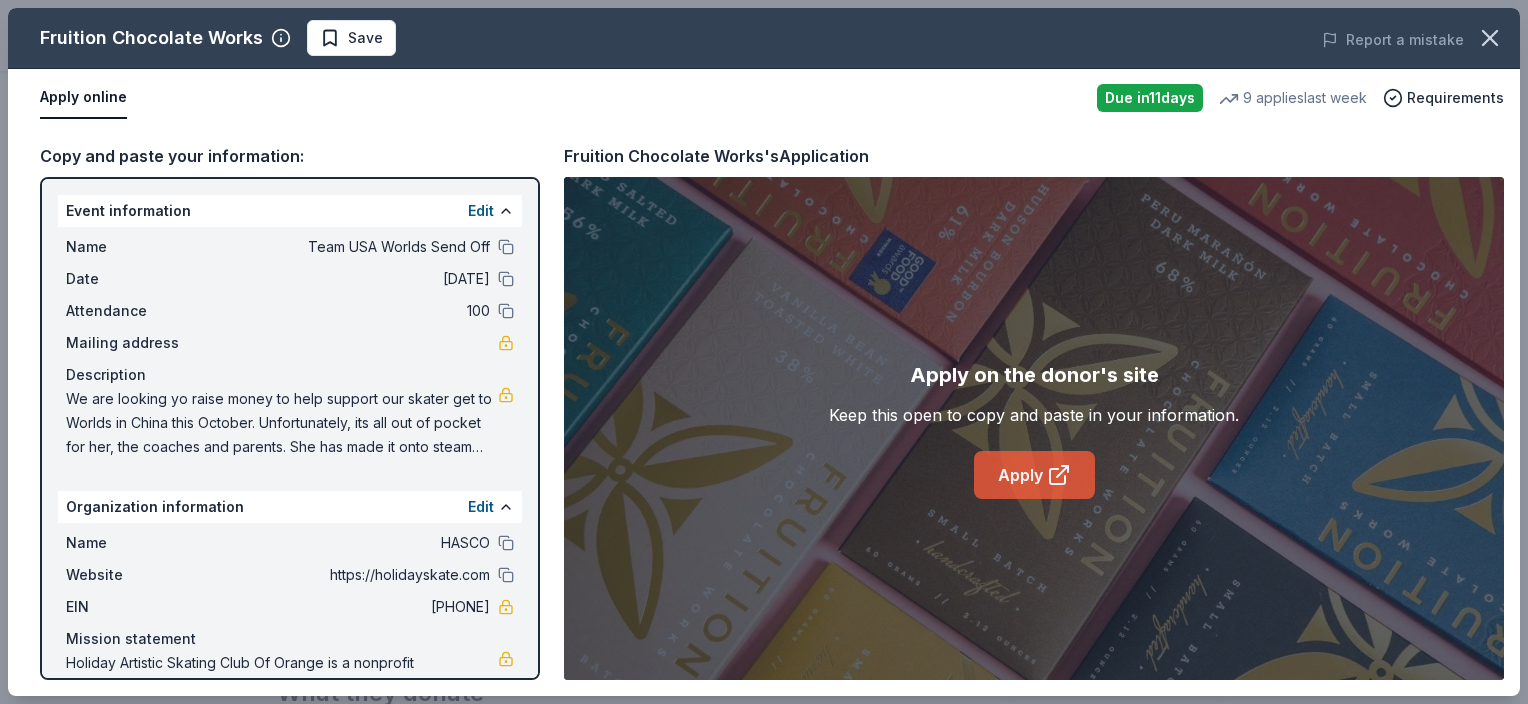 click 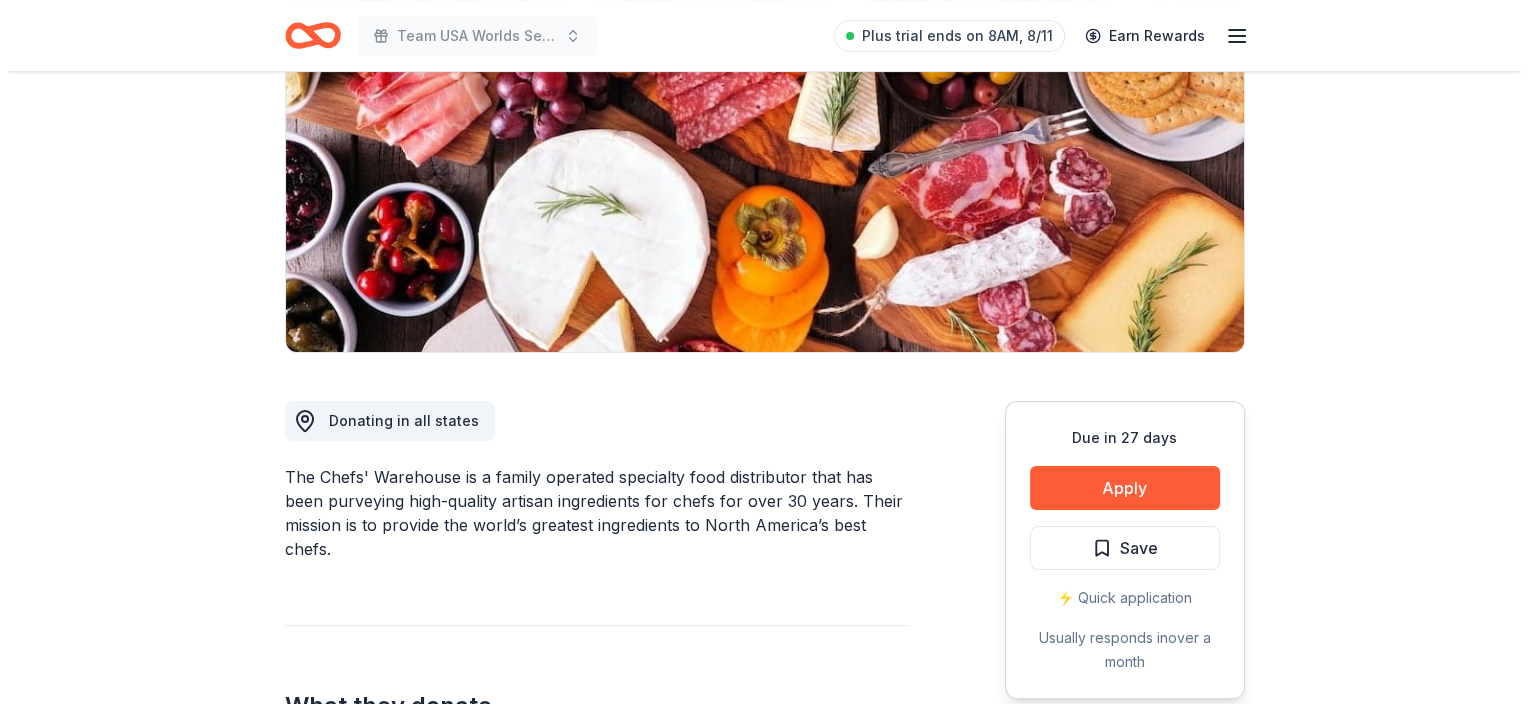 scroll, scrollTop: 260, scrollLeft: 0, axis: vertical 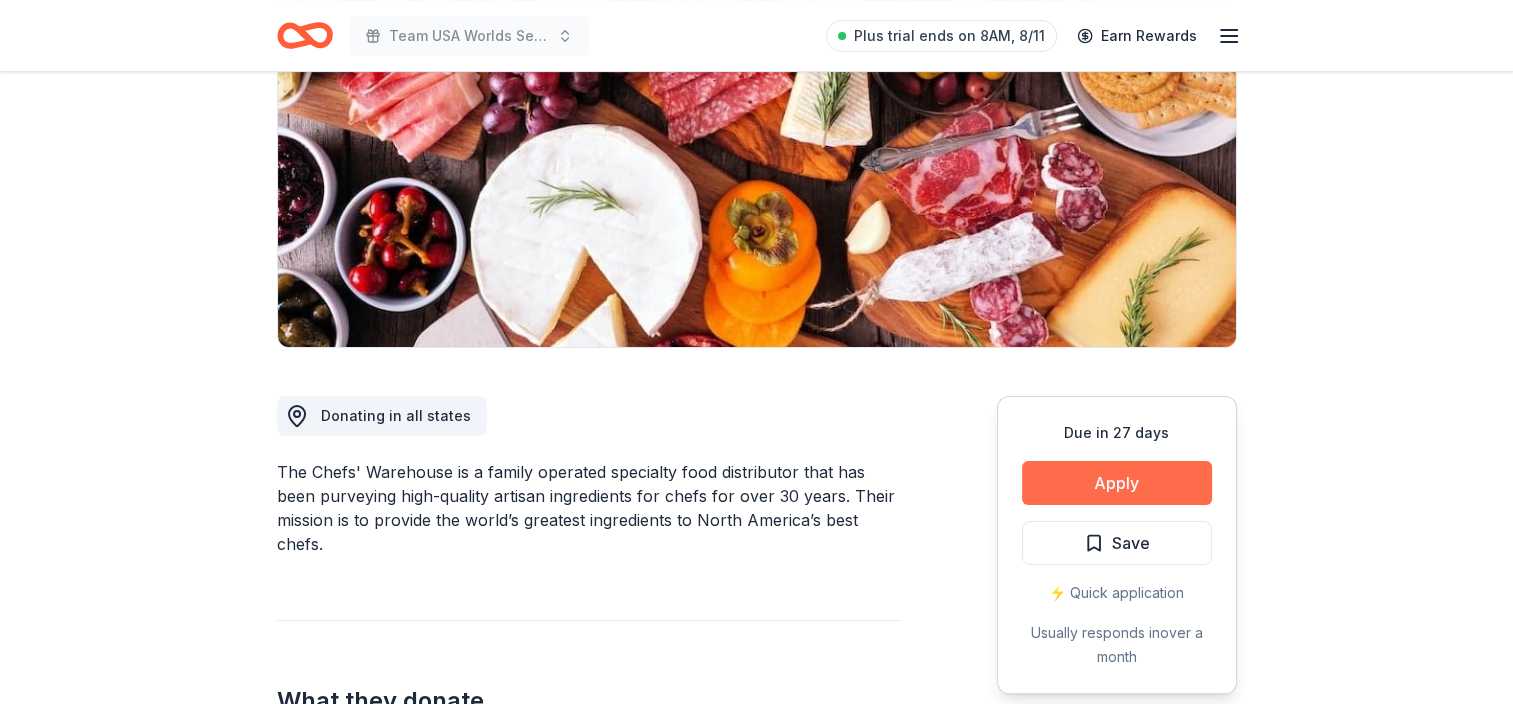 click on "Apply" at bounding box center (1117, 483) 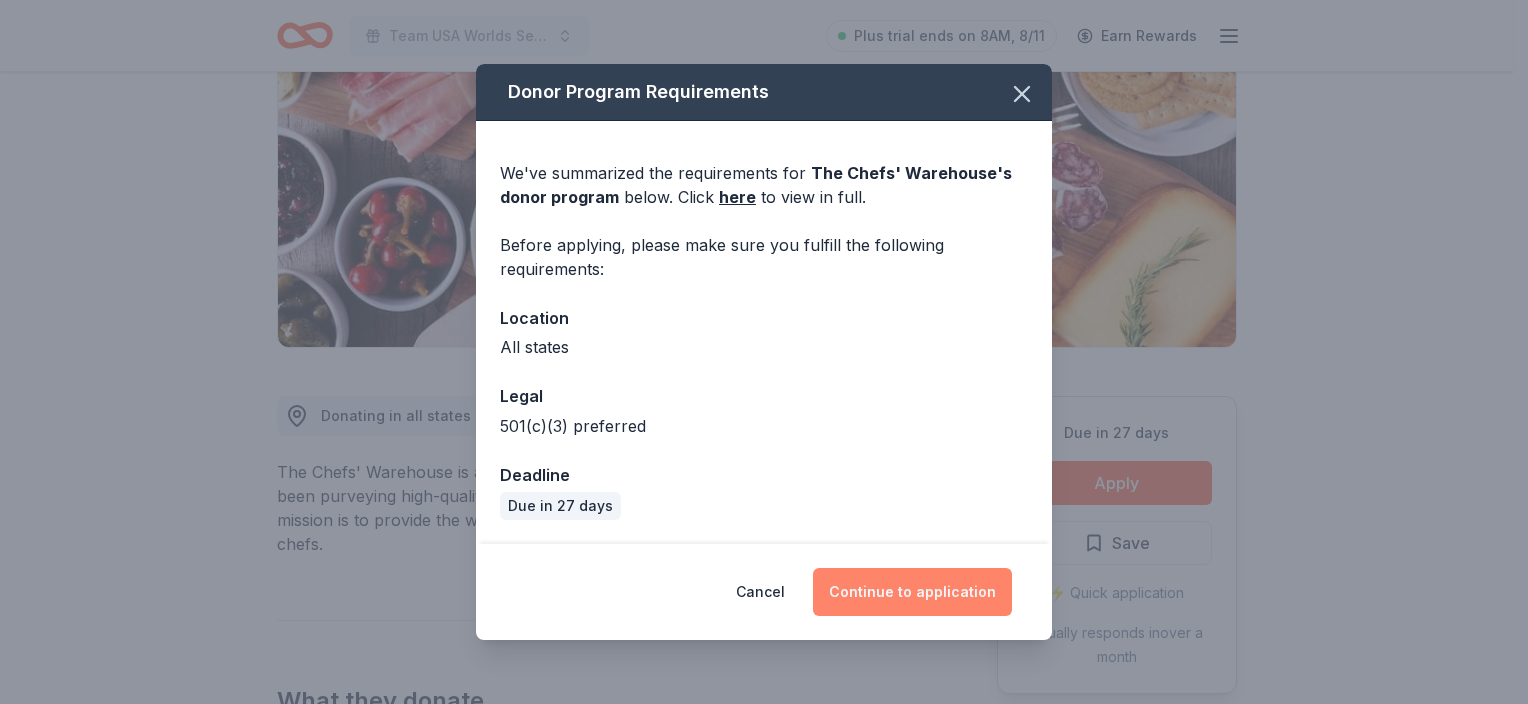 click on "Continue to application" at bounding box center (912, 592) 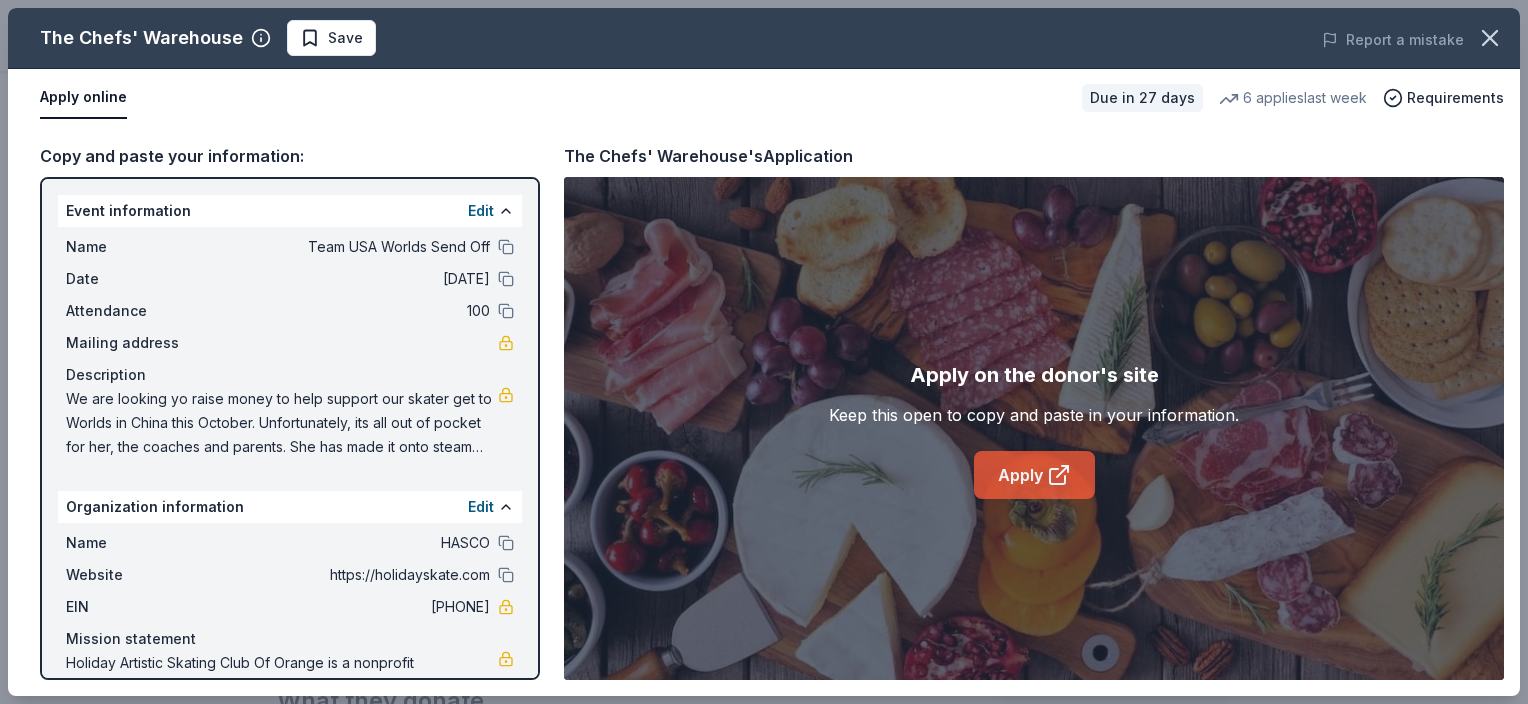 click on "Apply" at bounding box center (1034, 475) 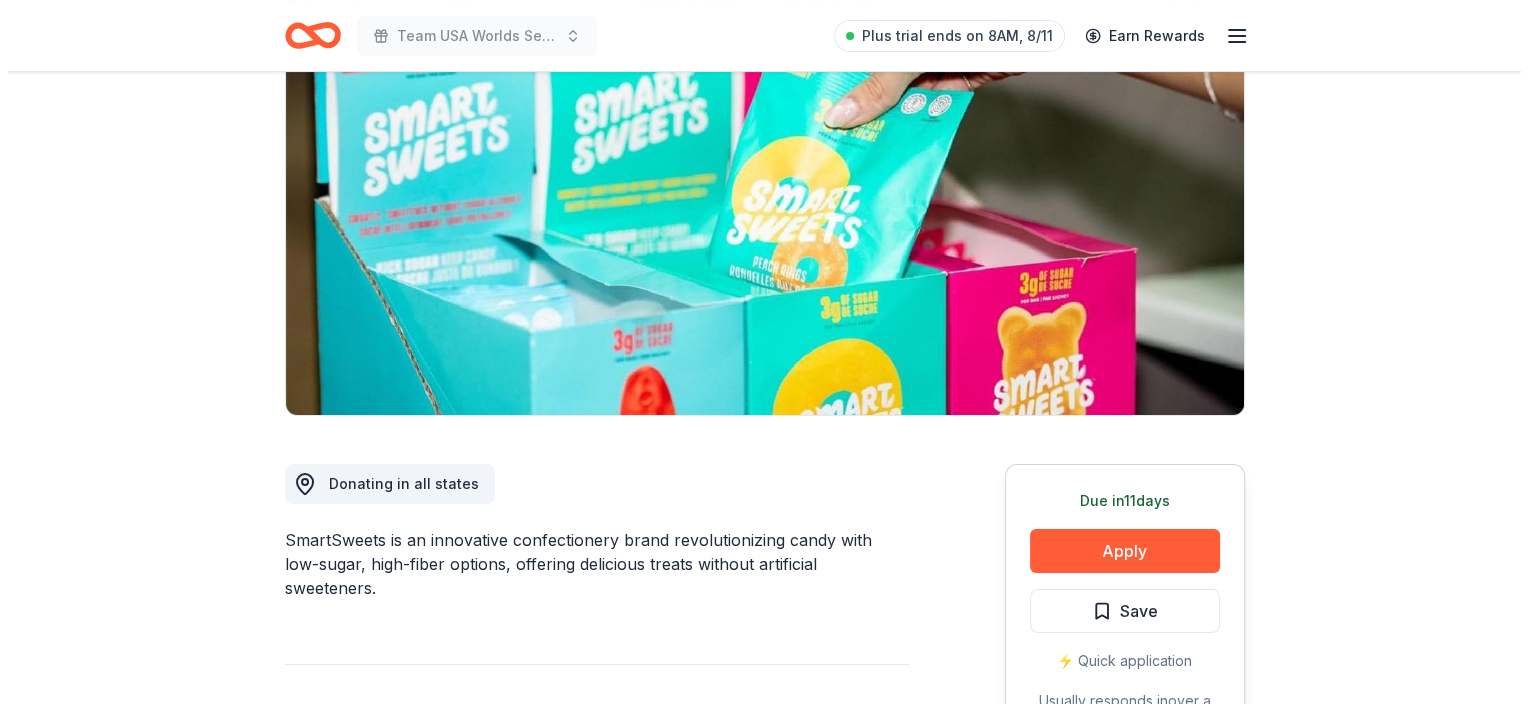 scroll, scrollTop: 196, scrollLeft: 0, axis: vertical 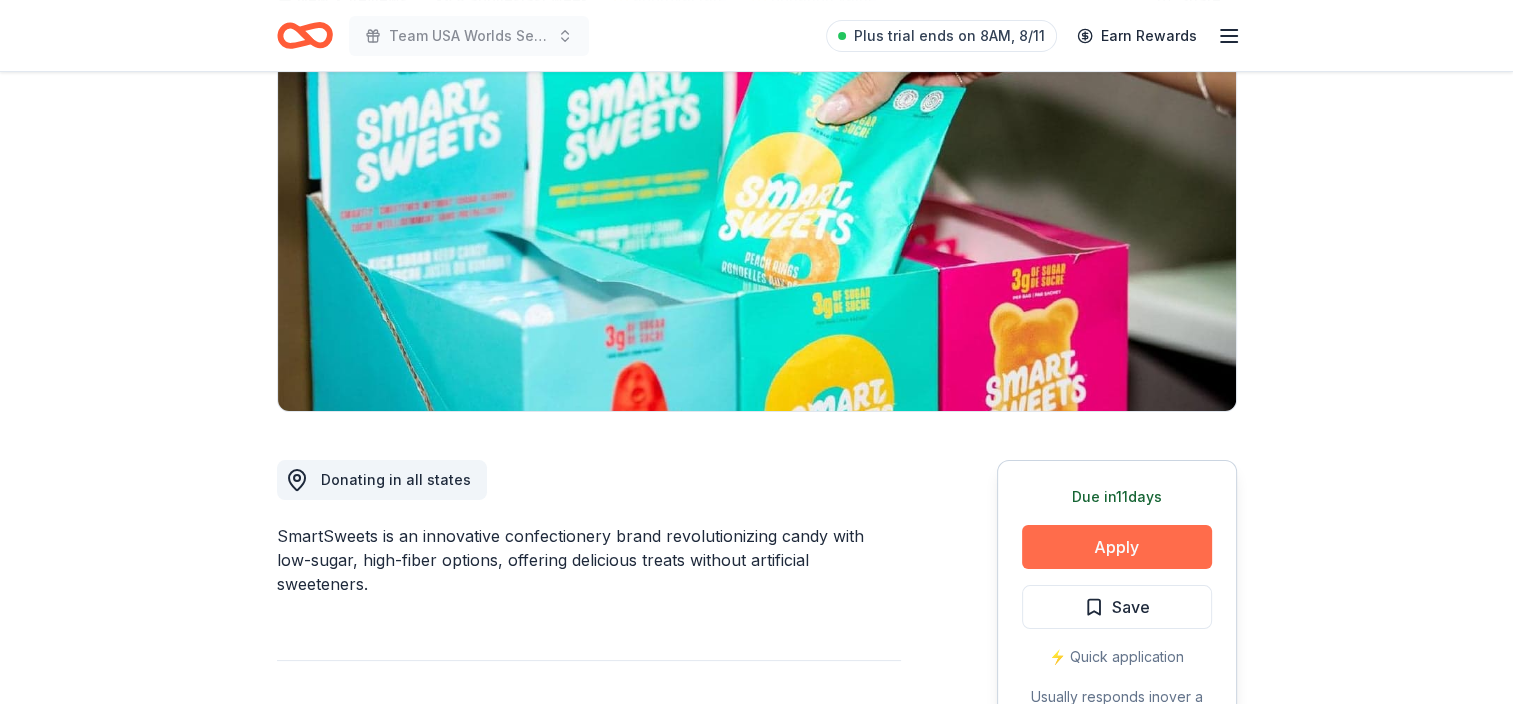 click on "Apply" at bounding box center (1117, 547) 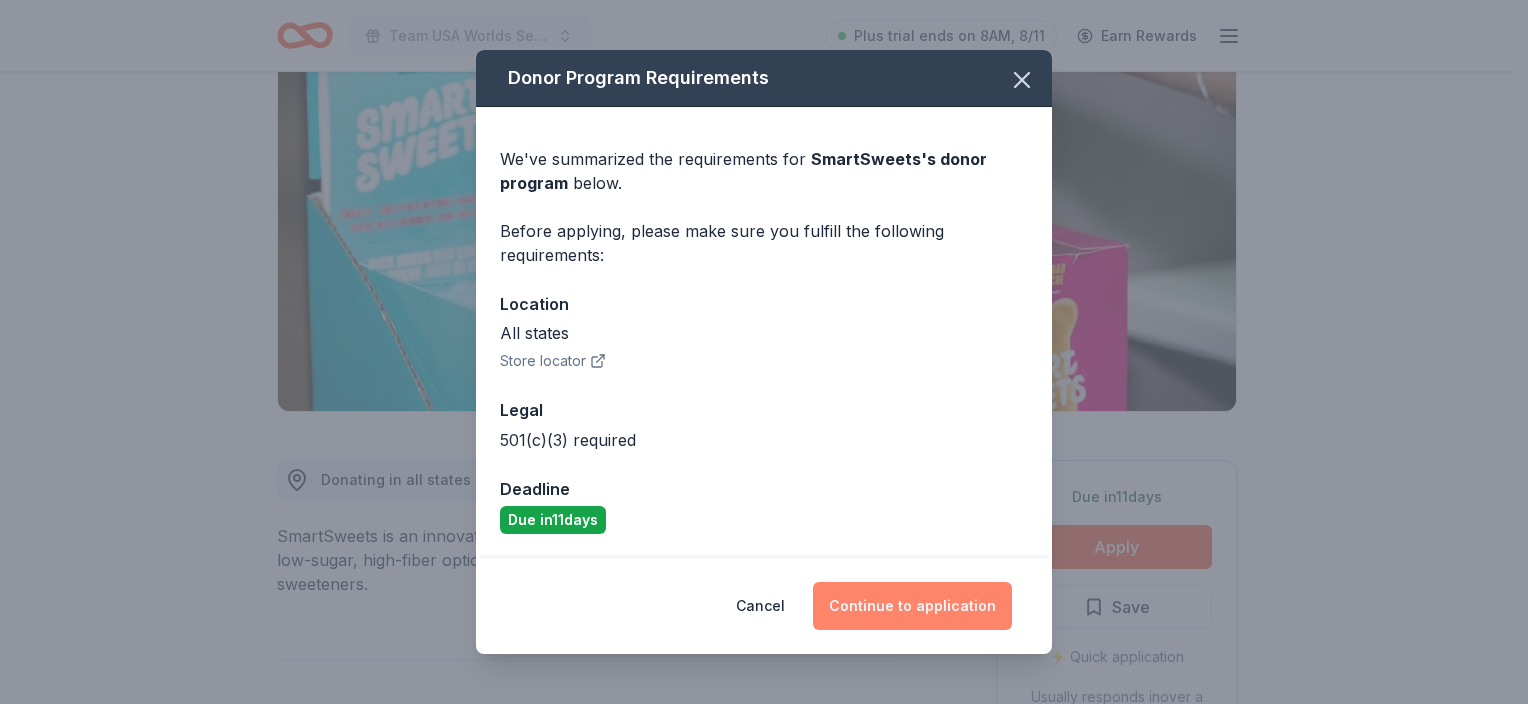 click on "Continue to application" at bounding box center (912, 606) 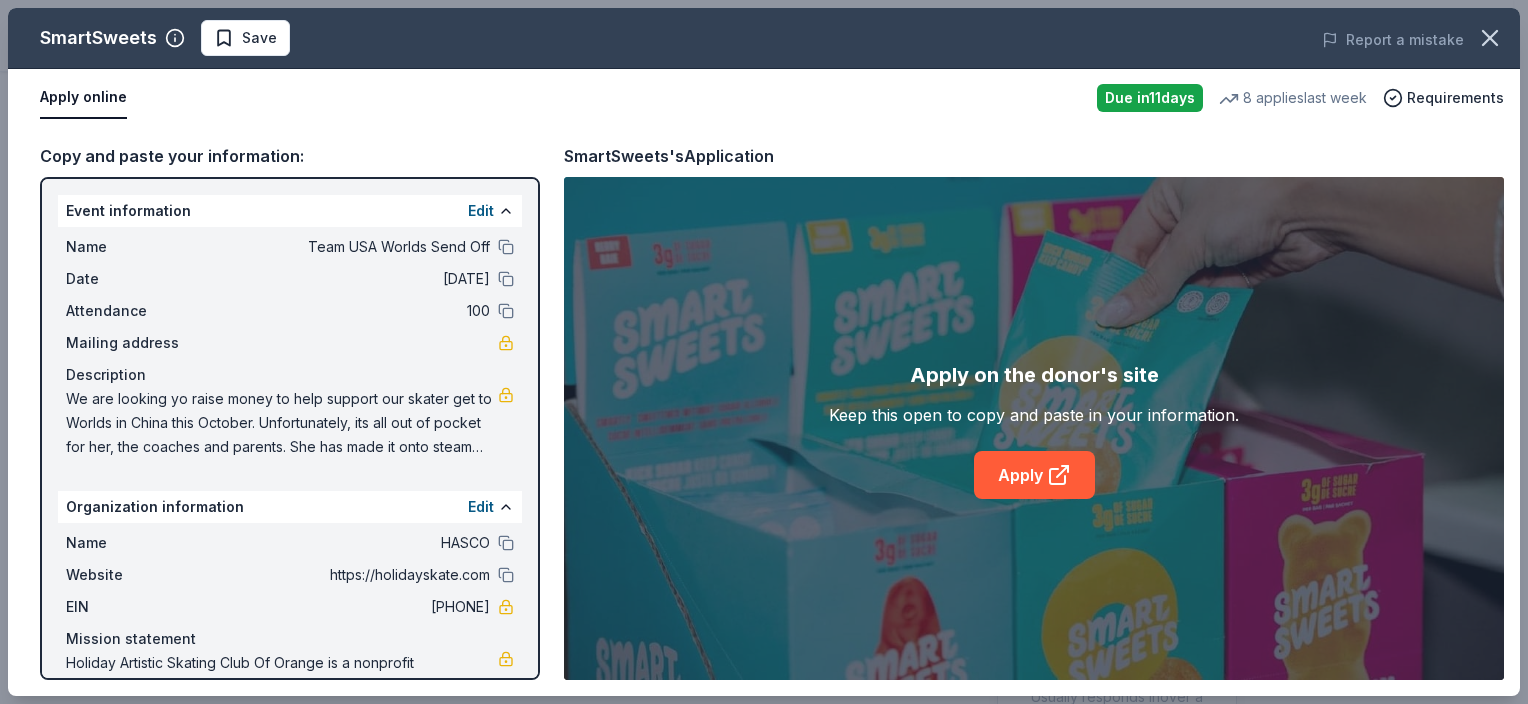click on "Apply on the donor's site Keep this open to copy and paste in your information. Apply" at bounding box center [1034, 428] 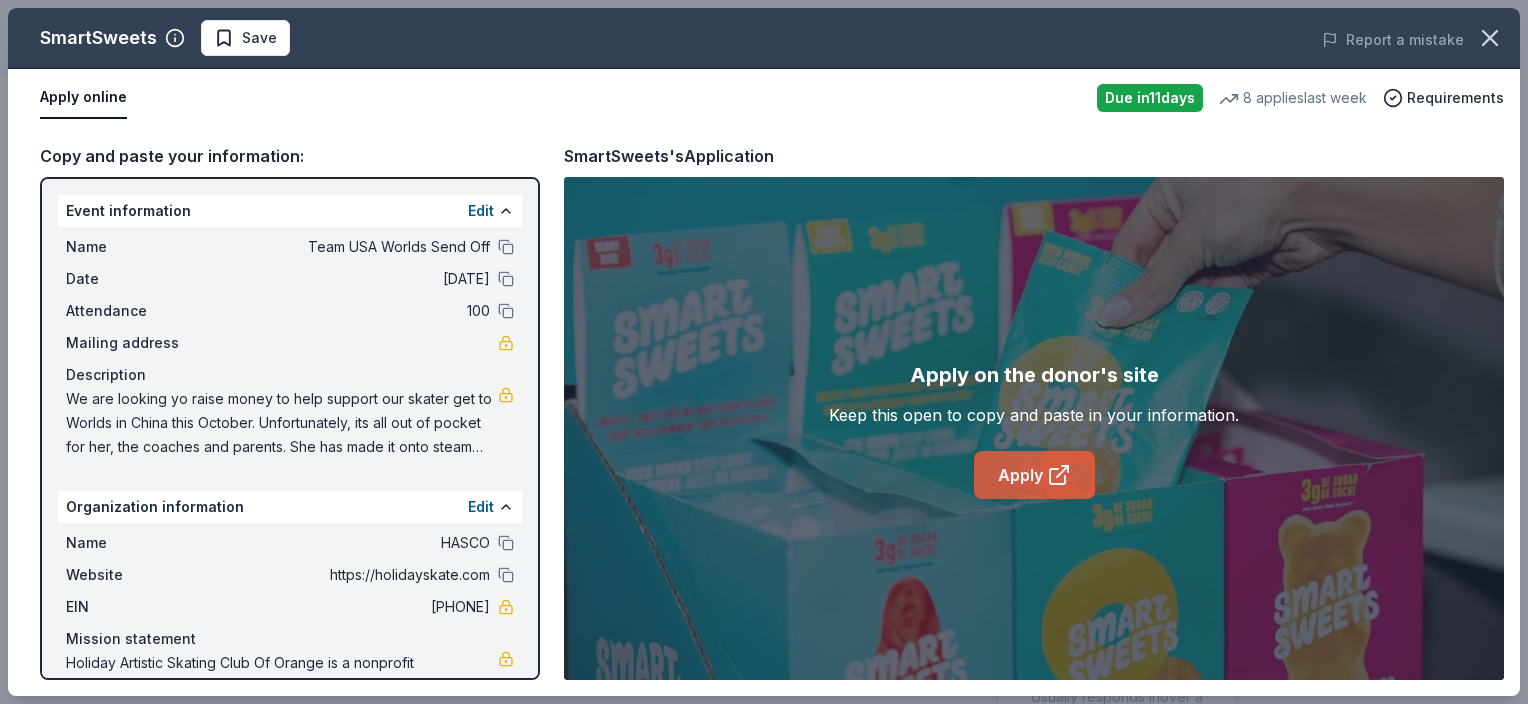 click on "Apply" at bounding box center [1034, 475] 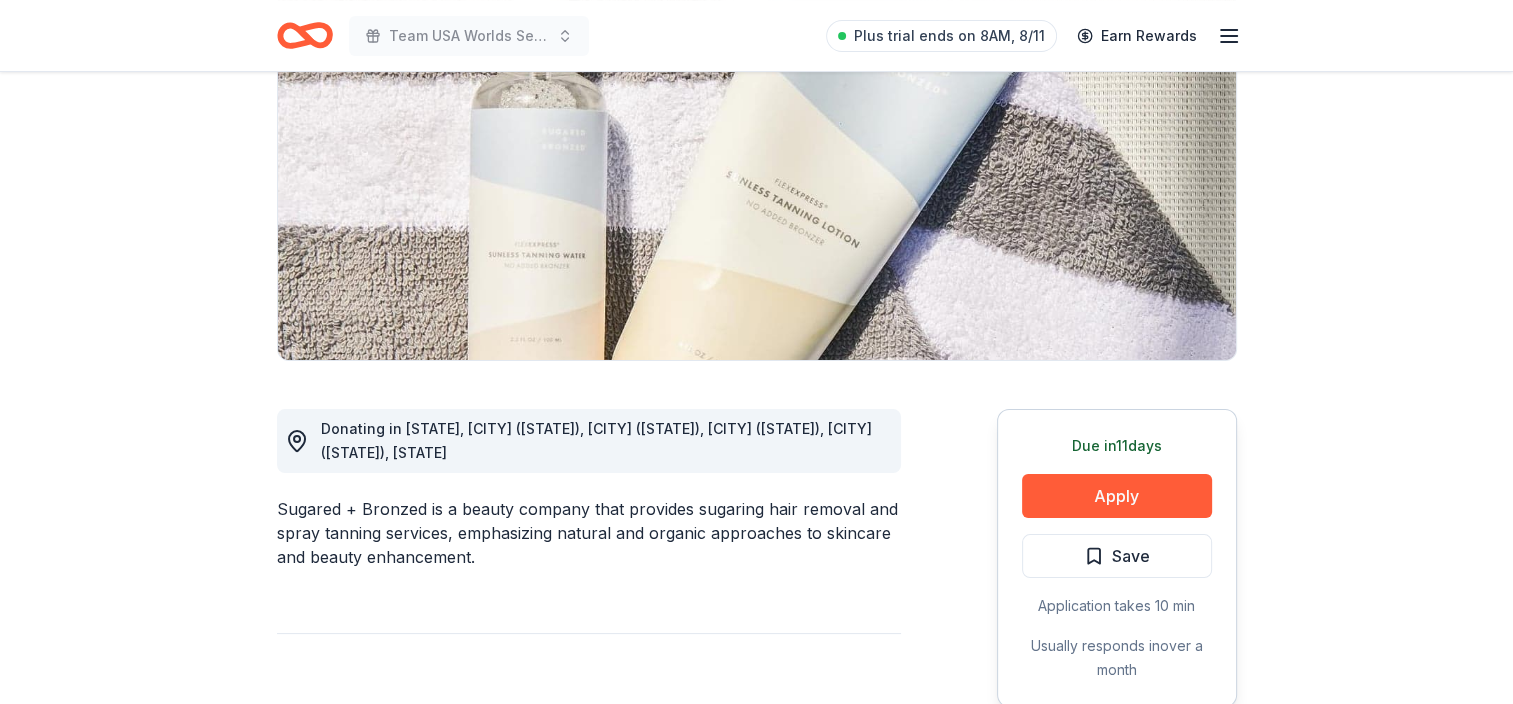 scroll, scrollTop: 248, scrollLeft: 0, axis: vertical 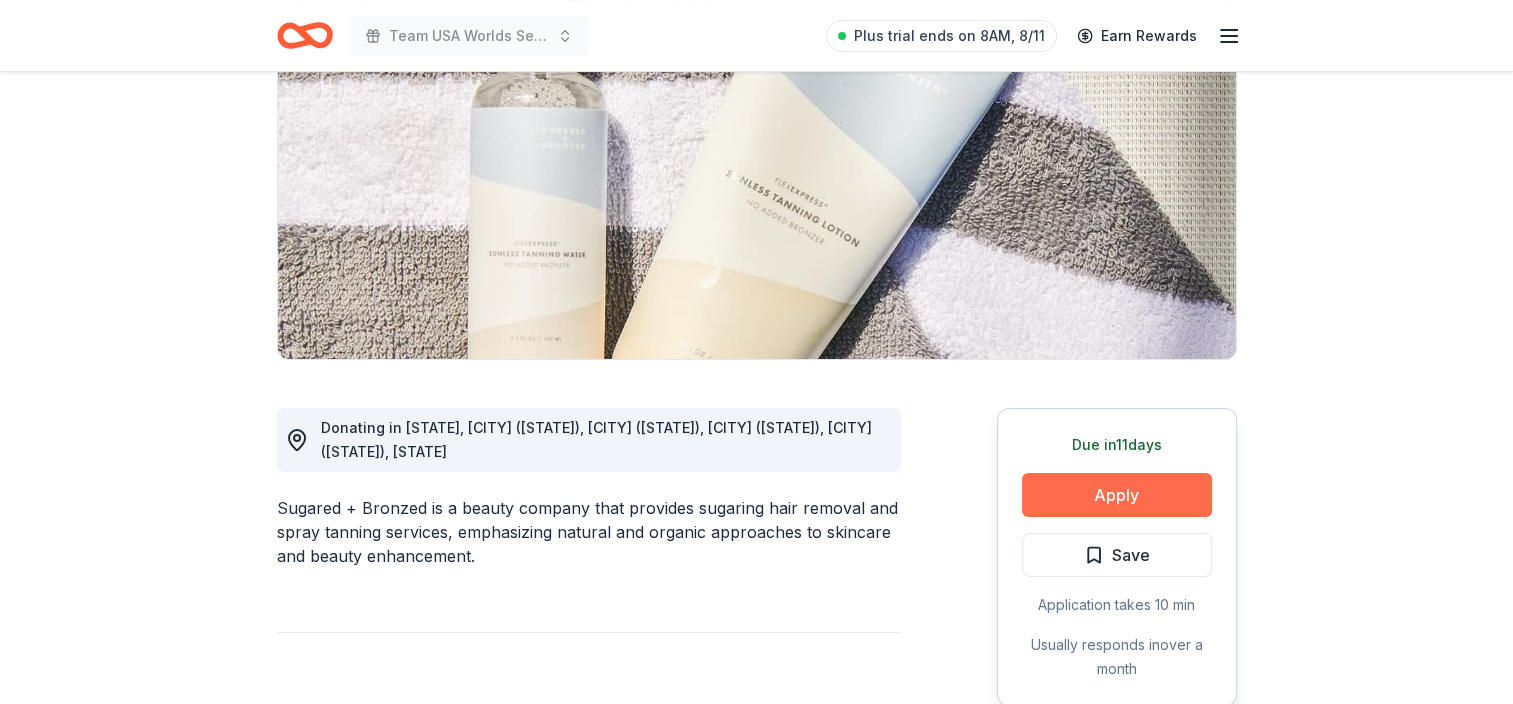 click on "Apply" at bounding box center (1117, 495) 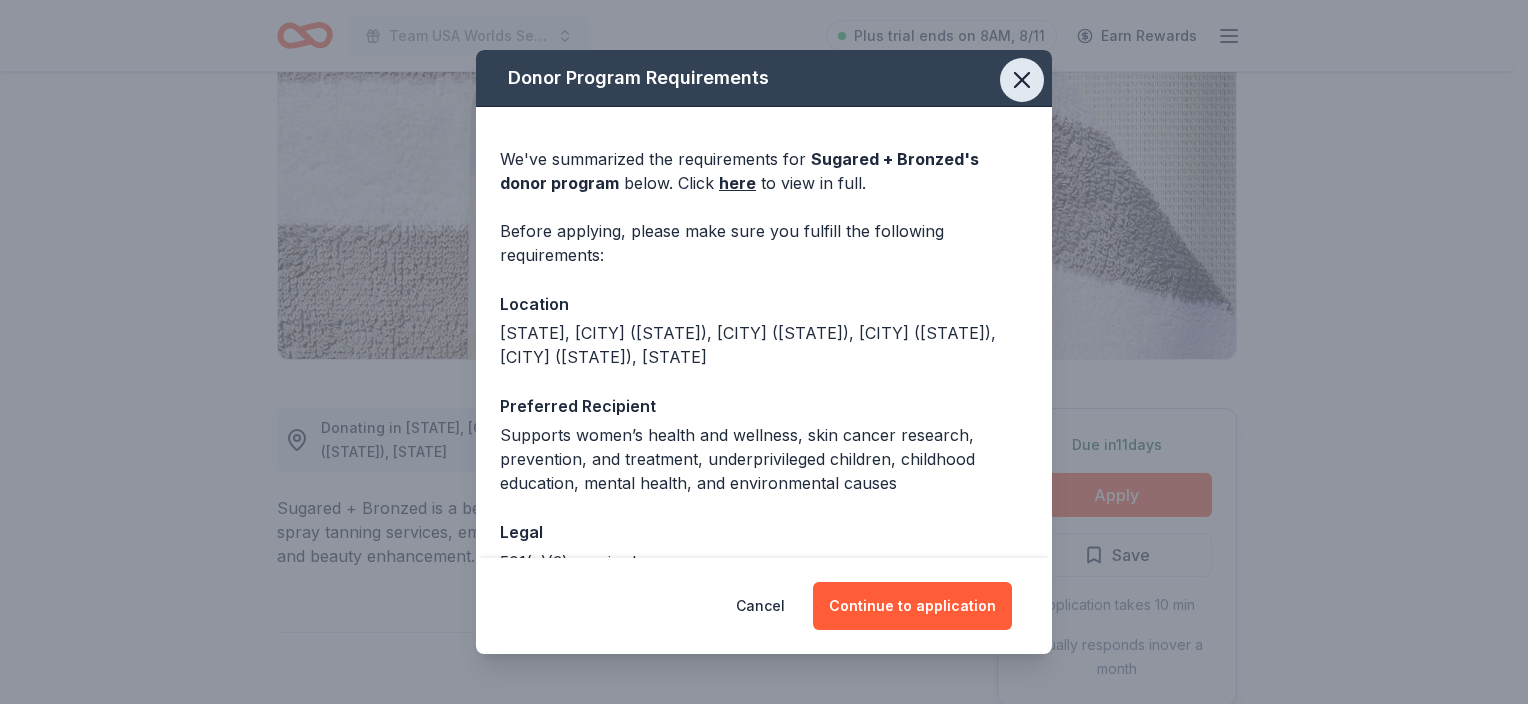click 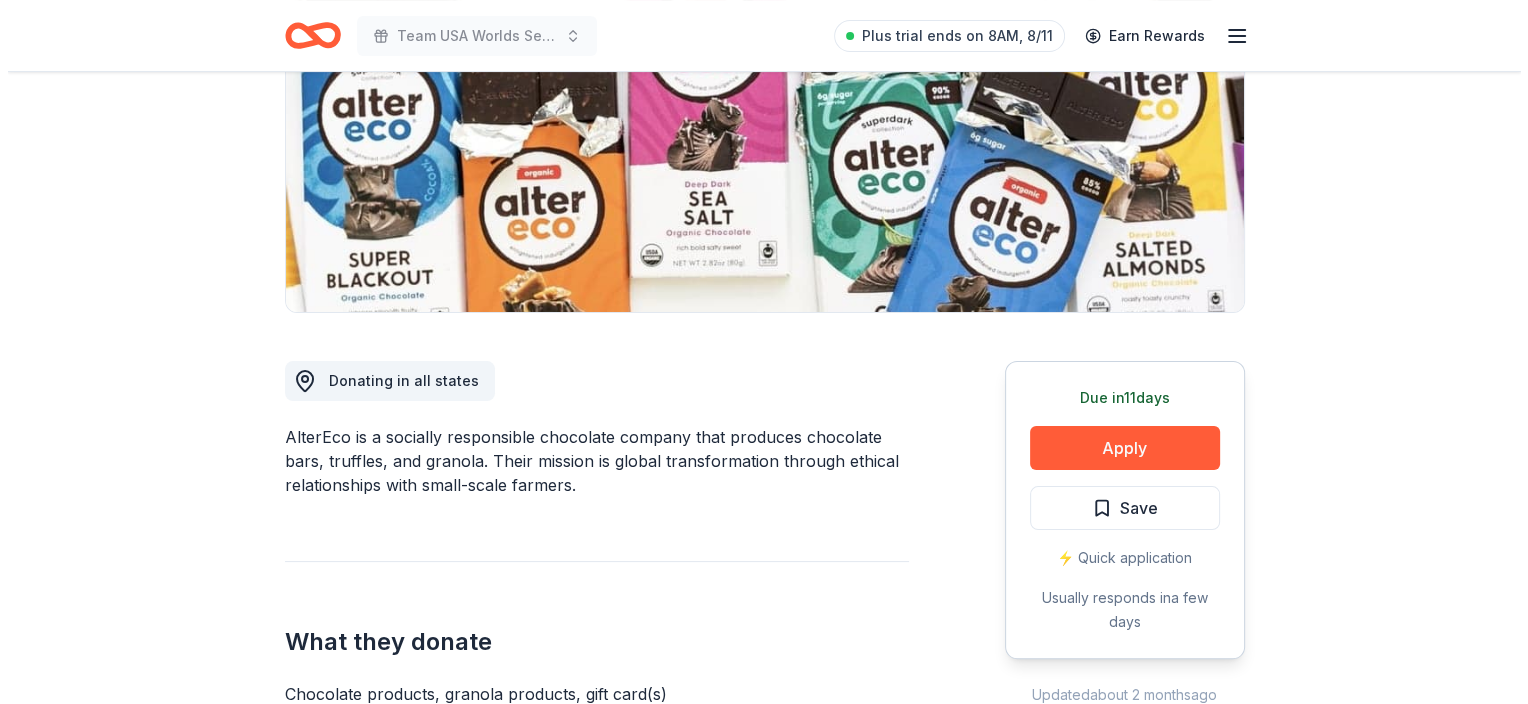 scroll, scrollTop: 300, scrollLeft: 0, axis: vertical 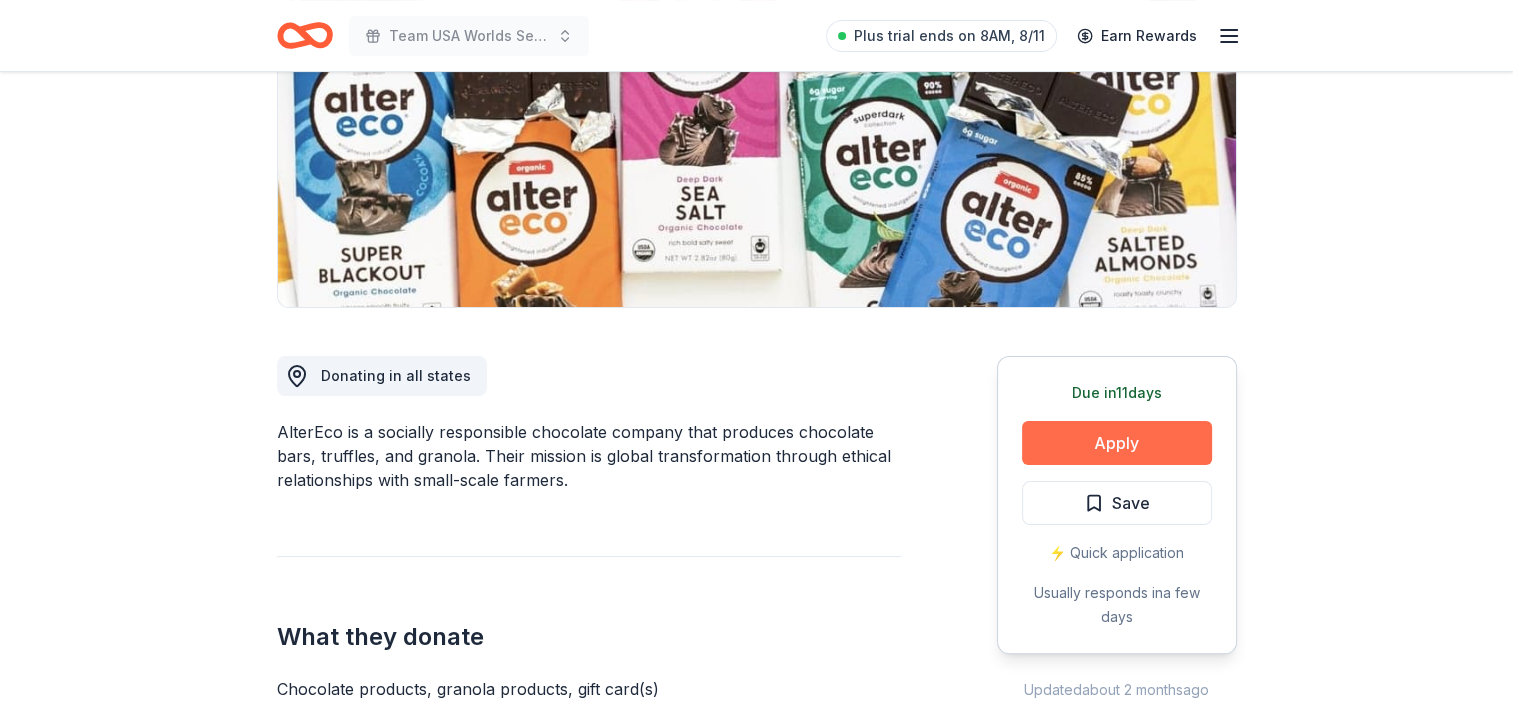 click on "Apply" at bounding box center (1117, 443) 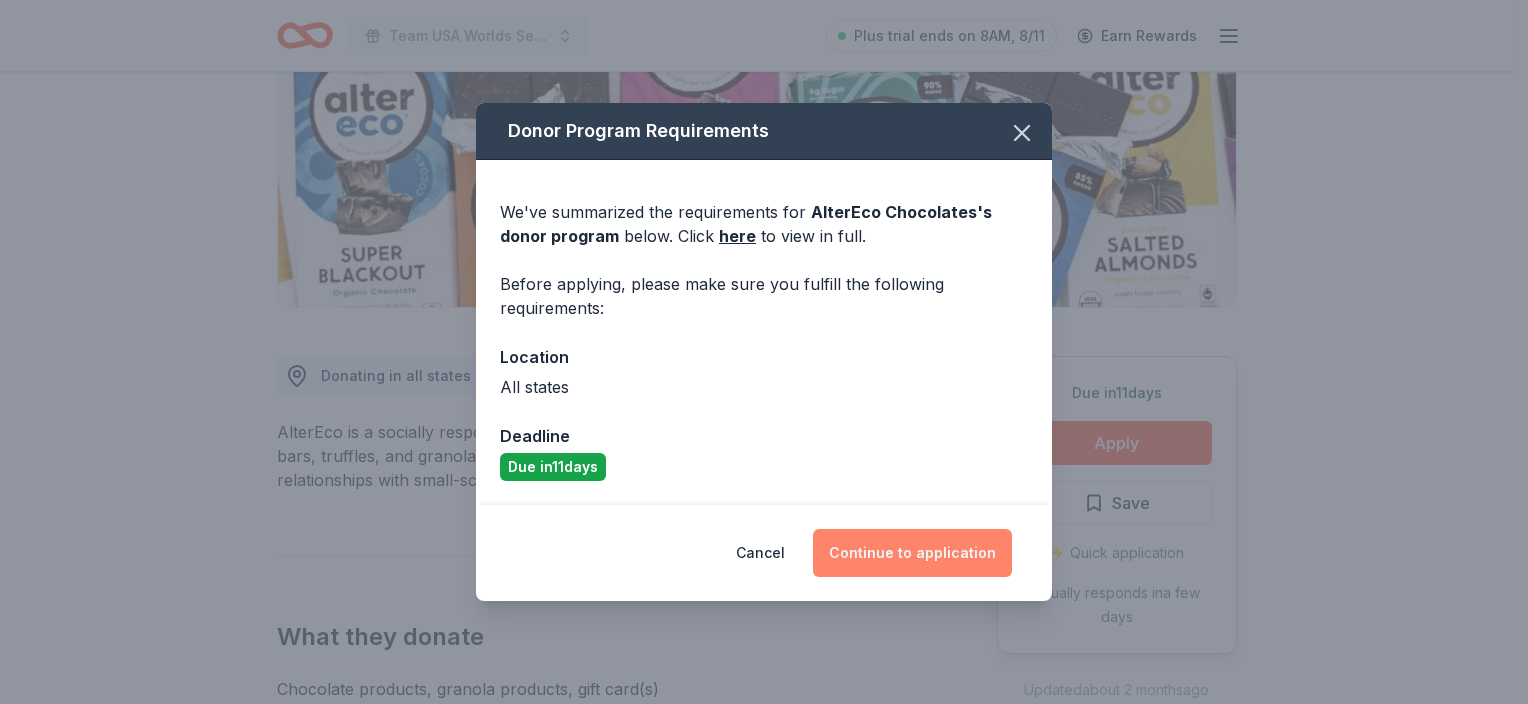 click on "Continue to application" at bounding box center [912, 553] 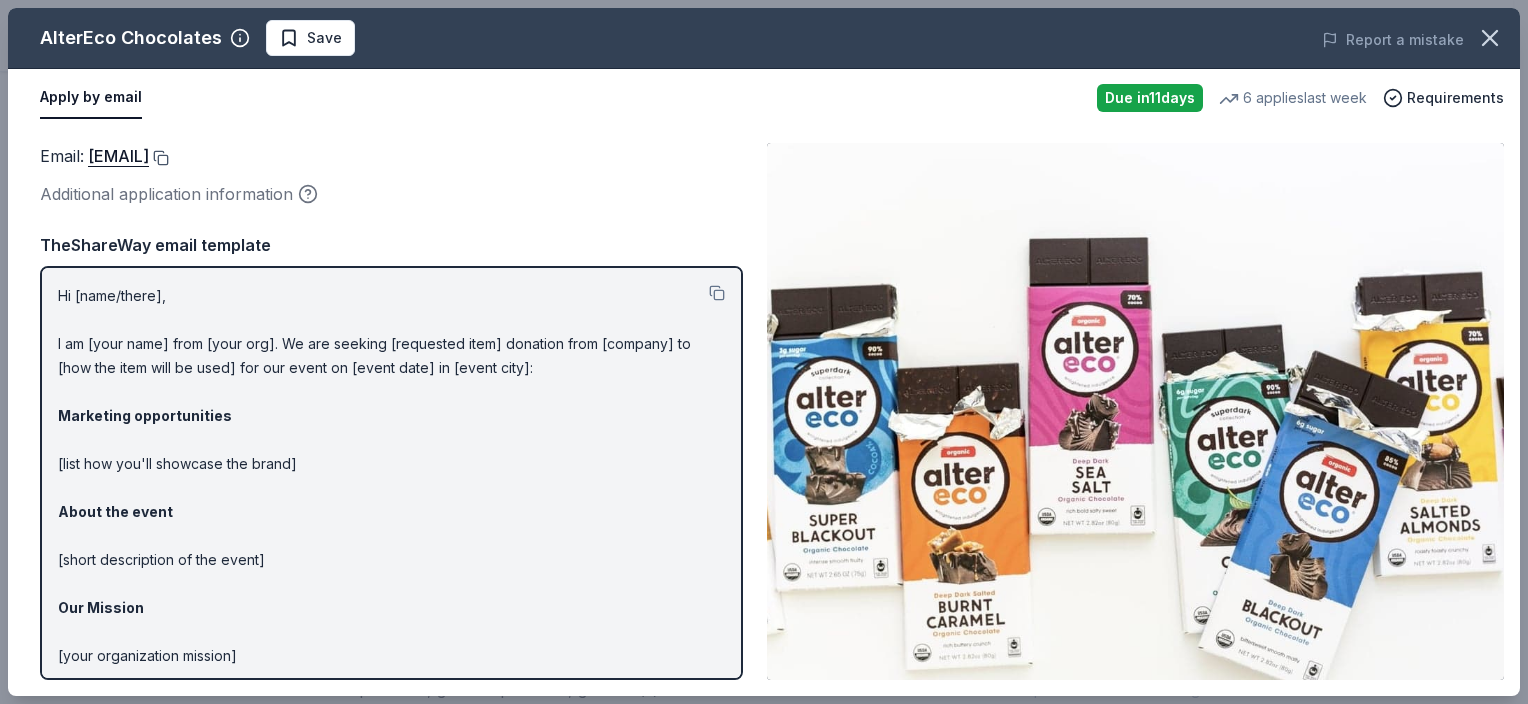 click at bounding box center [159, 158] 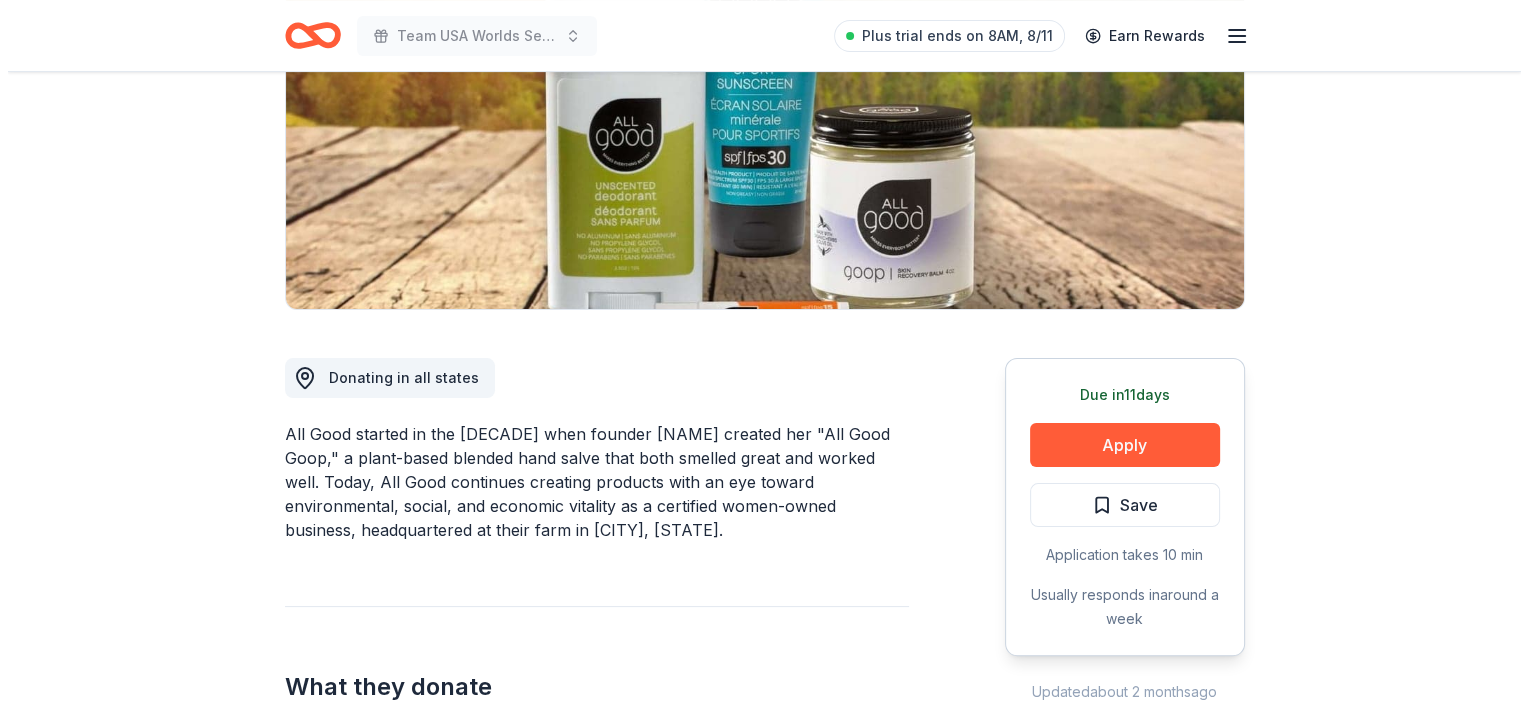 scroll, scrollTop: 300, scrollLeft: 0, axis: vertical 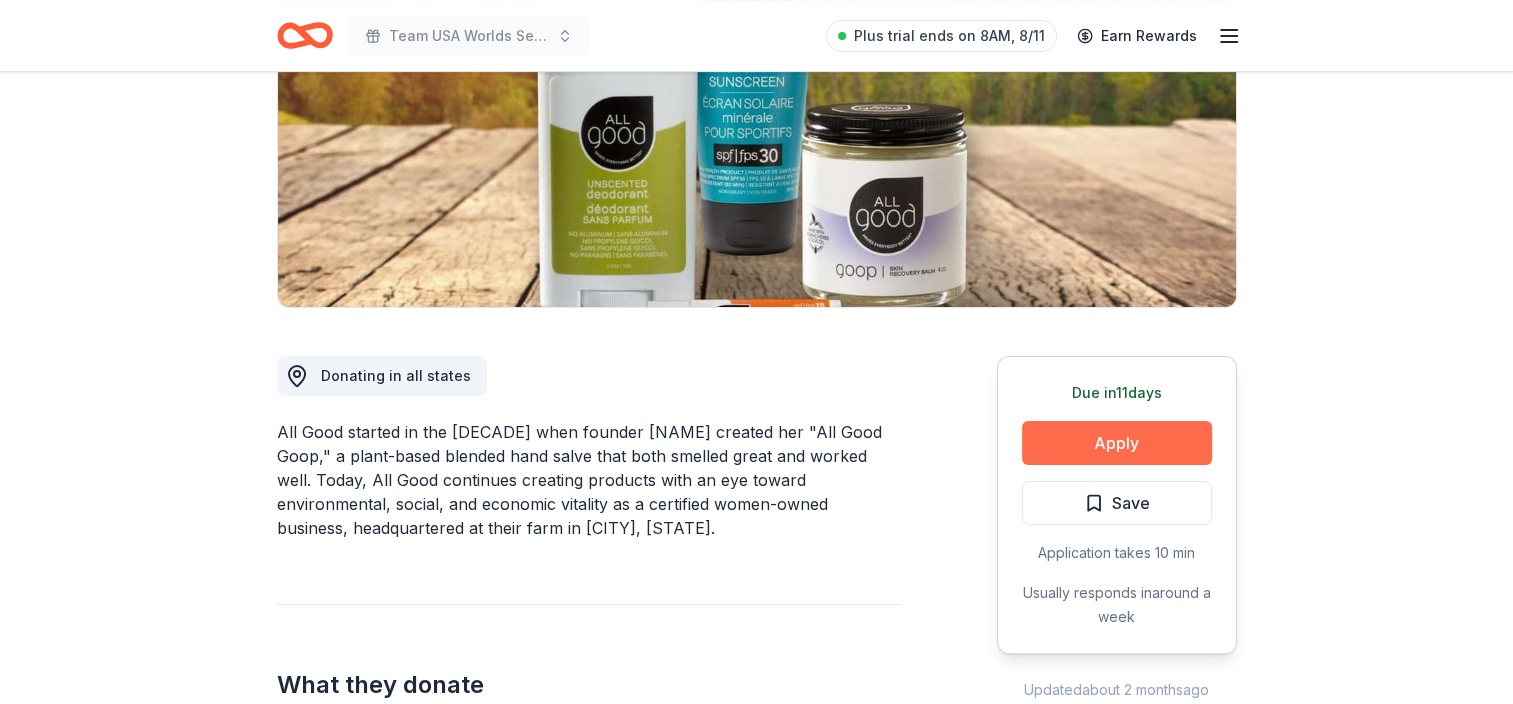 click on "Apply" at bounding box center [1117, 443] 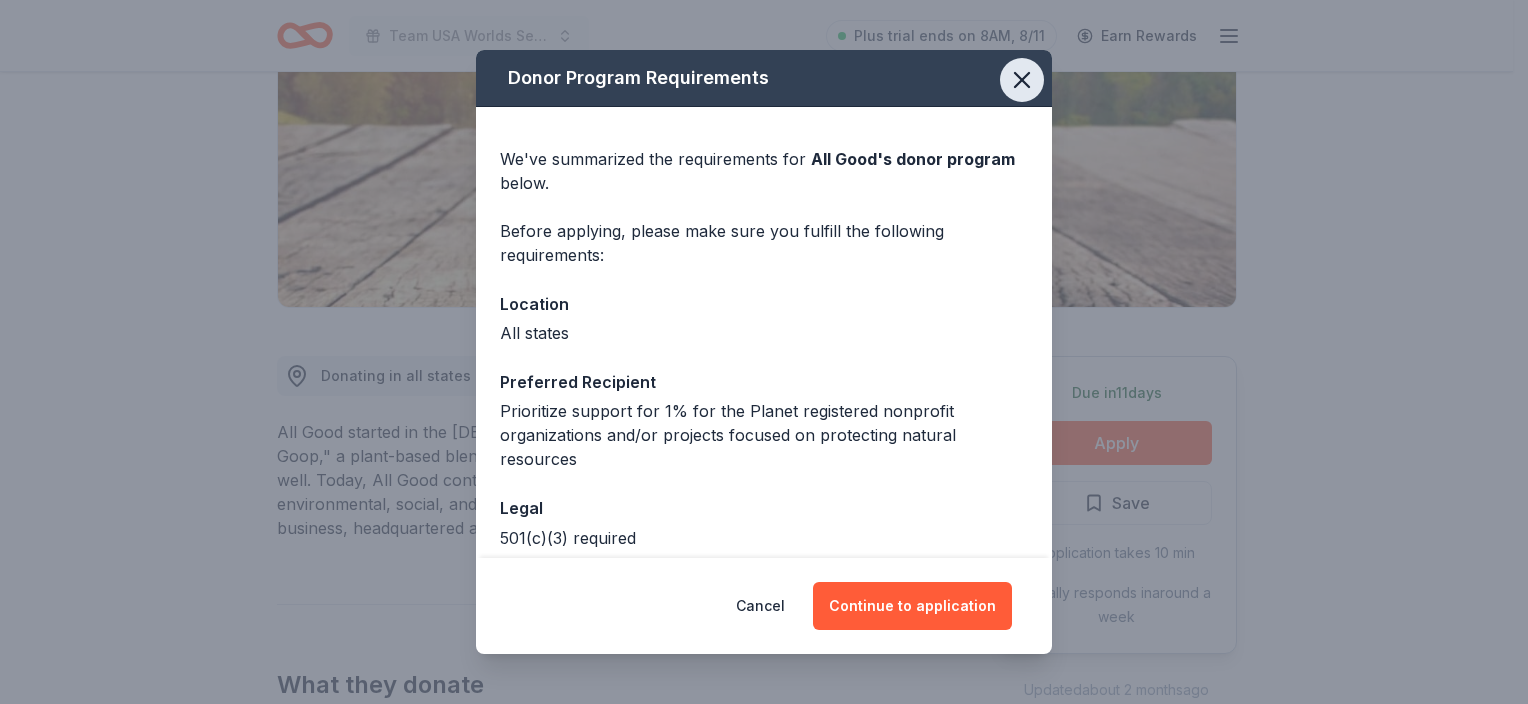 click 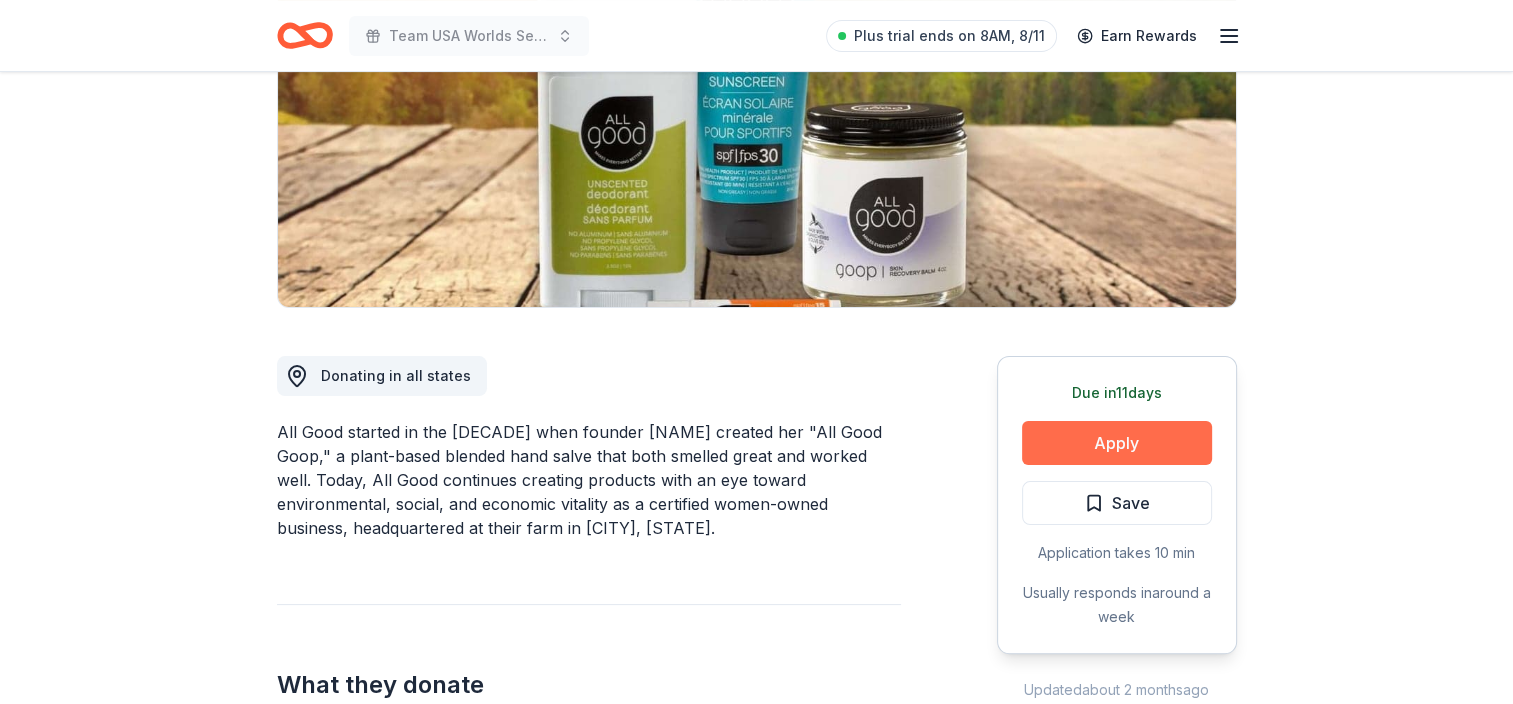 click on "Apply" at bounding box center (1117, 443) 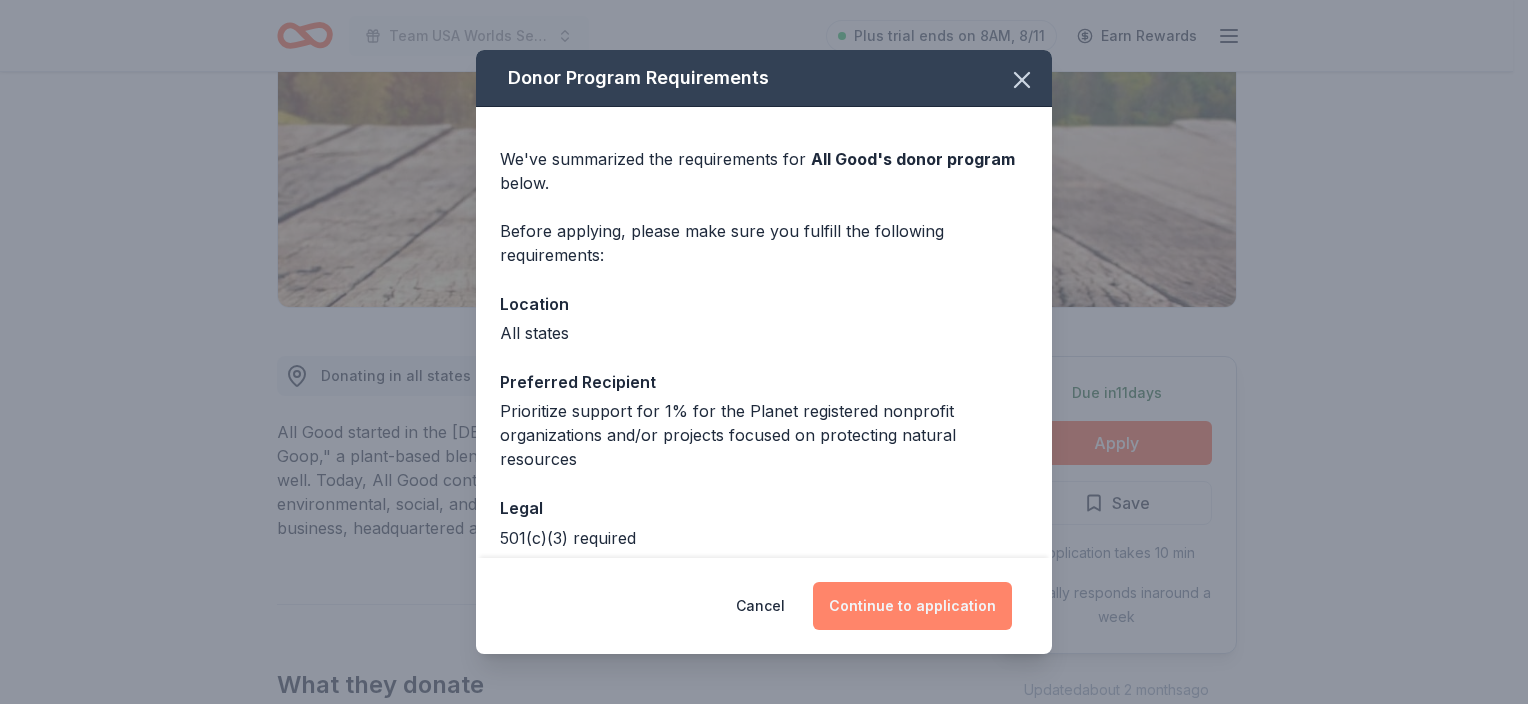 click on "Continue to application" at bounding box center (912, 606) 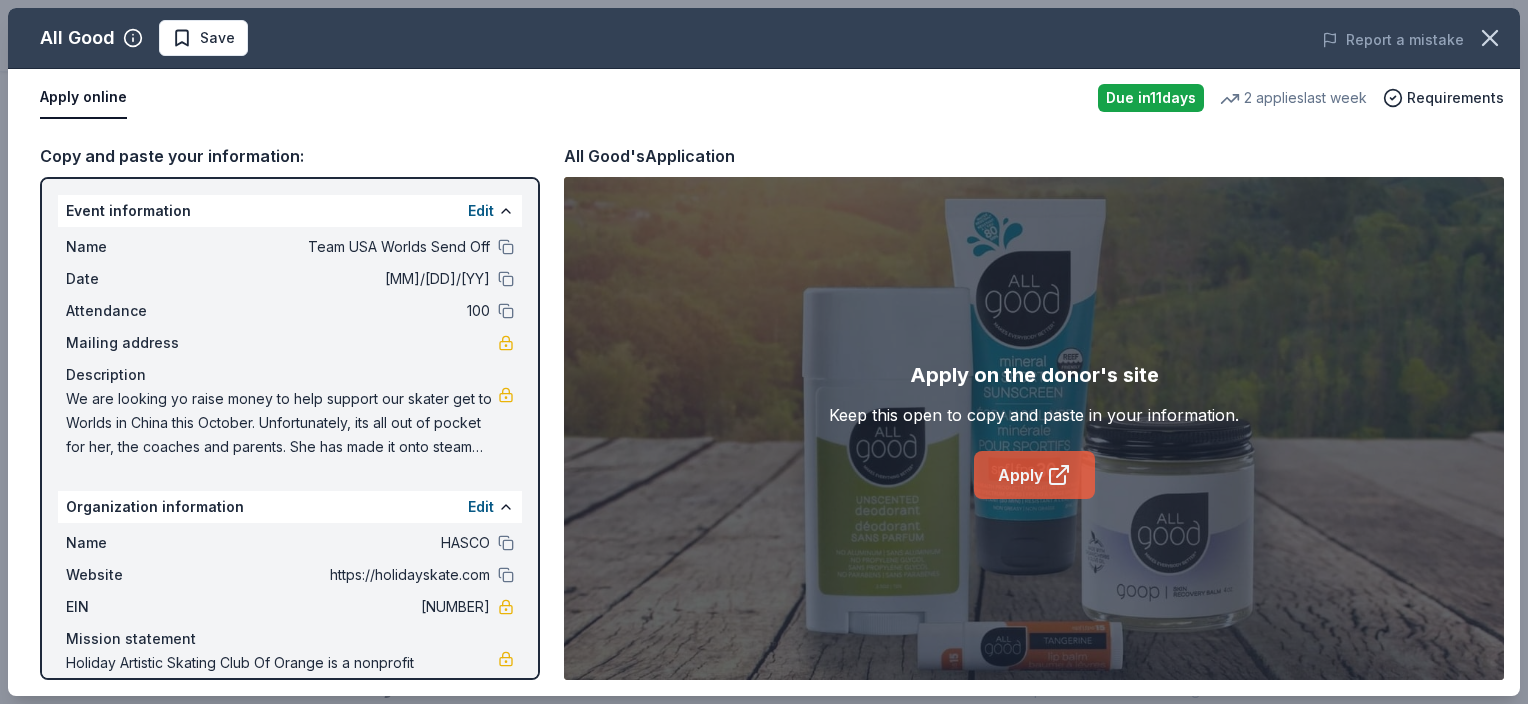 click on "Apply" at bounding box center (1034, 475) 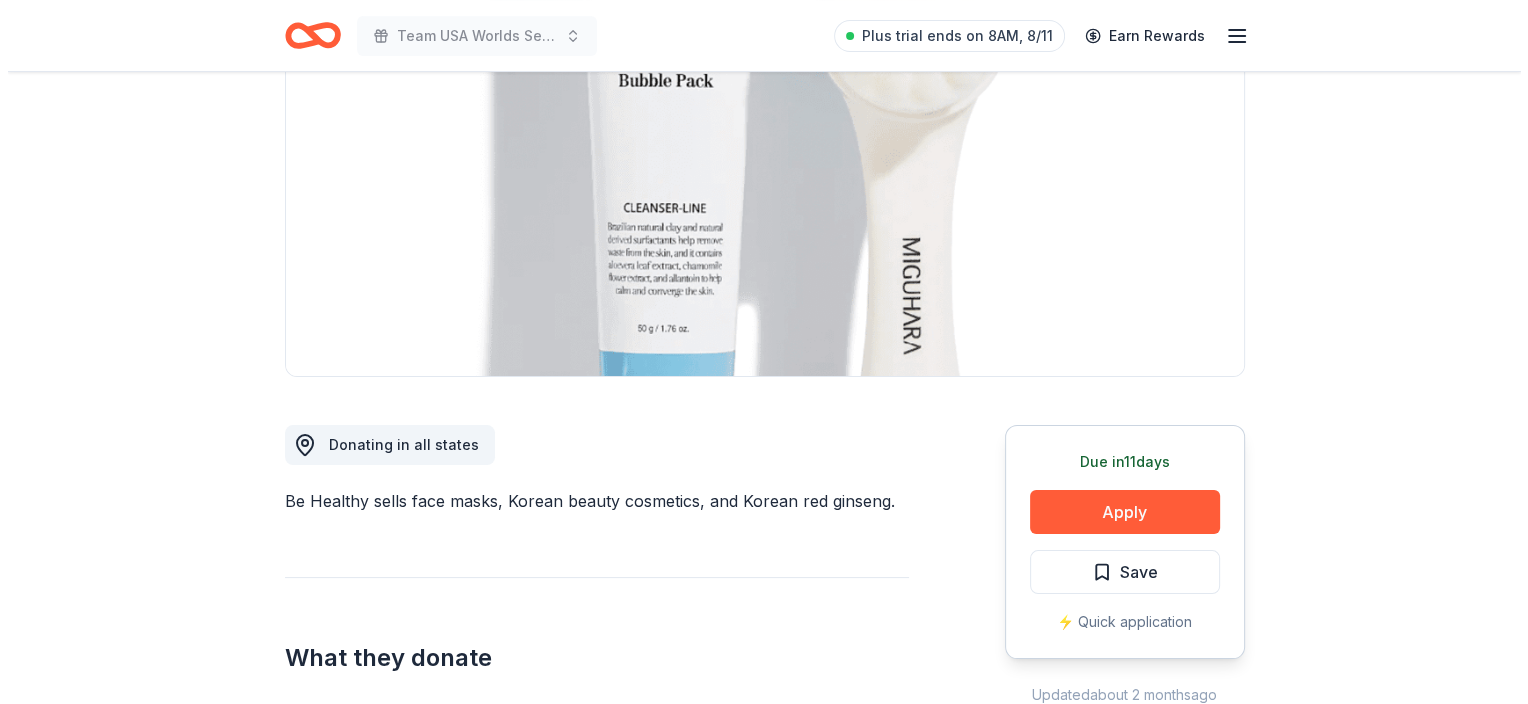 scroll, scrollTop: 232, scrollLeft: 0, axis: vertical 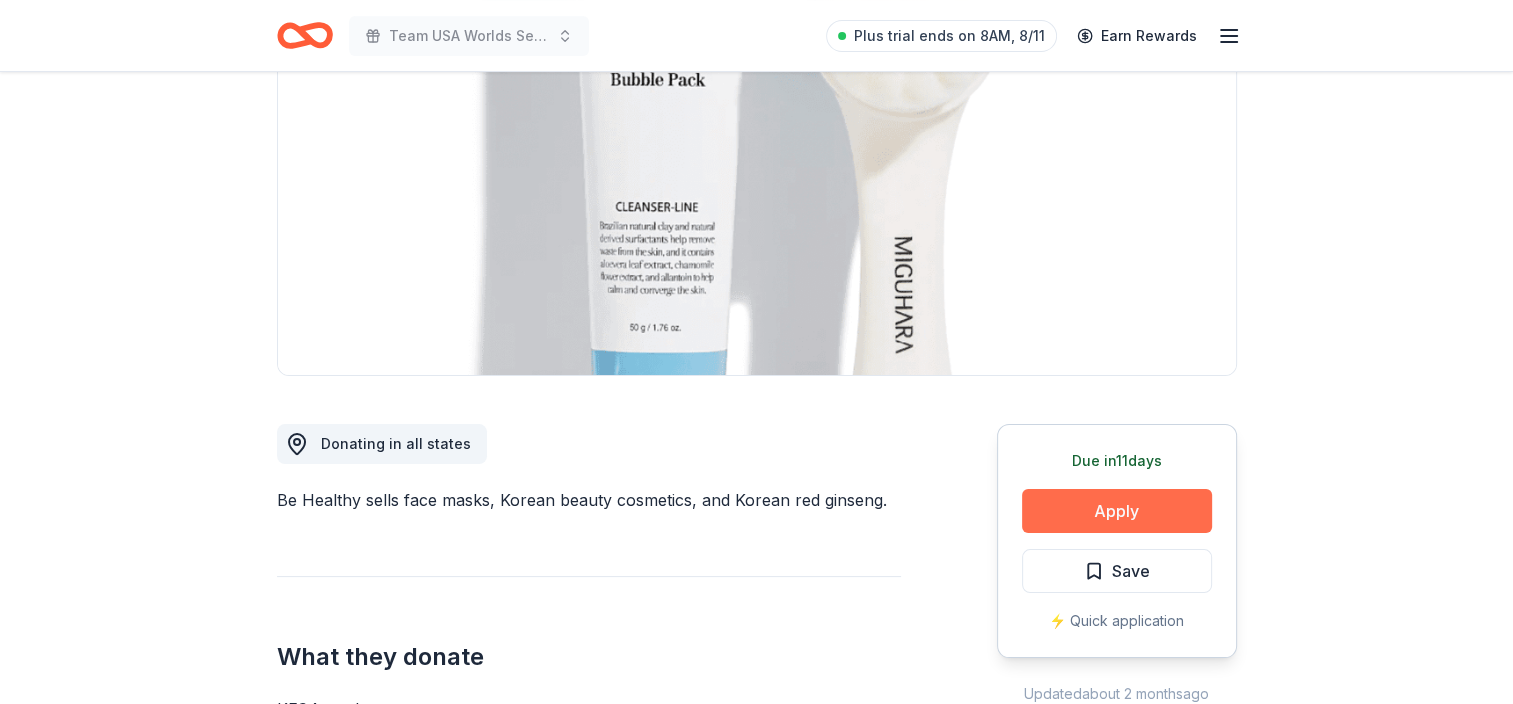 click on "Apply" at bounding box center (1117, 511) 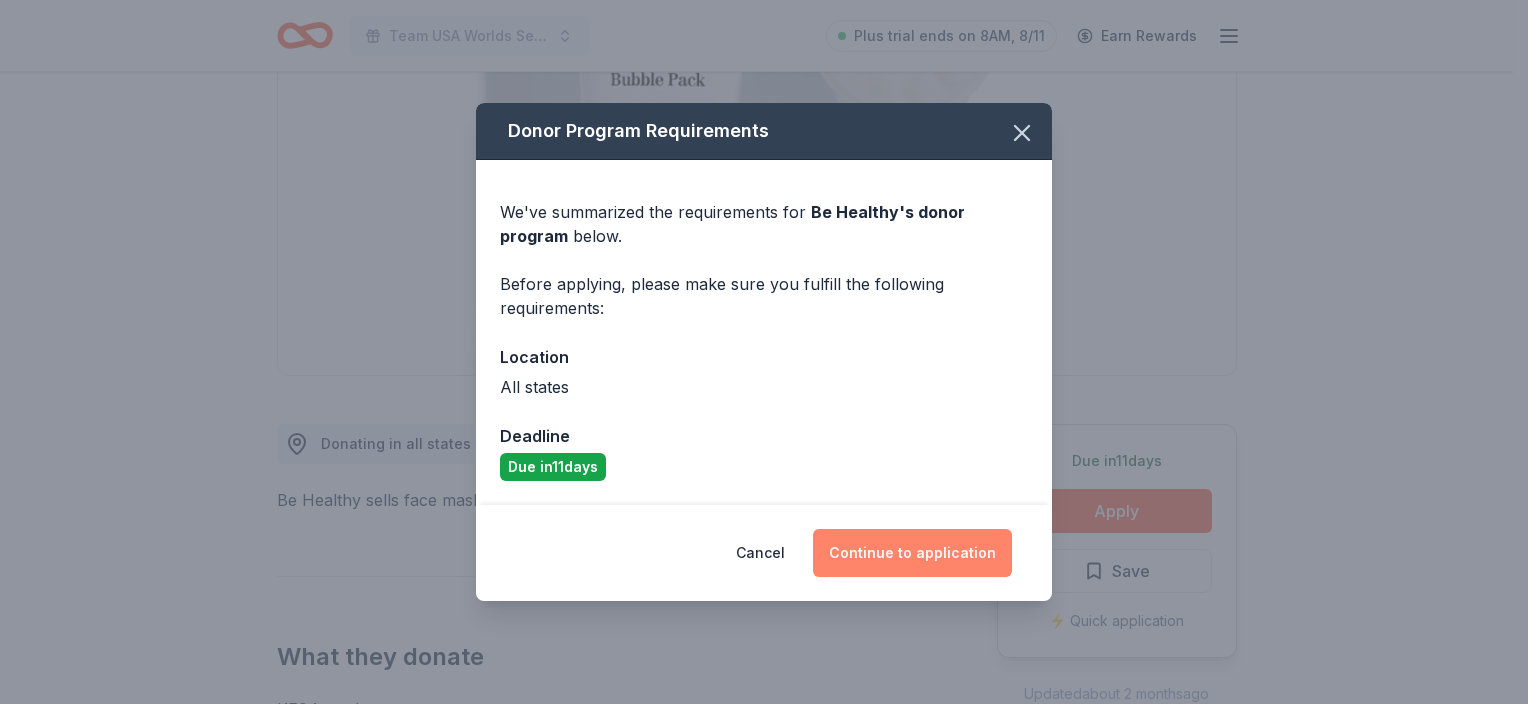 click on "Continue to application" at bounding box center [912, 553] 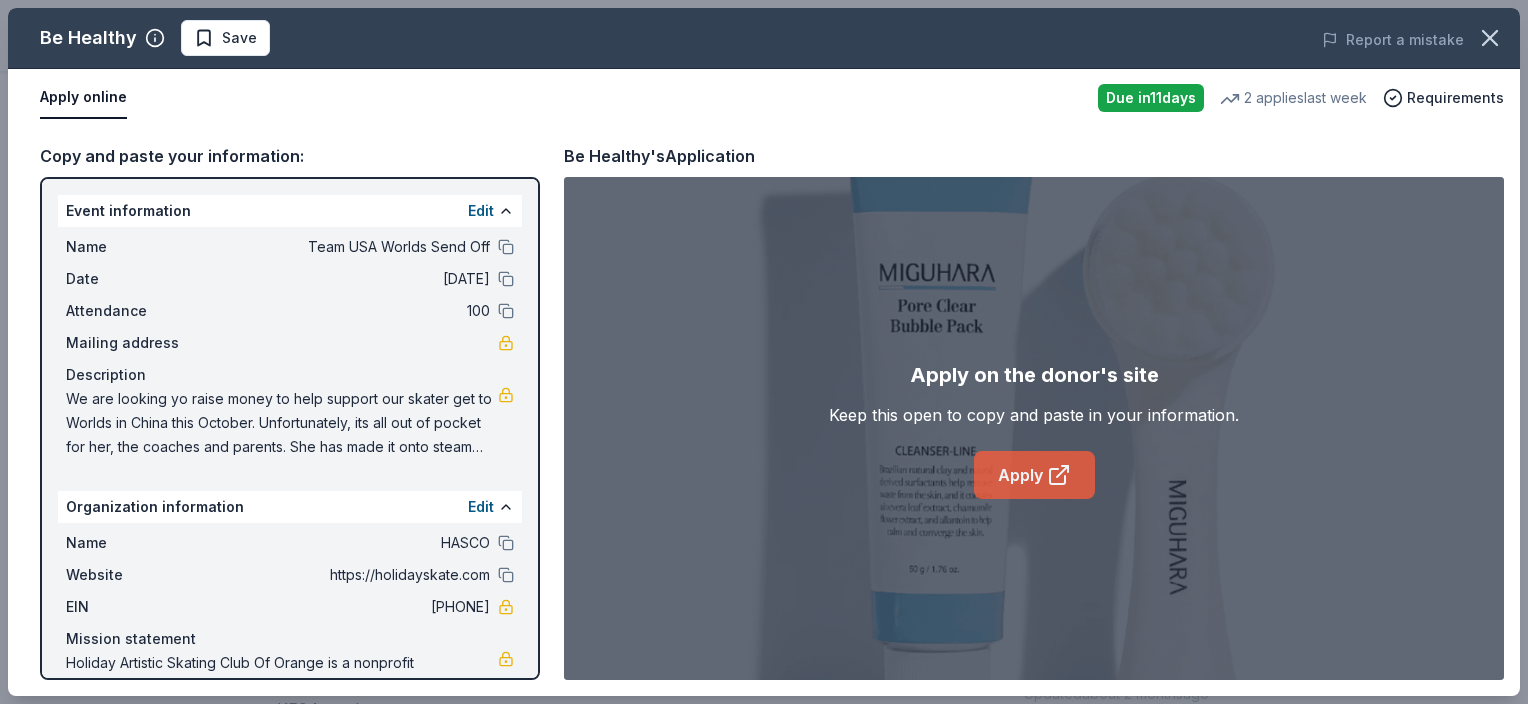click 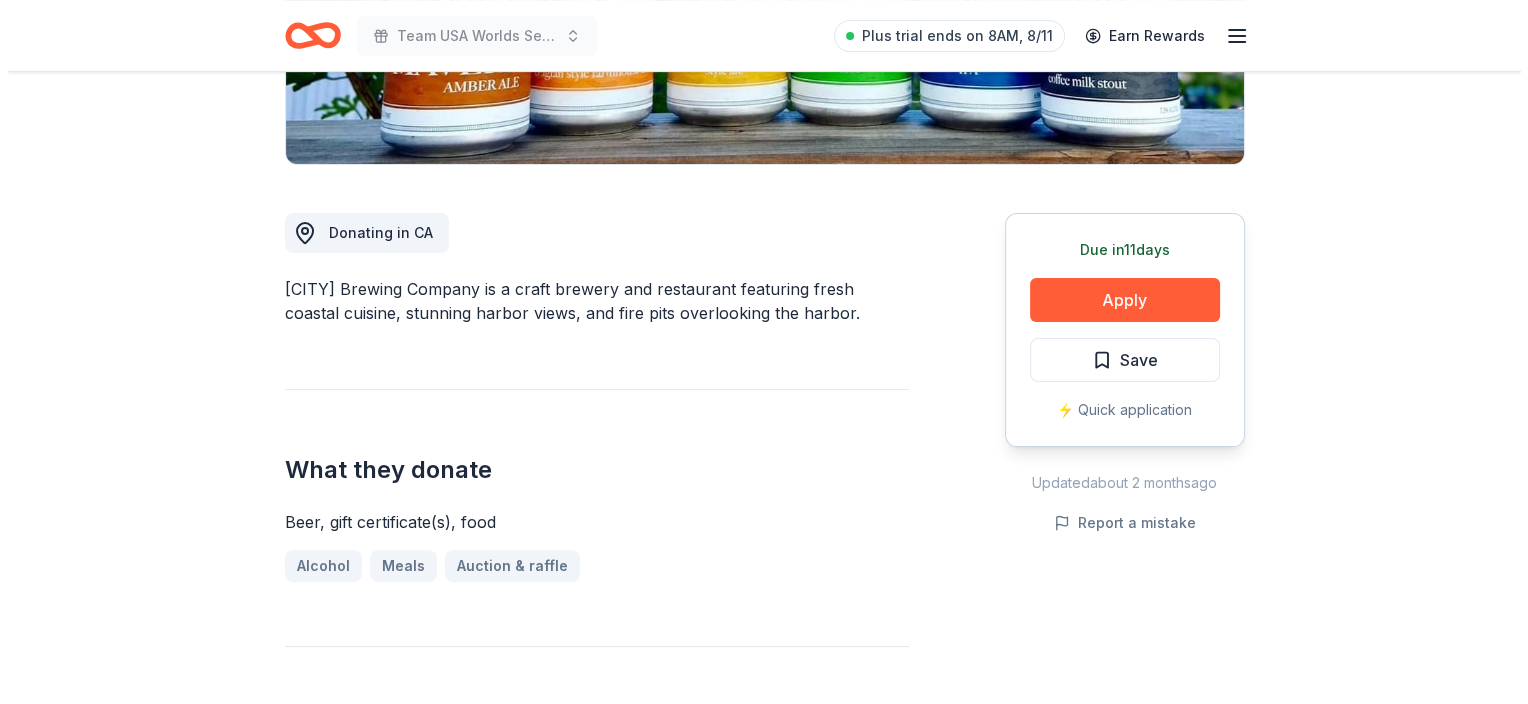 scroll, scrollTop: 444, scrollLeft: 0, axis: vertical 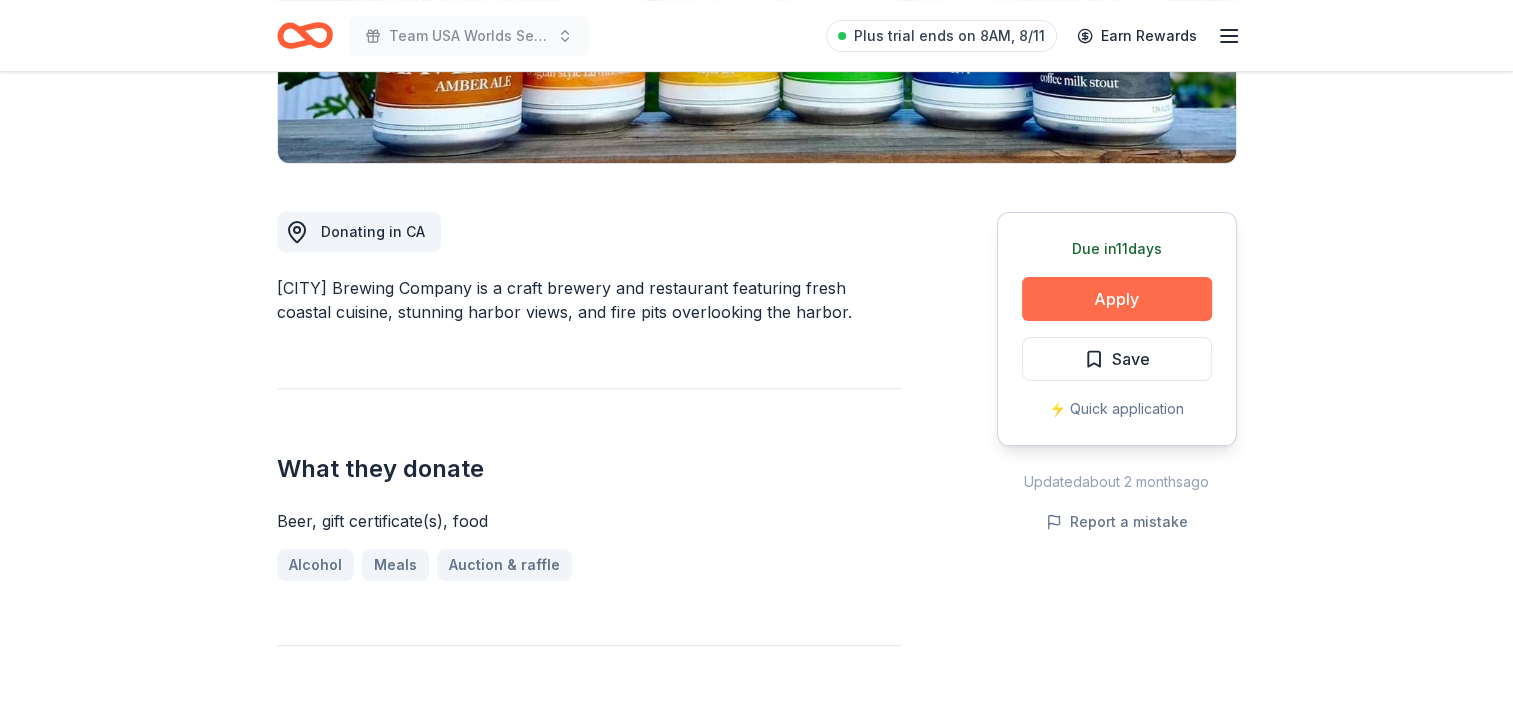 click on "Apply" at bounding box center [1117, 299] 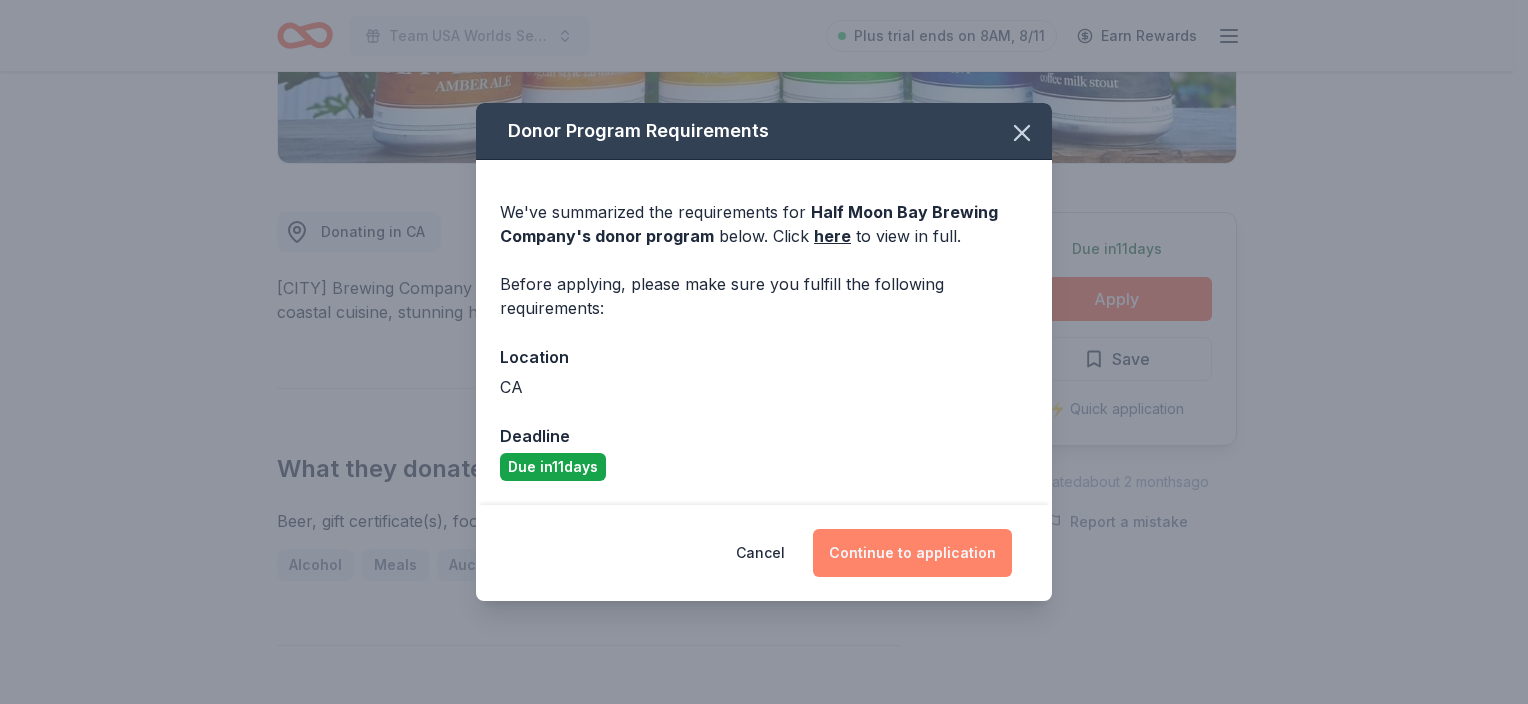 click on "Continue to application" at bounding box center (912, 553) 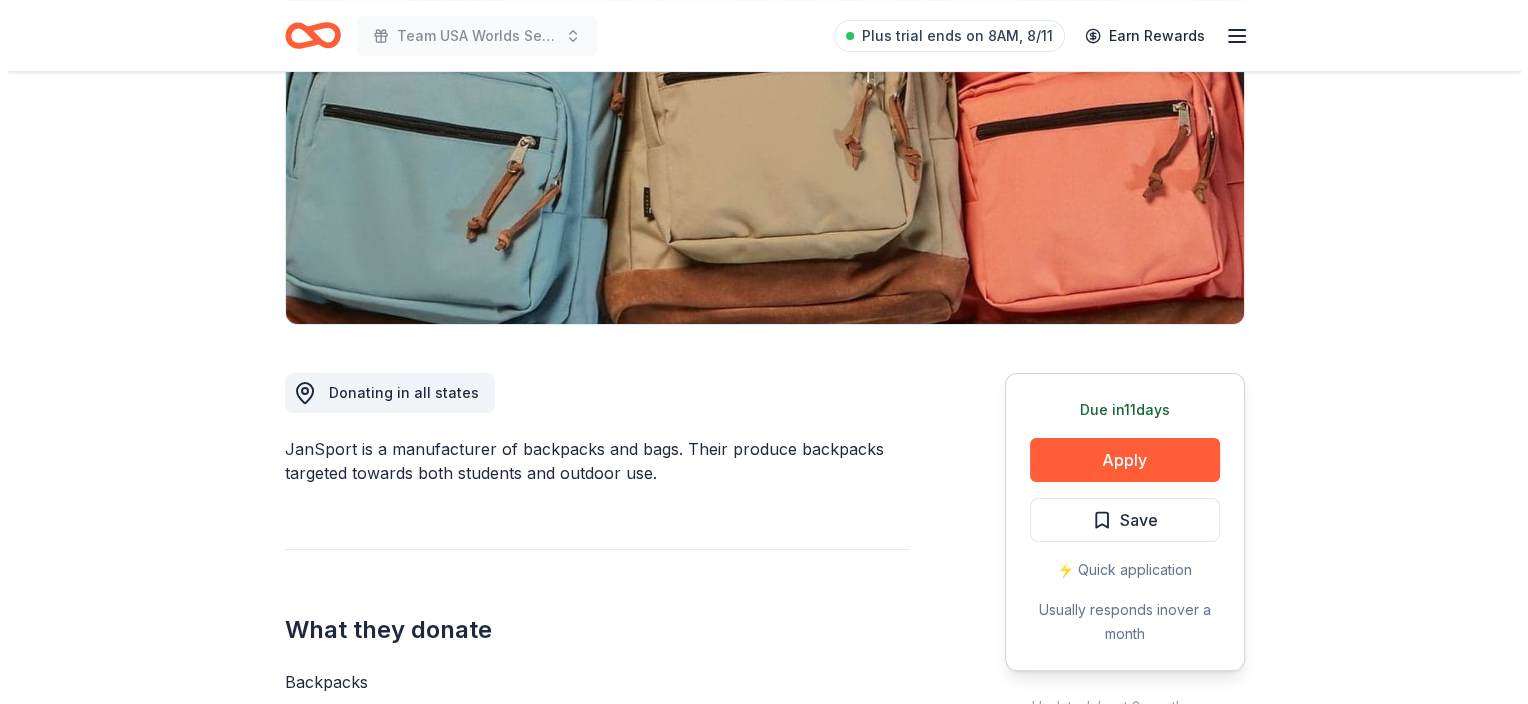 scroll, scrollTop: 284, scrollLeft: 0, axis: vertical 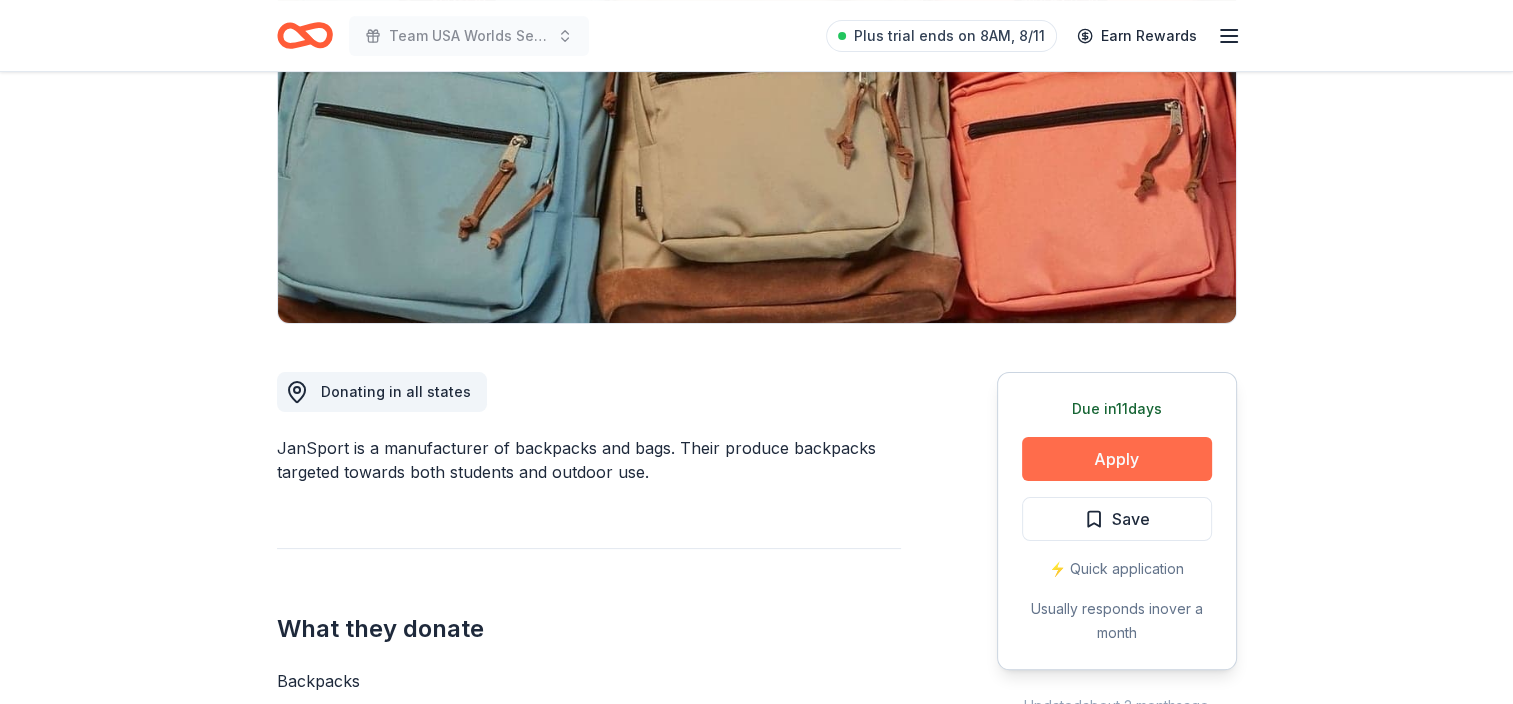 click on "Apply" at bounding box center (1117, 459) 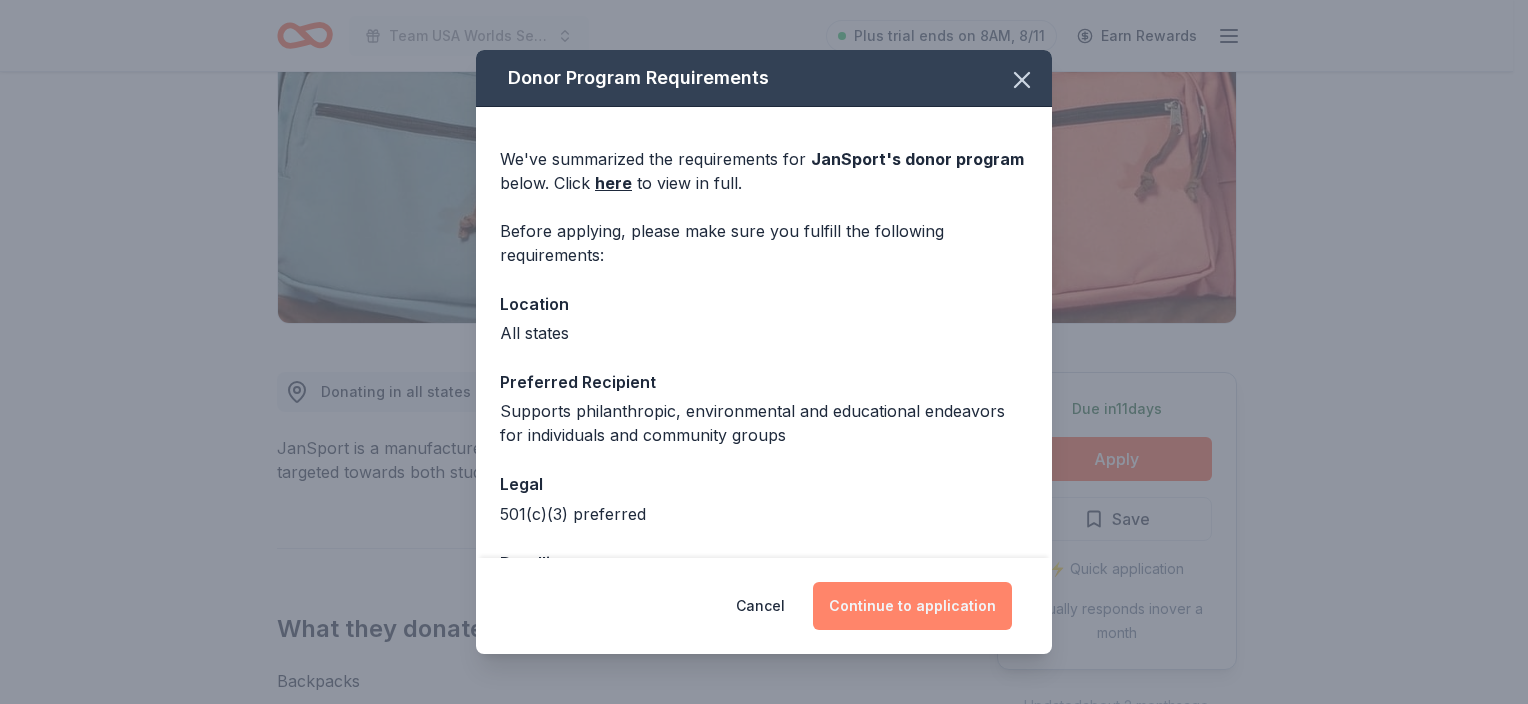 click on "Continue to application" at bounding box center (912, 606) 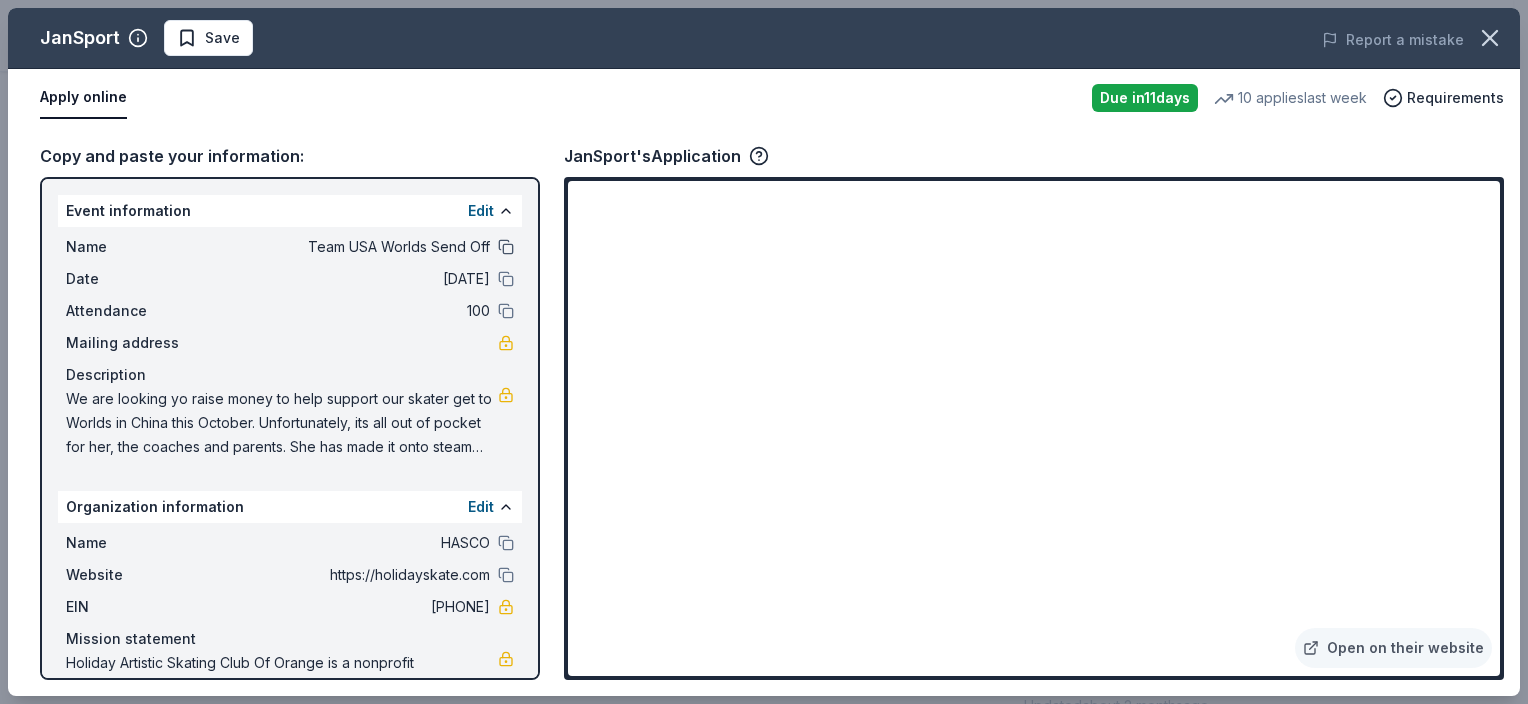 click at bounding box center (506, 247) 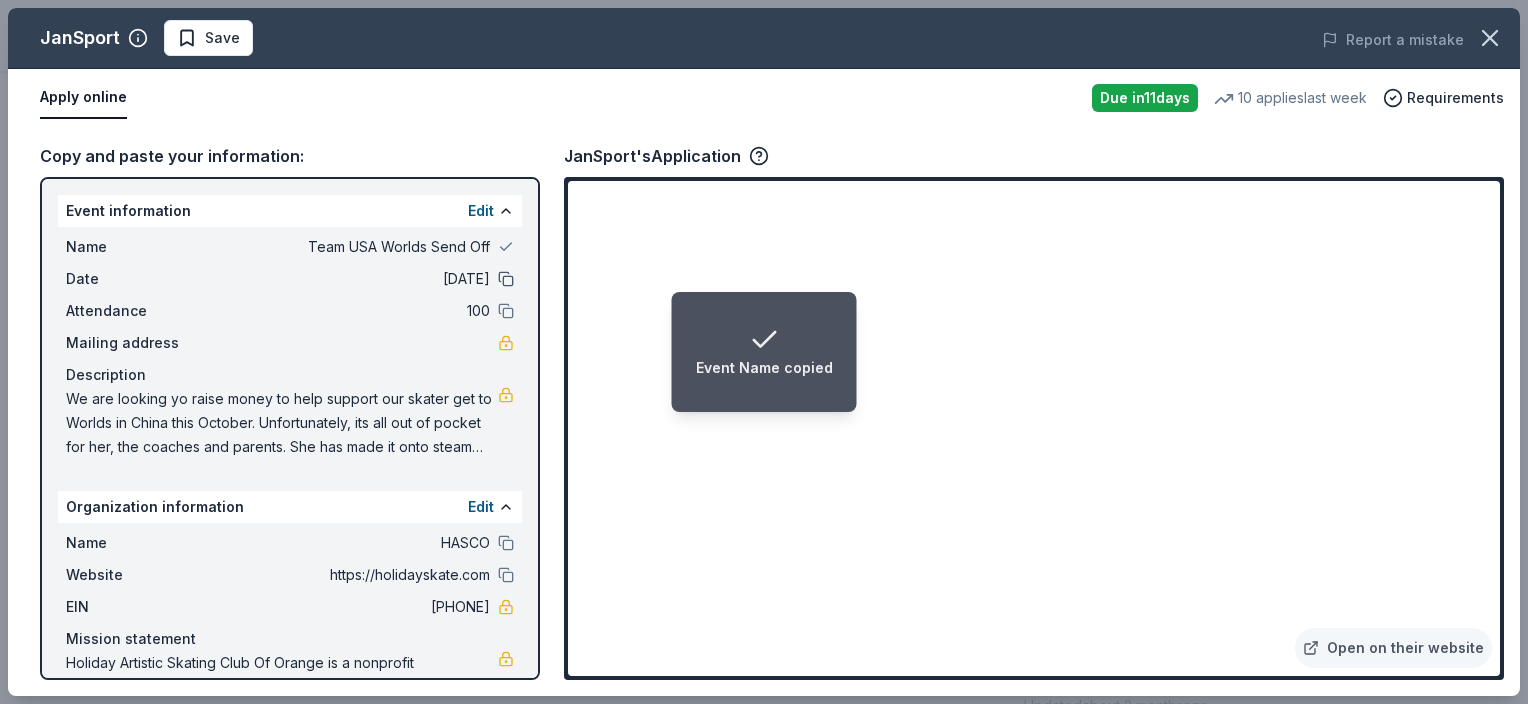 click at bounding box center [506, 279] 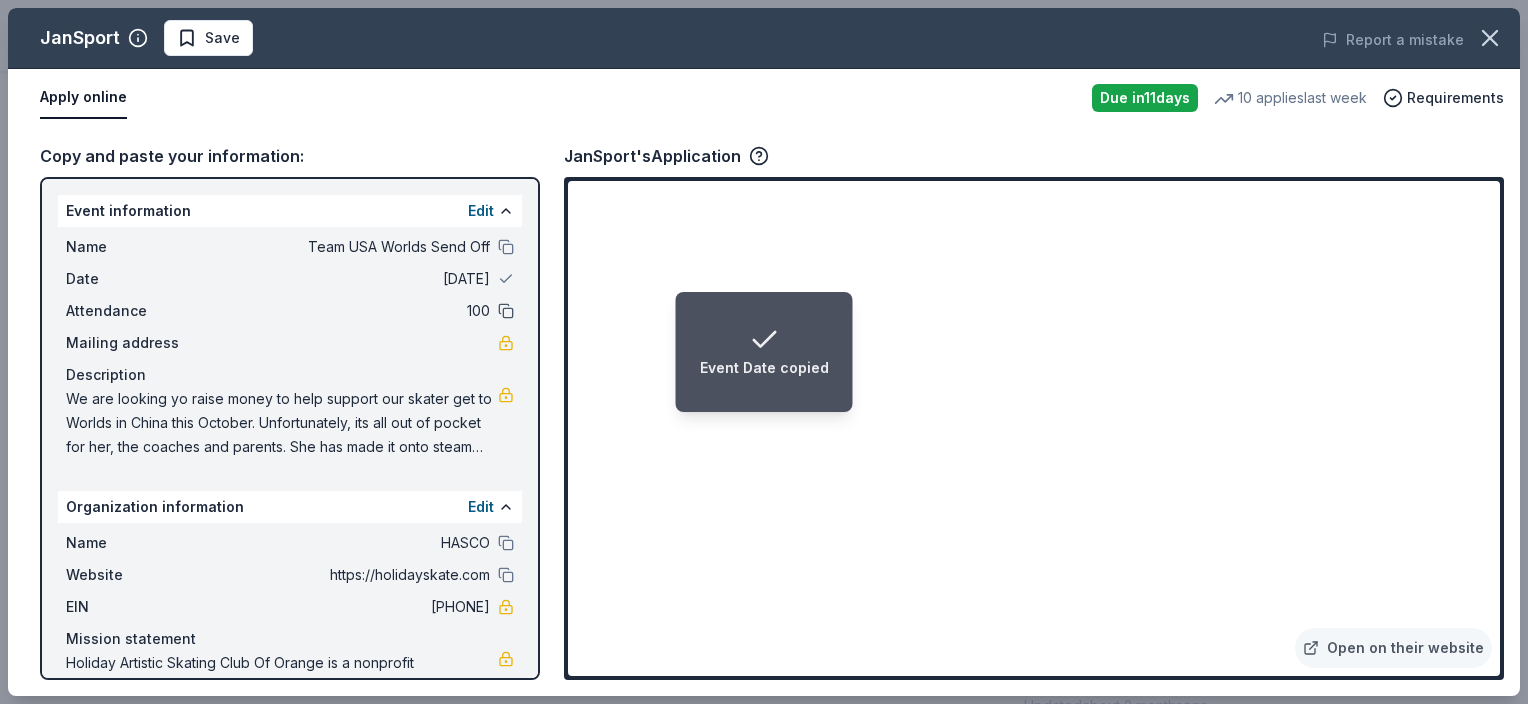click at bounding box center (506, 311) 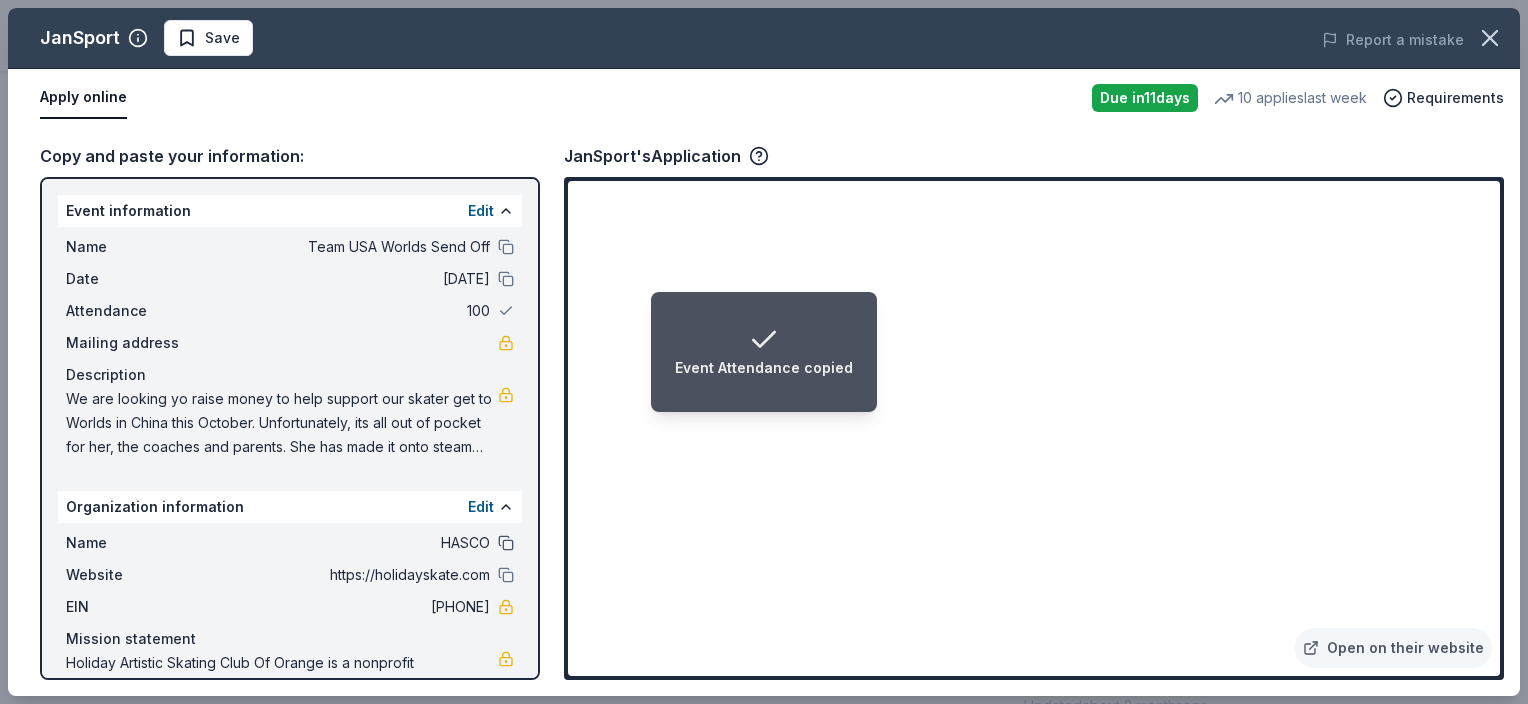 click at bounding box center (506, 543) 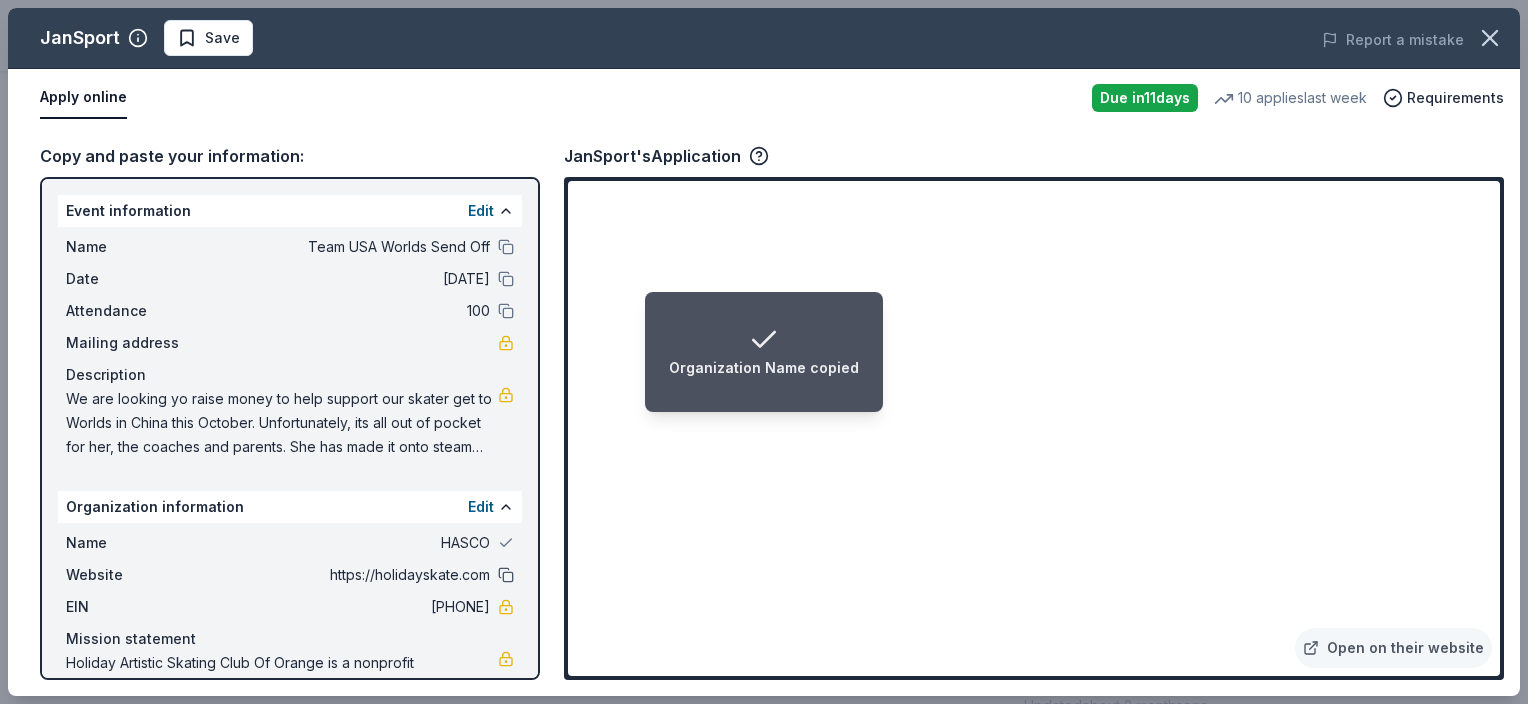 click at bounding box center (506, 575) 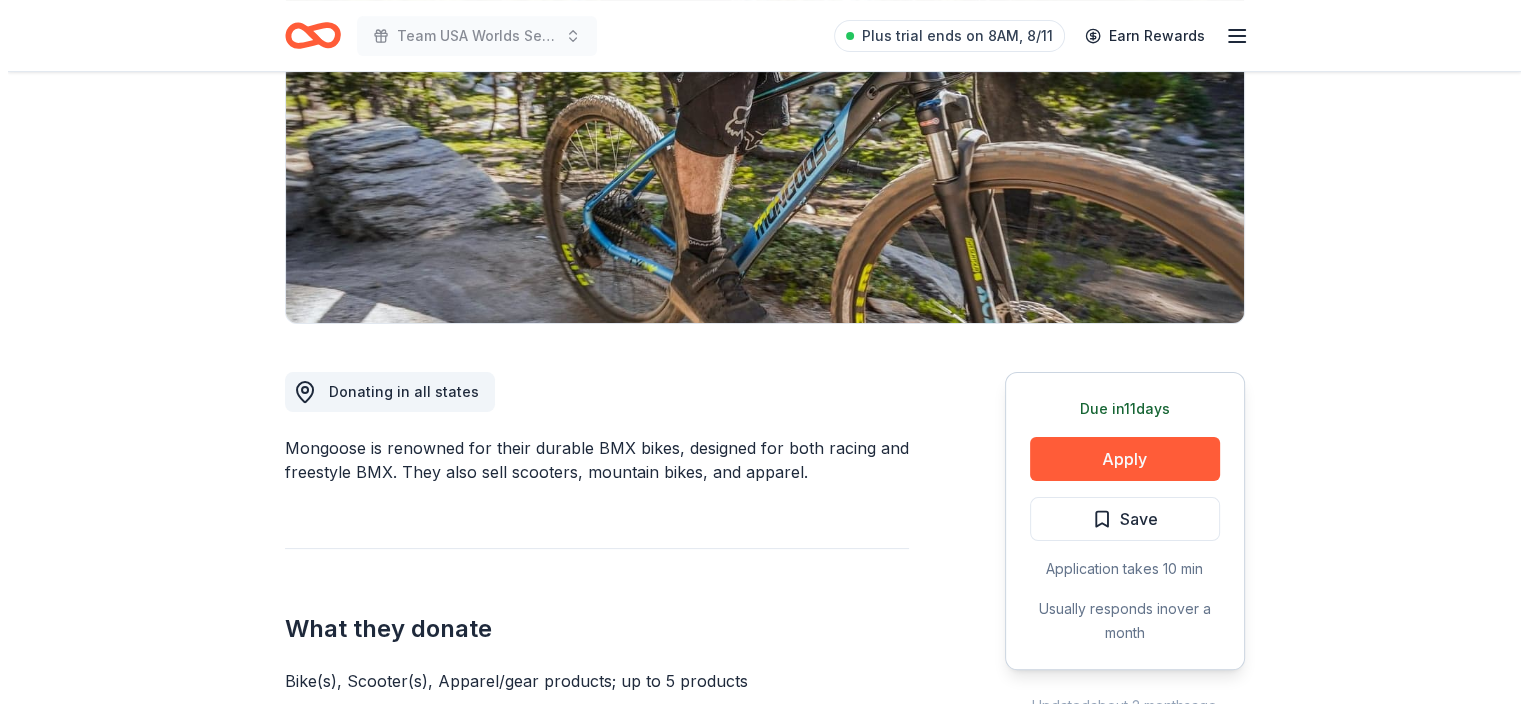 scroll, scrollTop: 288, scrollLeft: 0, axis: vertical 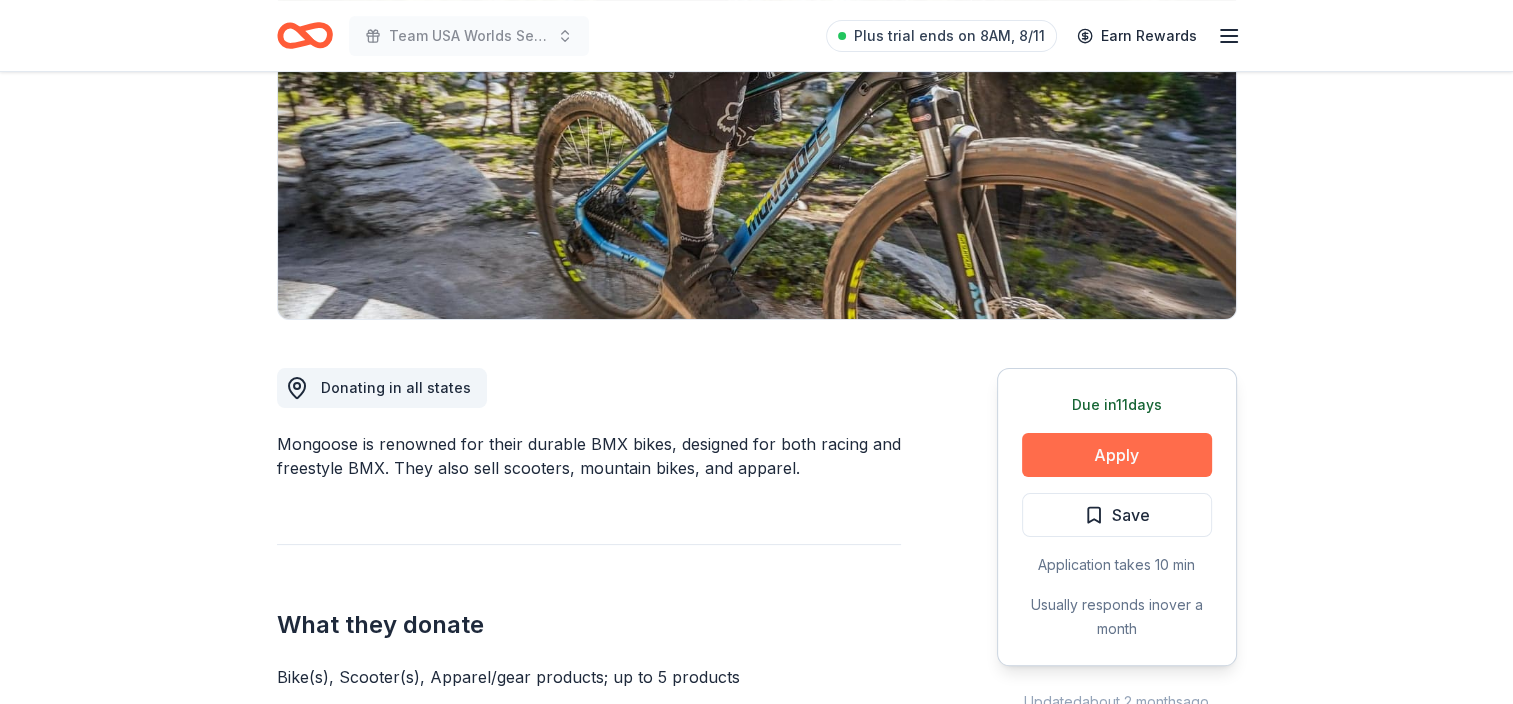 click on "Apply" at bounding box center (1117, 455) 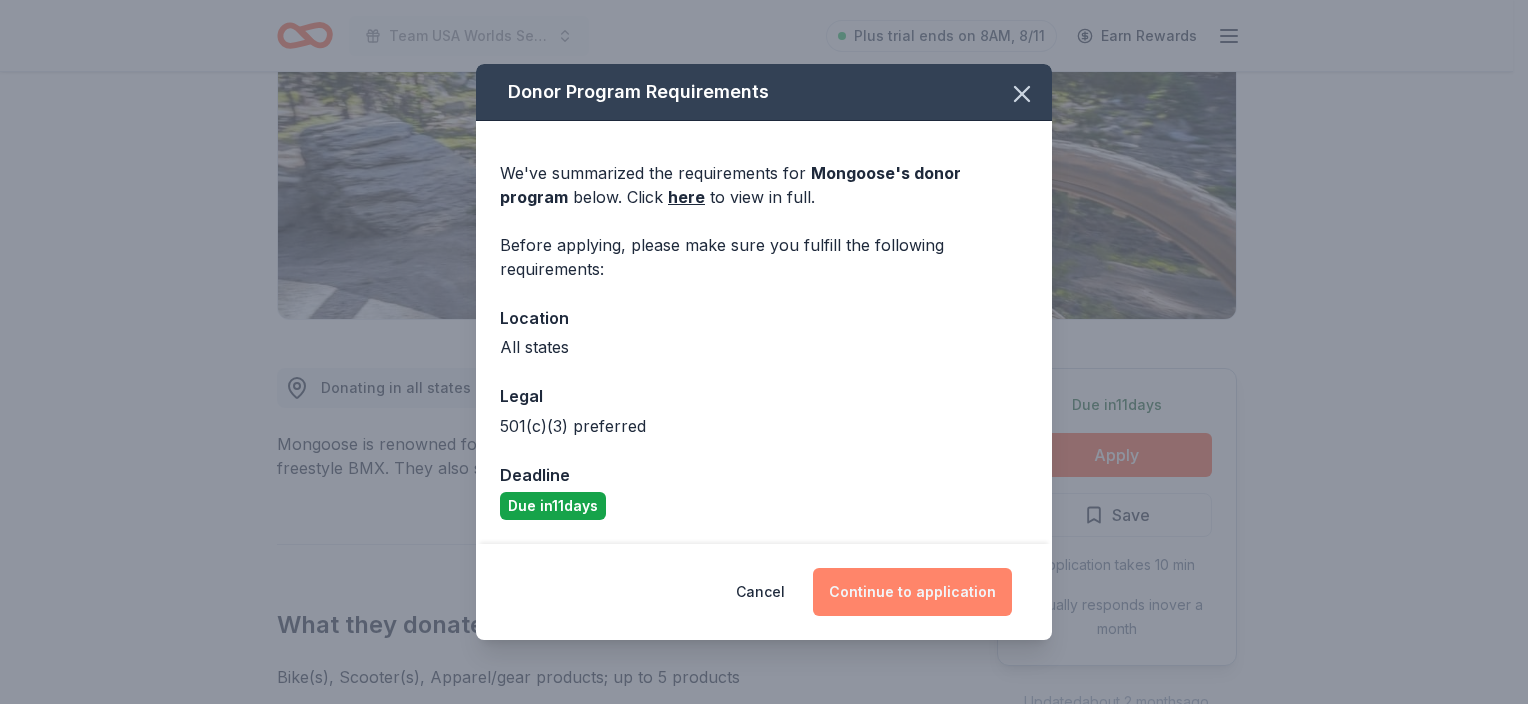 click on "Continue to application" at bounding box center [912, 592] 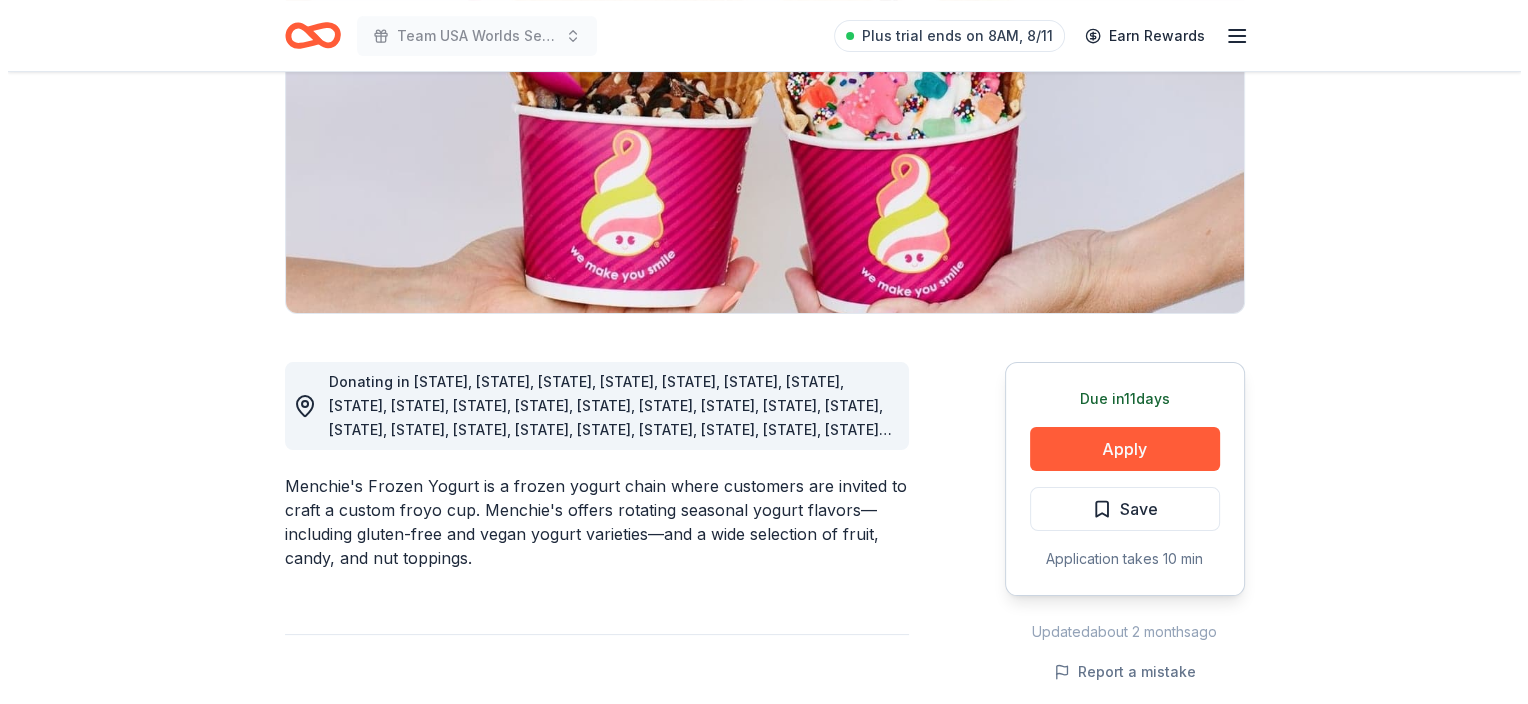 scroll, scrollTop: 295, scrollLeft: 0, axis: vertical 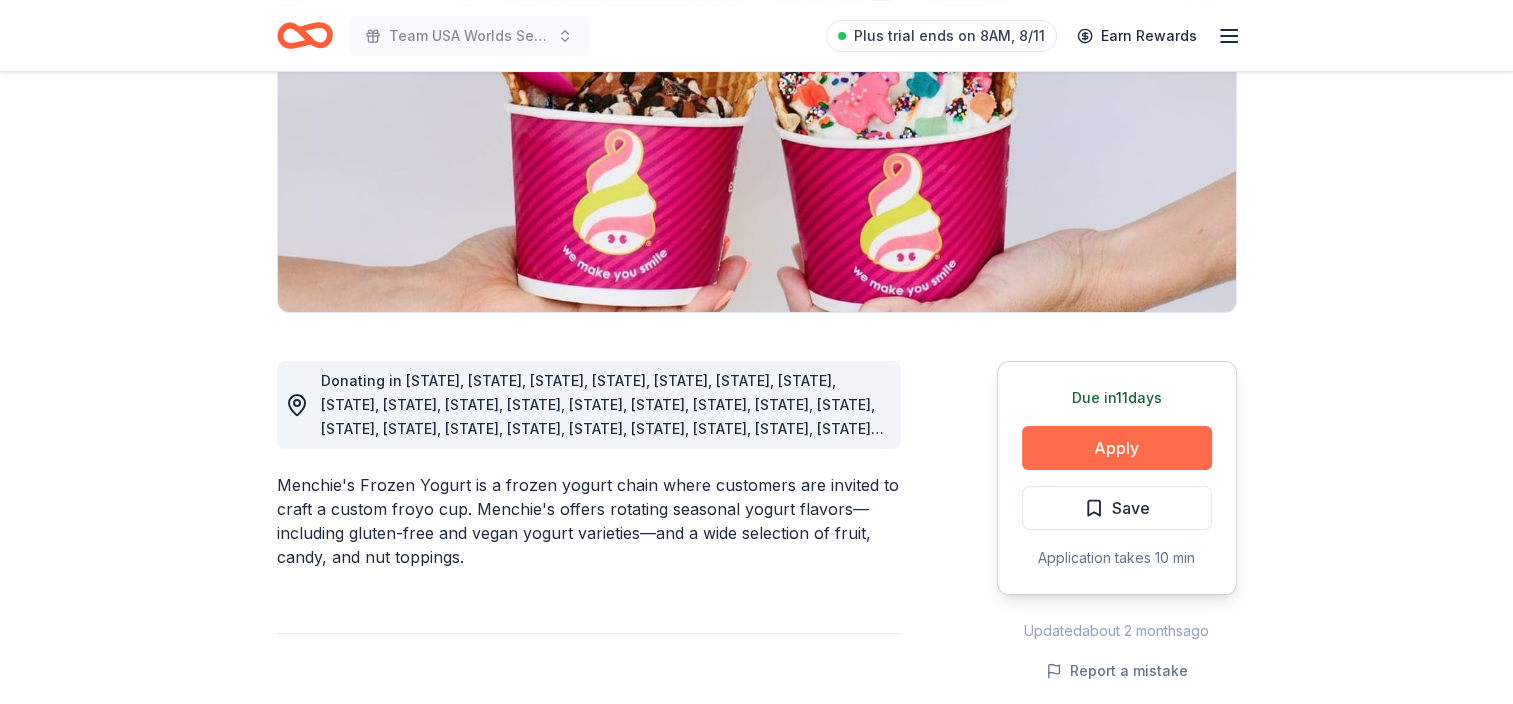 click on "Apply" at bounding box center [1117, 448] 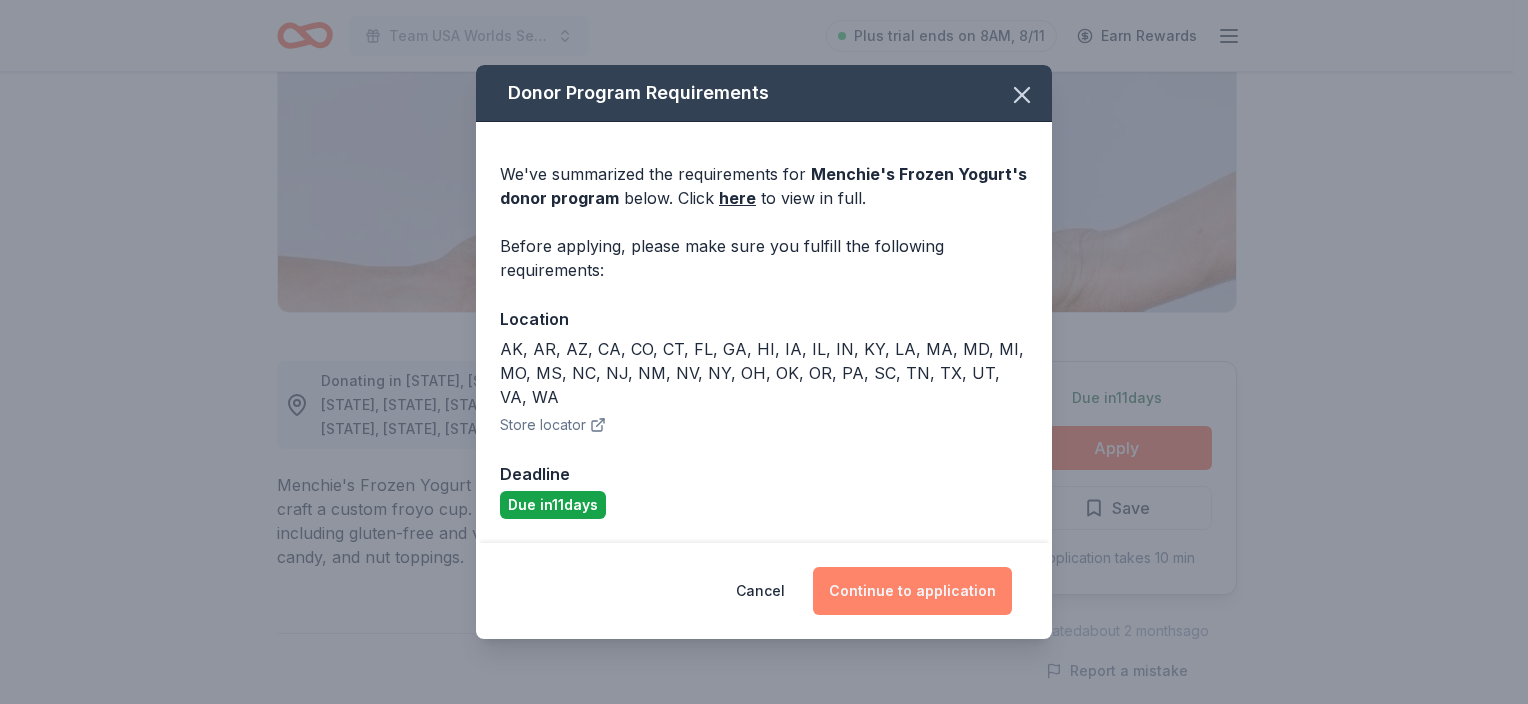 click on "Continue to application" at bounding box center (912, 591) 